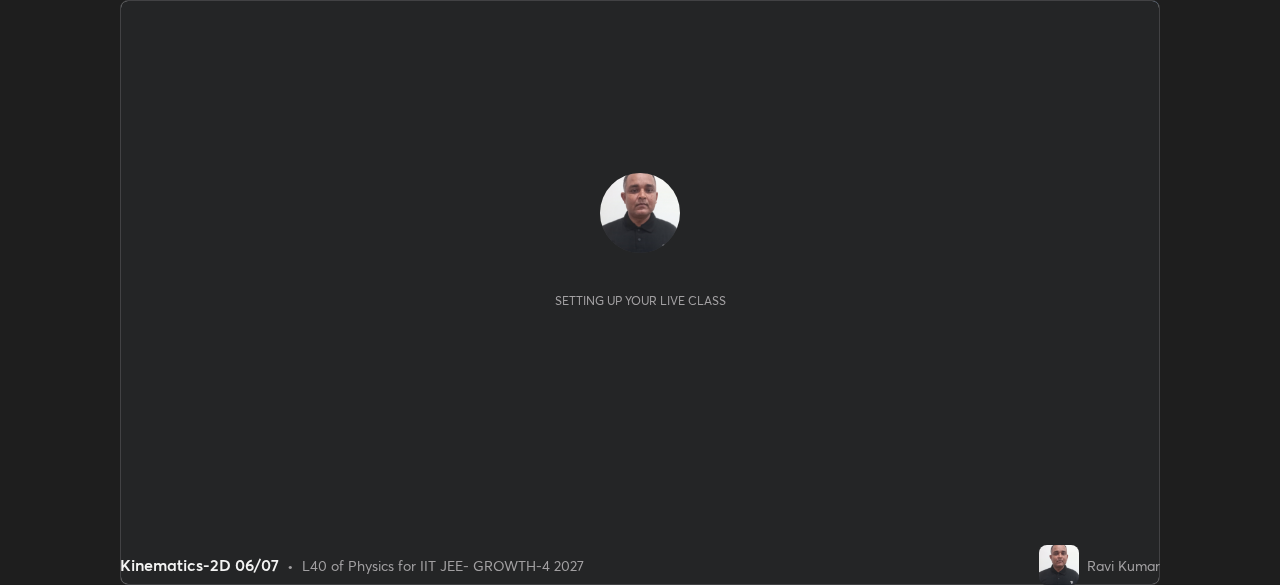 scroll, scrollTop: 0, scrollLeft: 0, axis: both 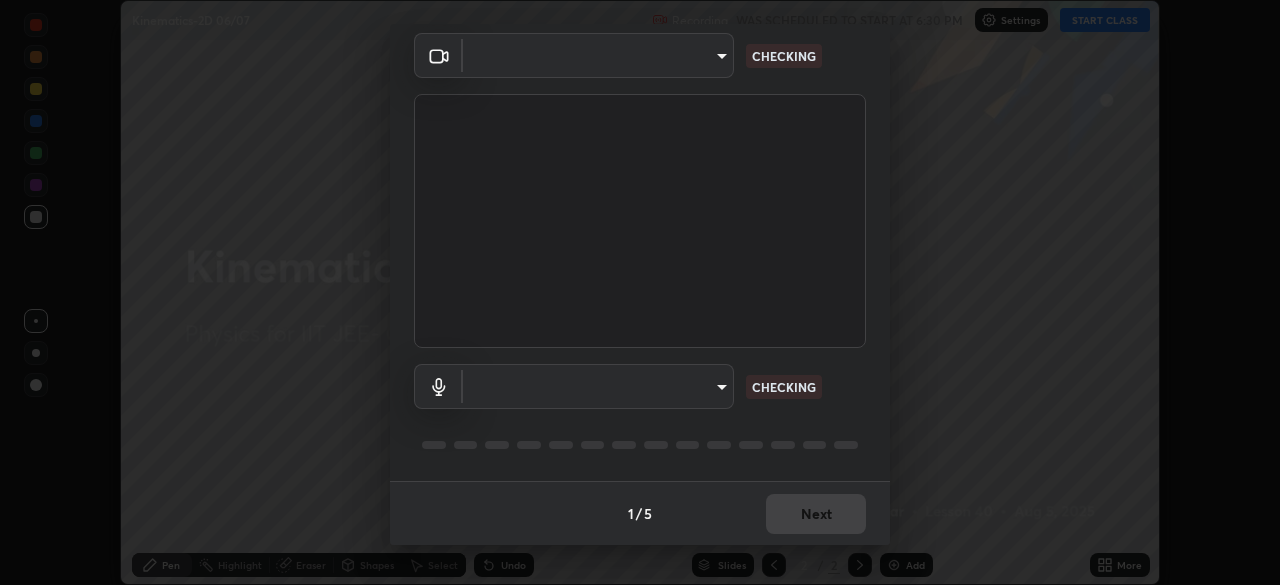 type on "548a44a52523d2997e35a3c13491b16d14ec2e678e88aab68fdaa9d4bfa060c5" 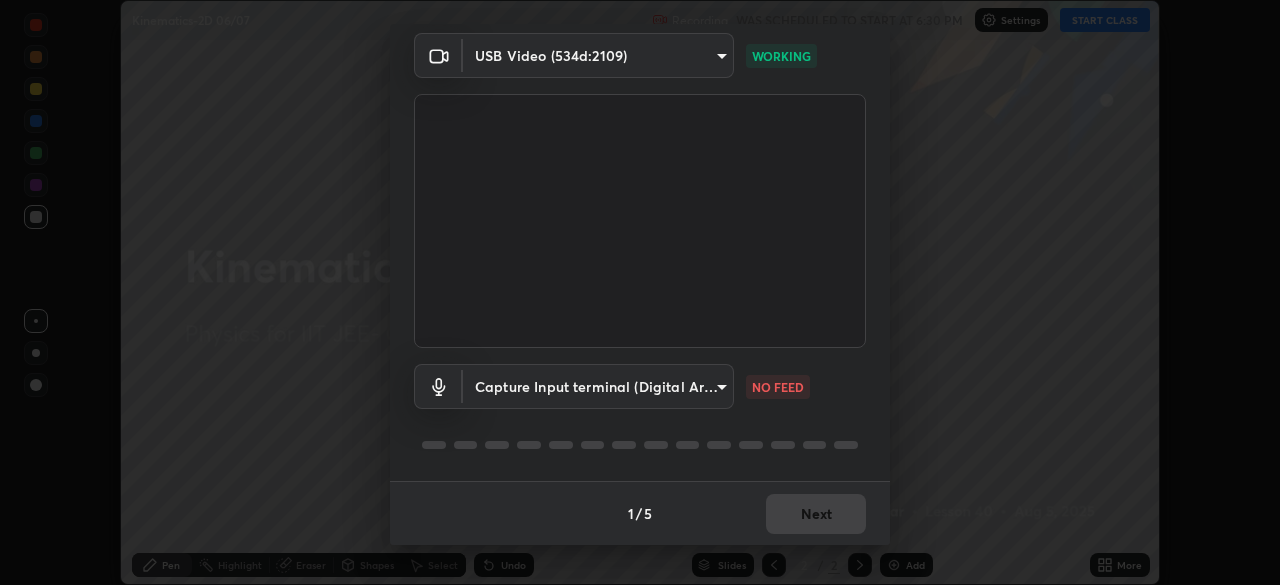 click on "Erase all Kinematics-2D 06/07 Recording WAS SCHEDULED TO START AT  6:30 PM Settings START CLASS Setting up your live class Kinematics-2D 06/07 • L40 of Physics for IIT JEE- GROWTH-4 2027 [FIRST] [LAST] Pen Highlight Eraser Shapes Select Undo Slides 2 / 2 Add More No doubts shared Encourage your learners to ask a doubt for better clarity Report an issue Reason for reporting Buffering Chat not working Audio - Video sync issue Educator video quality low ​ Attach an image Report Media settings USB Video (534d:2109) 548a44a52523d2997e35a3c13491b16d14ec2e678e88aab68fdaa9d4bfa060c5 WORKING Capture Input terminal (Digital Array MIC) be8c9cfb41c62d1c9f86b3ba9602d423b75820853e1263d99d01df2296c54c4f NO FEED 1 / 5 Next" at bounding box center [640, 292] 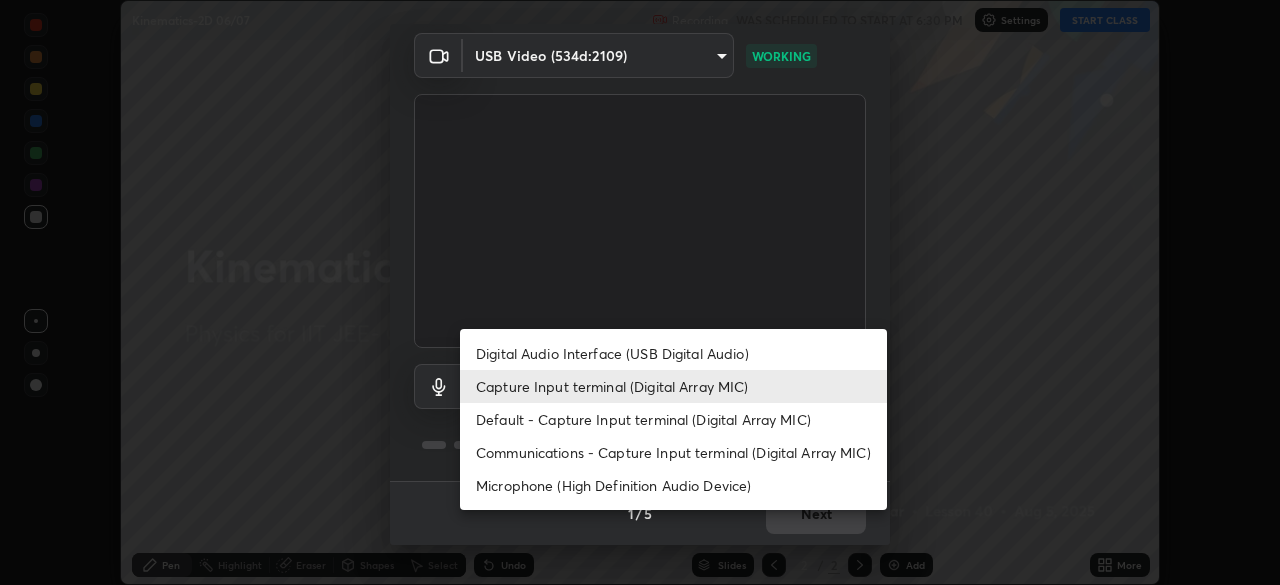 click on "Digital Audio Interface (USB Digital Audio)" at bounding box center [673, 353] 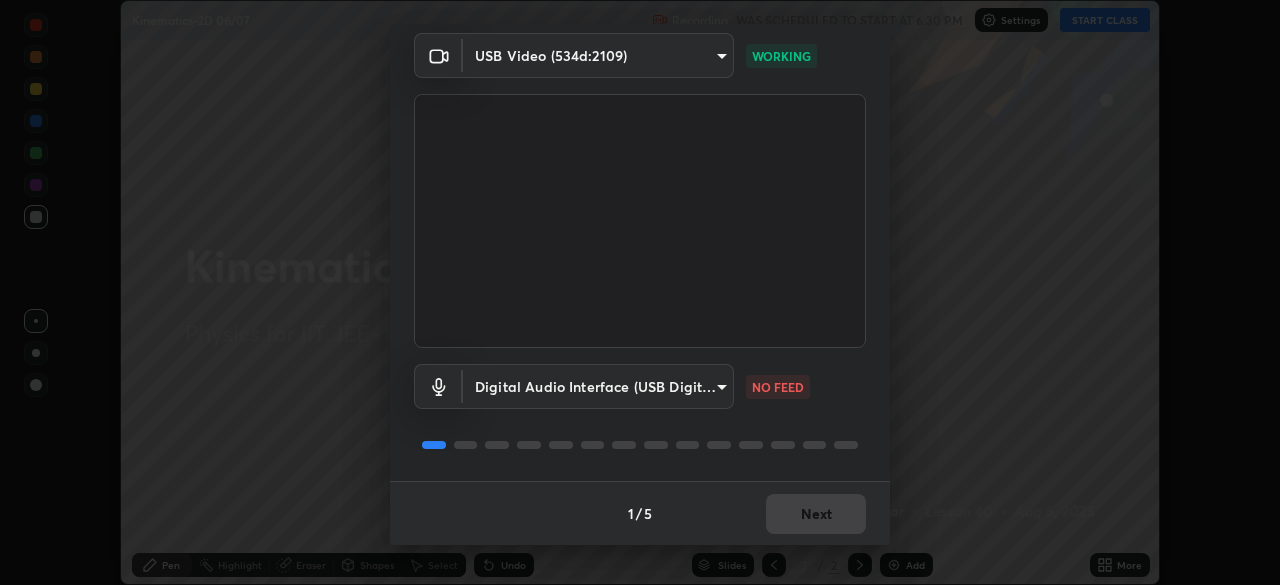 click on "Erase all Kinematics-2D 06/07 Recording WAS SCHEDULED TO START AT  6:30 PM Settings START CLASS Setting up your live class Kinematics-2D 06/07 • L40 of Physics for IIT JEE- GROWTH-4 2027 [FIRST] [LAST] Pen Highlight Eraser Shapes Select Undo Slides 2 / 2 Add More No doubts shared Encourage your learners to ask a doubt for better clarity Report an issue Reason for reporting Buffering Chat not working Audio - Video sync issue Educator video quality low ​ Attach an image Report Media settings USB Video (534d:2109) 548a44a52523d2997e35a3c13491b16d14ec2e678e88aab68fdaa9d4bfa060c5 WORKING Digital Audio Interface (USB Digital Audio) 02aa85e623d6b92f7f1b4b15a3328ead2a34fcfd9c55f2b02ccba7a1bcbd37c6 NO FEED 1 / 5 Next" at bounding box center [640, 292] 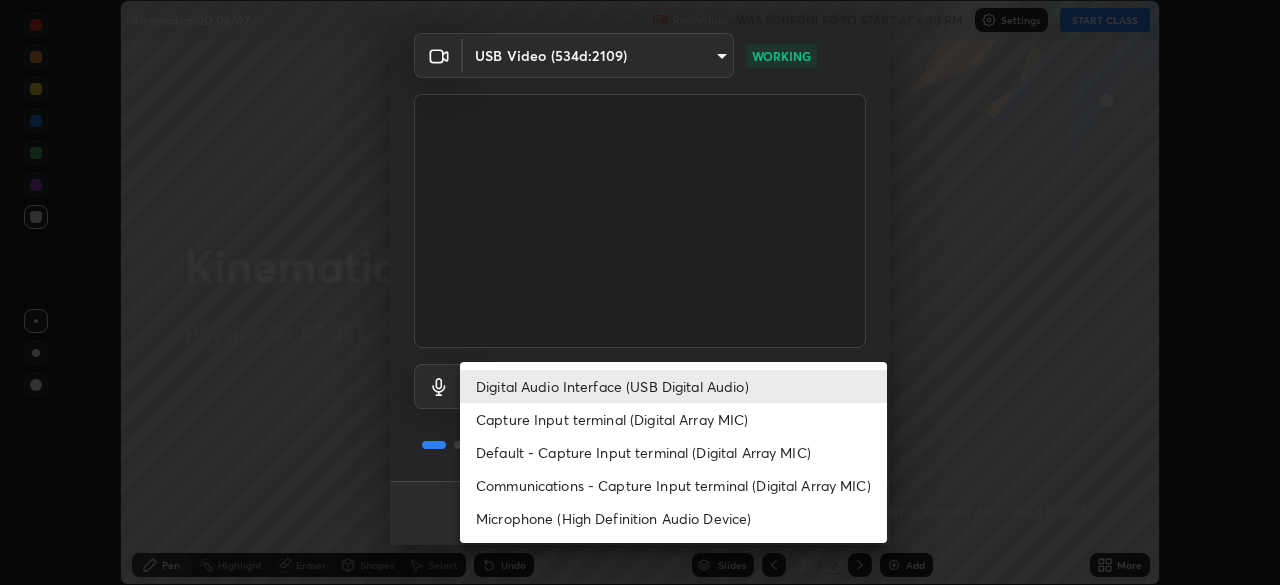 click on "Capture Input terminal (Digital Array MIC)" at bounding box center [673, 419] 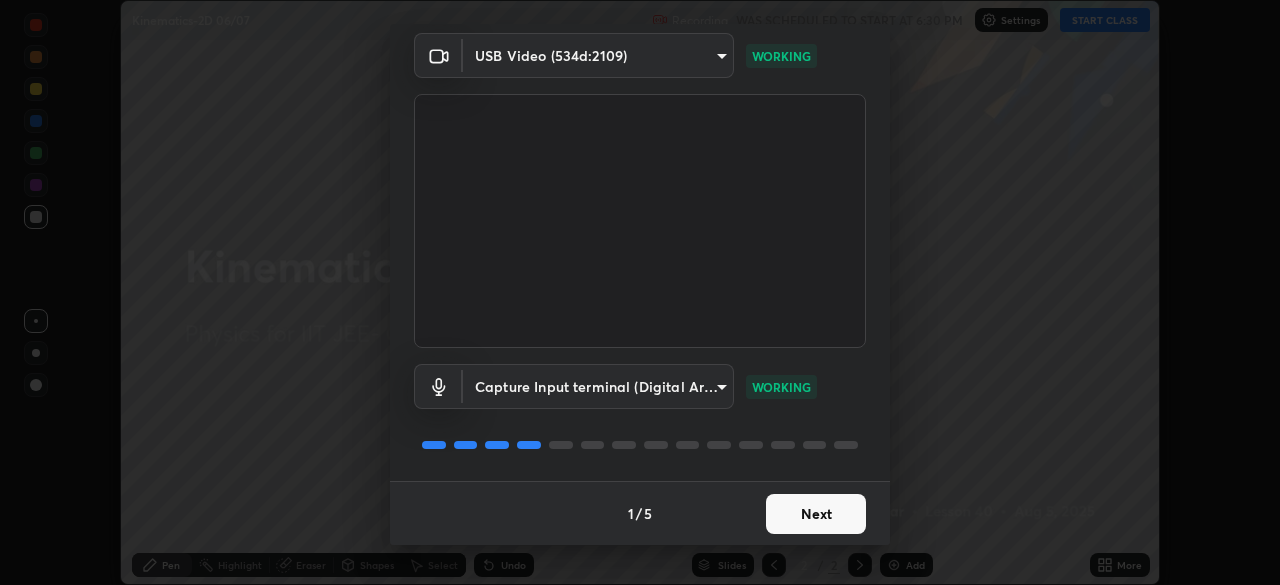 click on "Next" at bounding box center (816, 514) 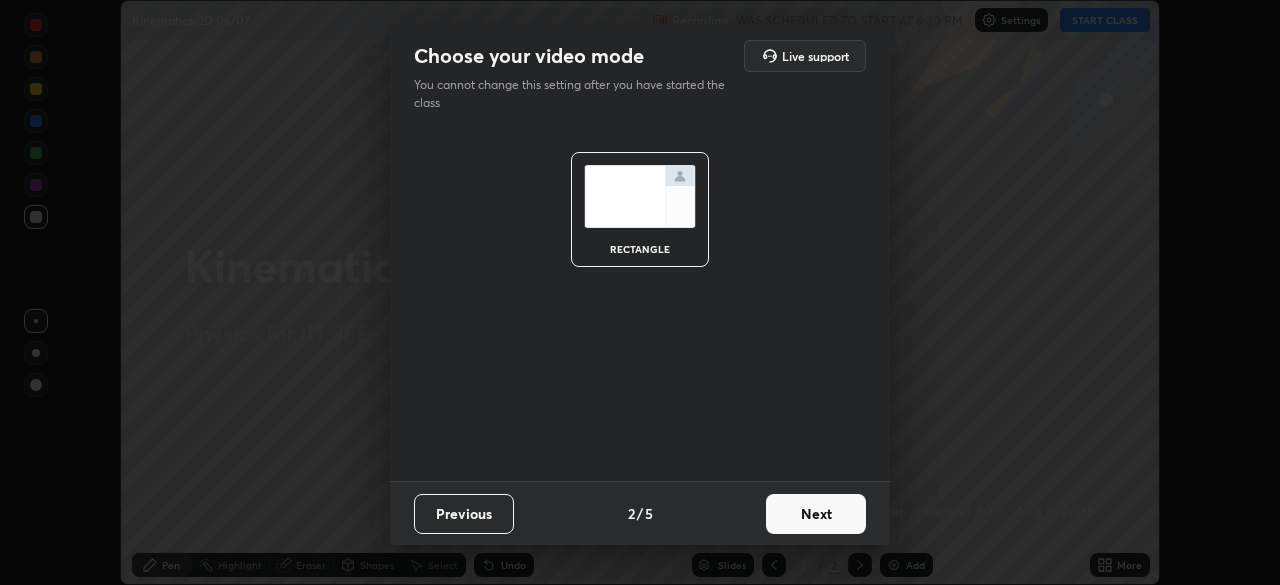 scroll, scrollTop: 0, scrollLeft: 0, axis: both 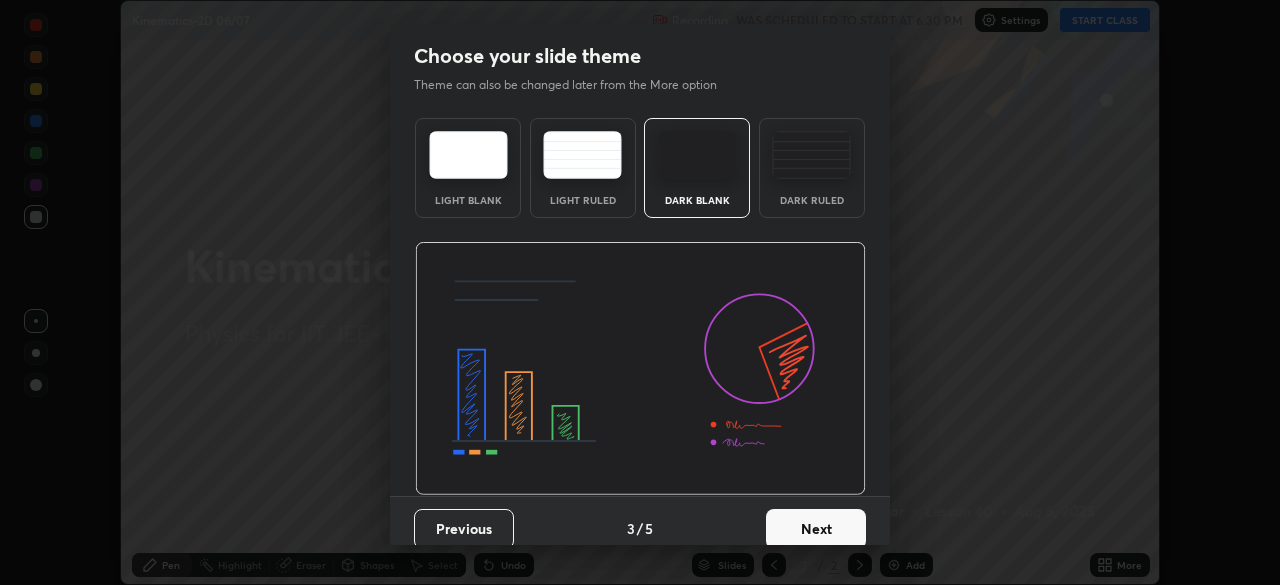click on "Next" at bounding box center (816, 529) 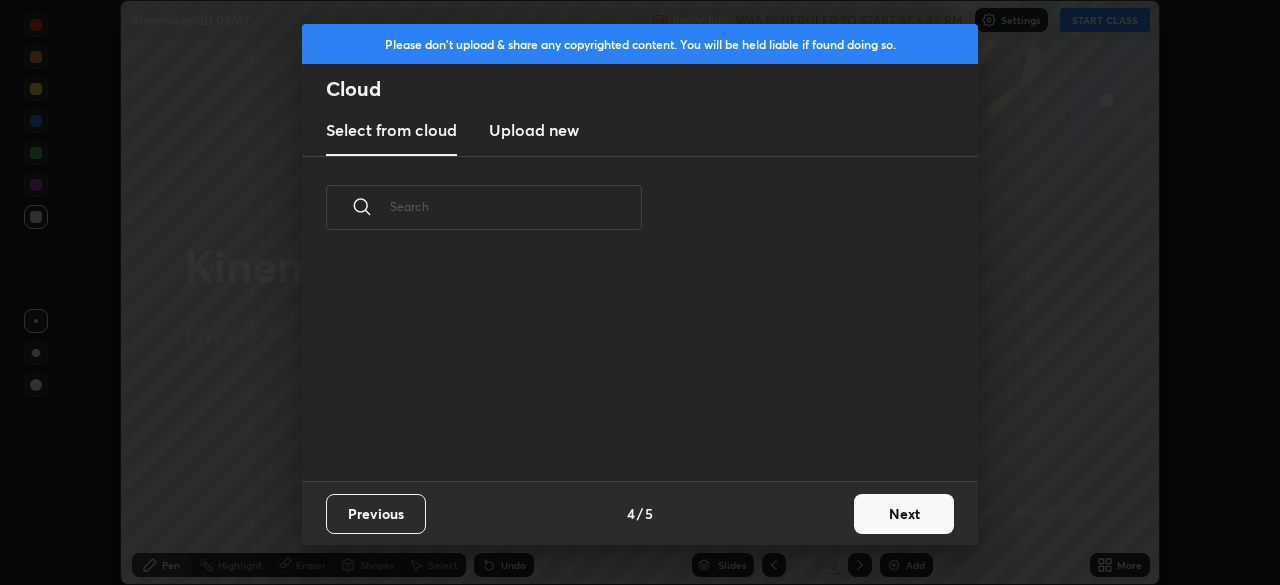 click on "Next" at bounding box center [904, 514] 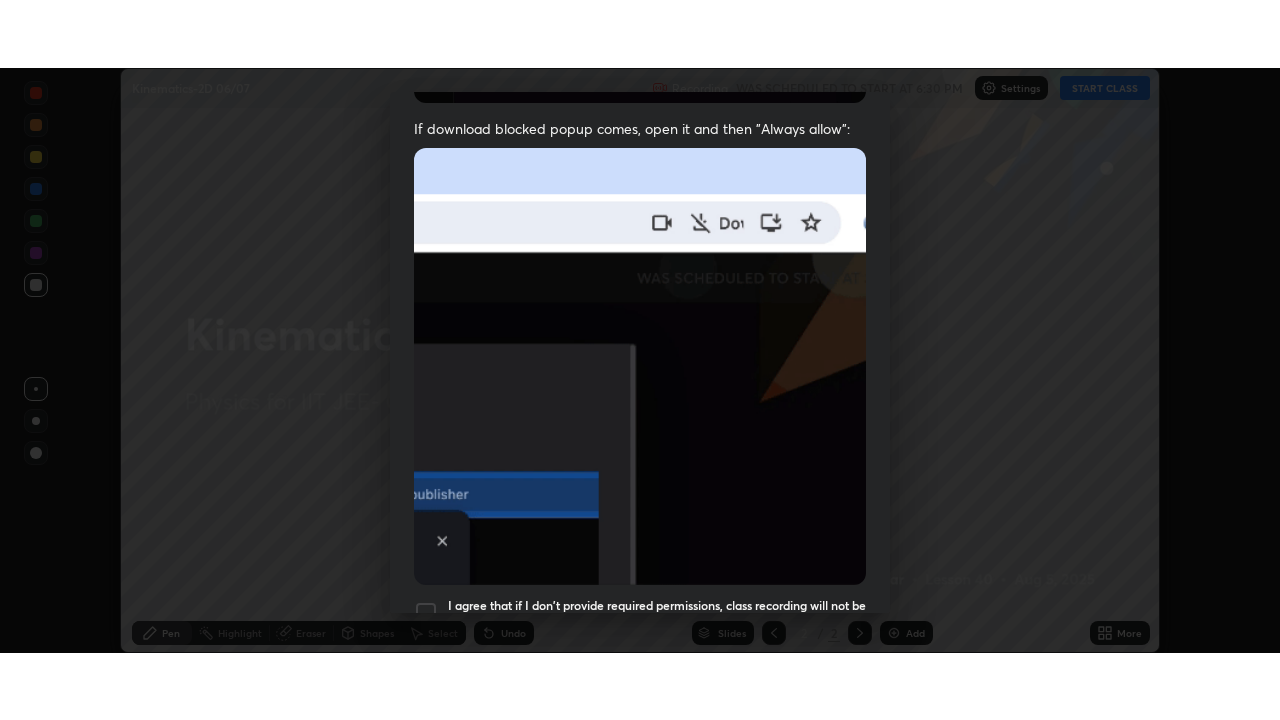 scroll, scrollTop: 479, scrollLeft: 0, axis: vertical 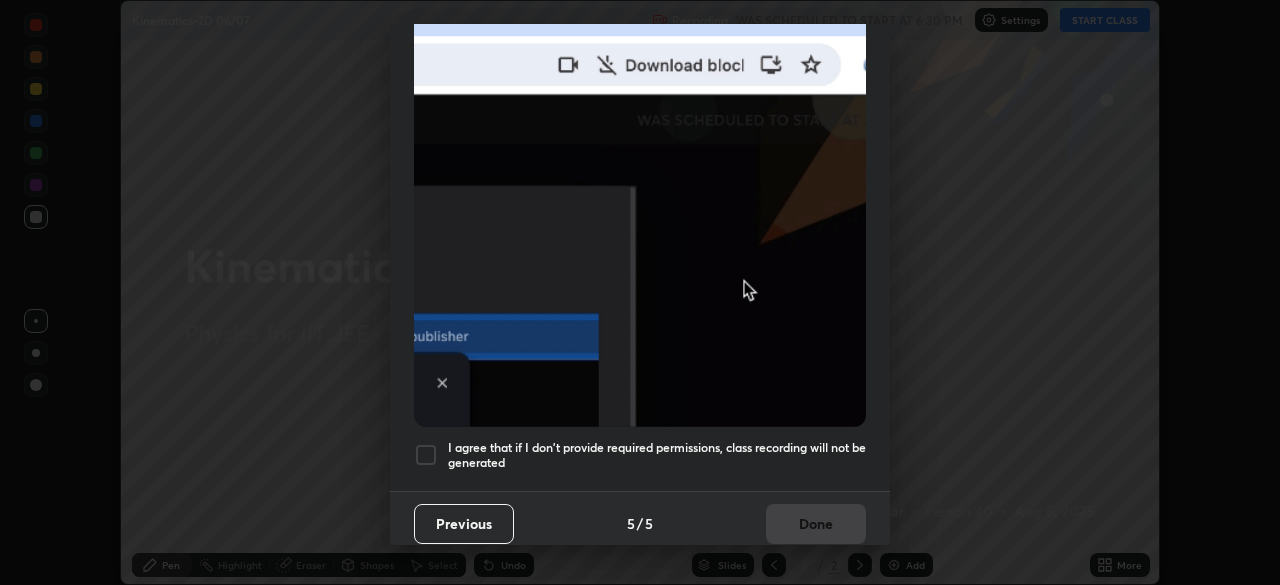 click on "I agree that if I don't provide required permissions, class recording will not be generated" at bounding box center [657, 455] 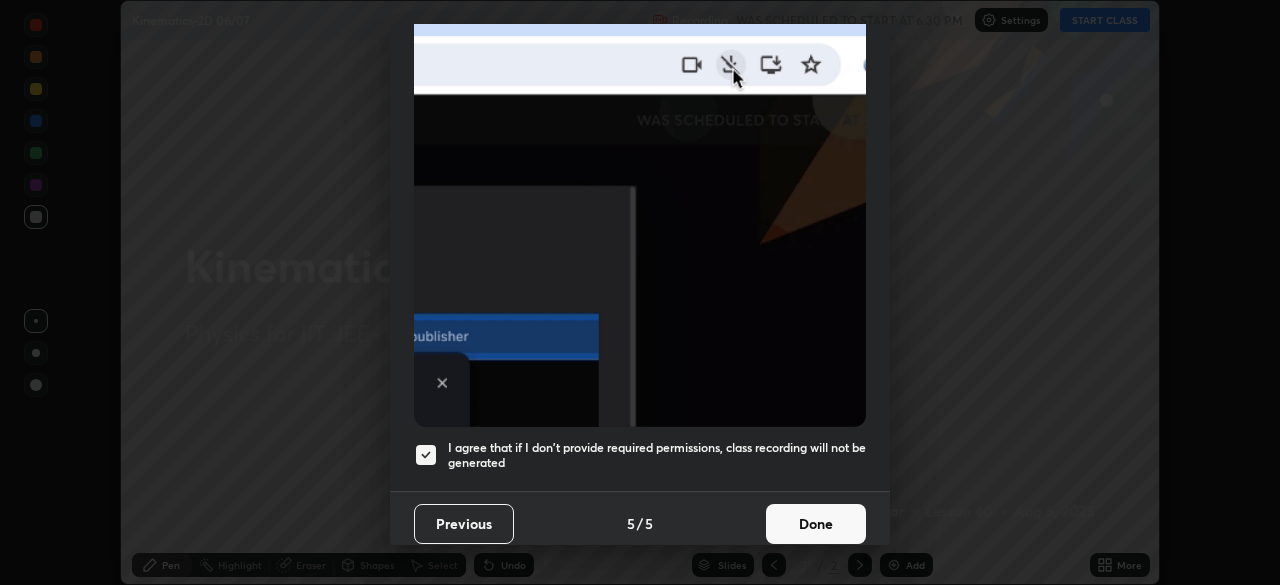 click on "Done" at bounding box center [816, 524] 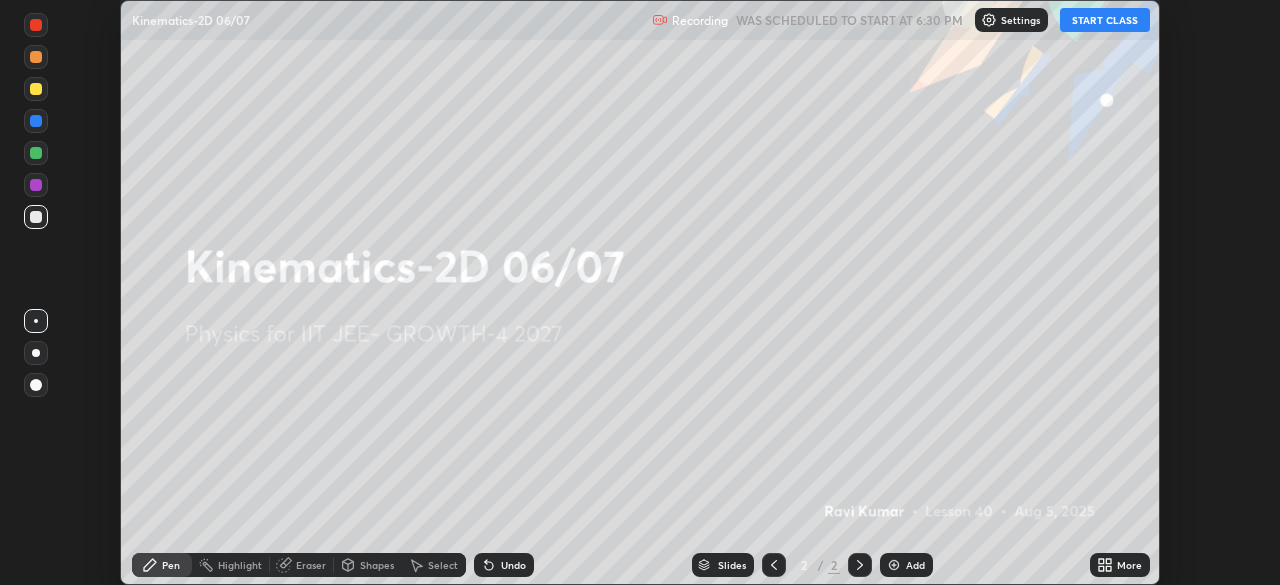 click 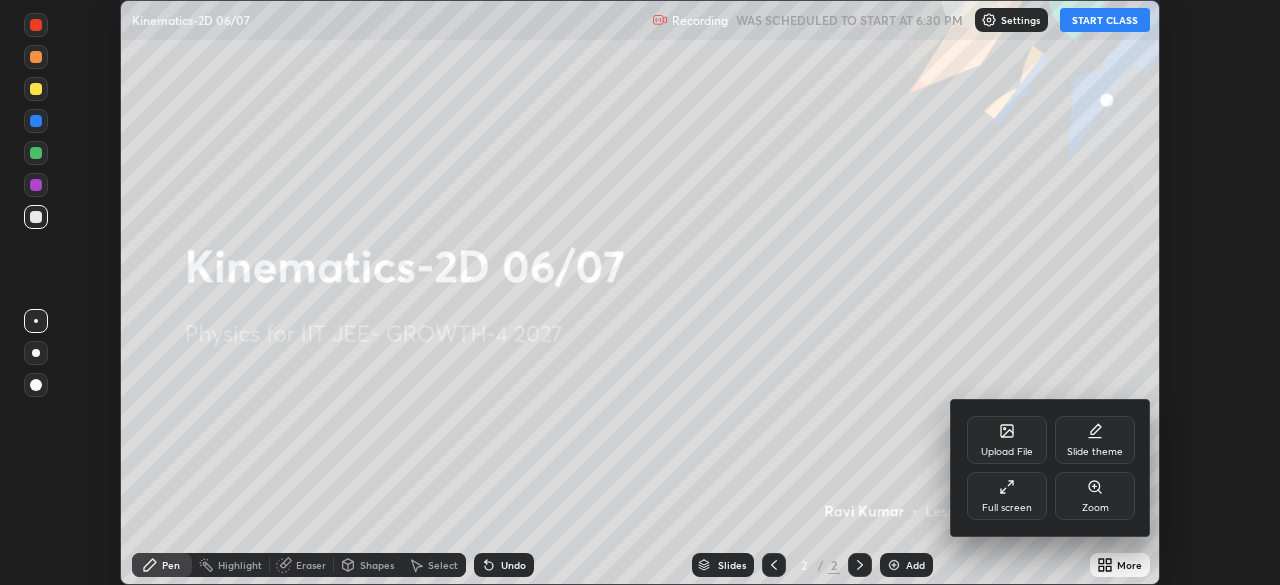 click 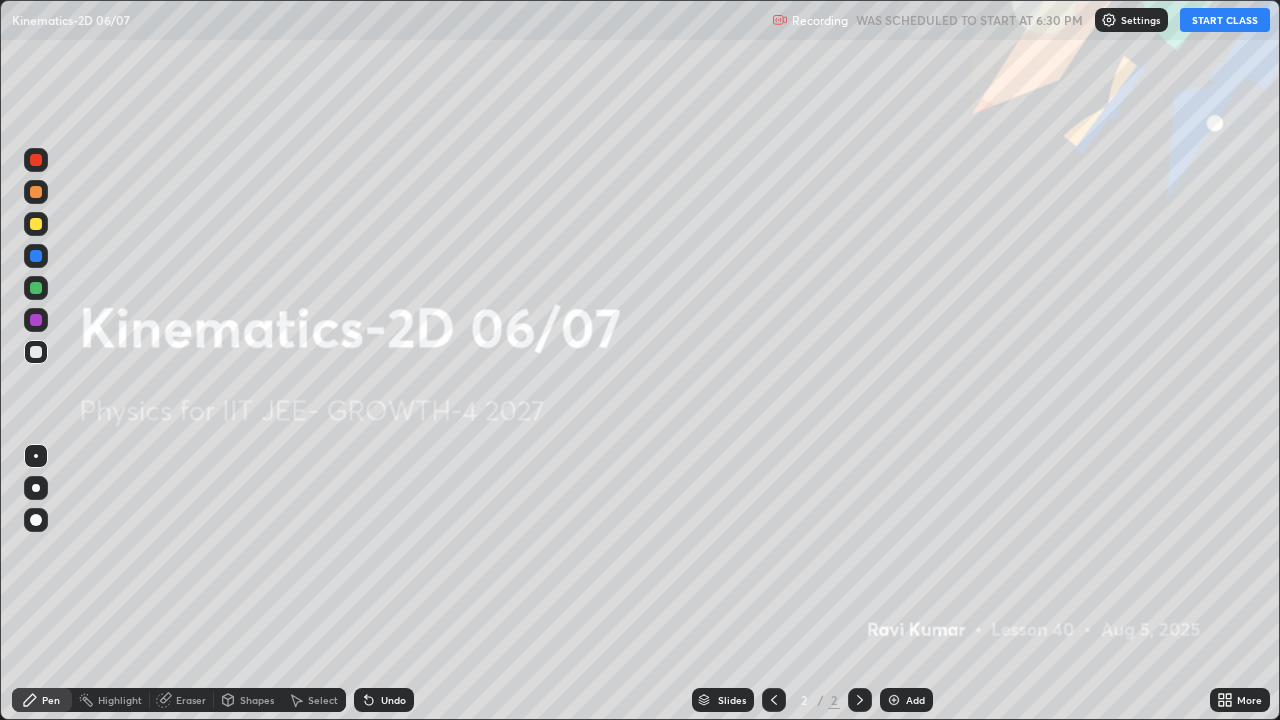 scroll, scrollTop: 99280, scrollLeft: 98720, axis: both 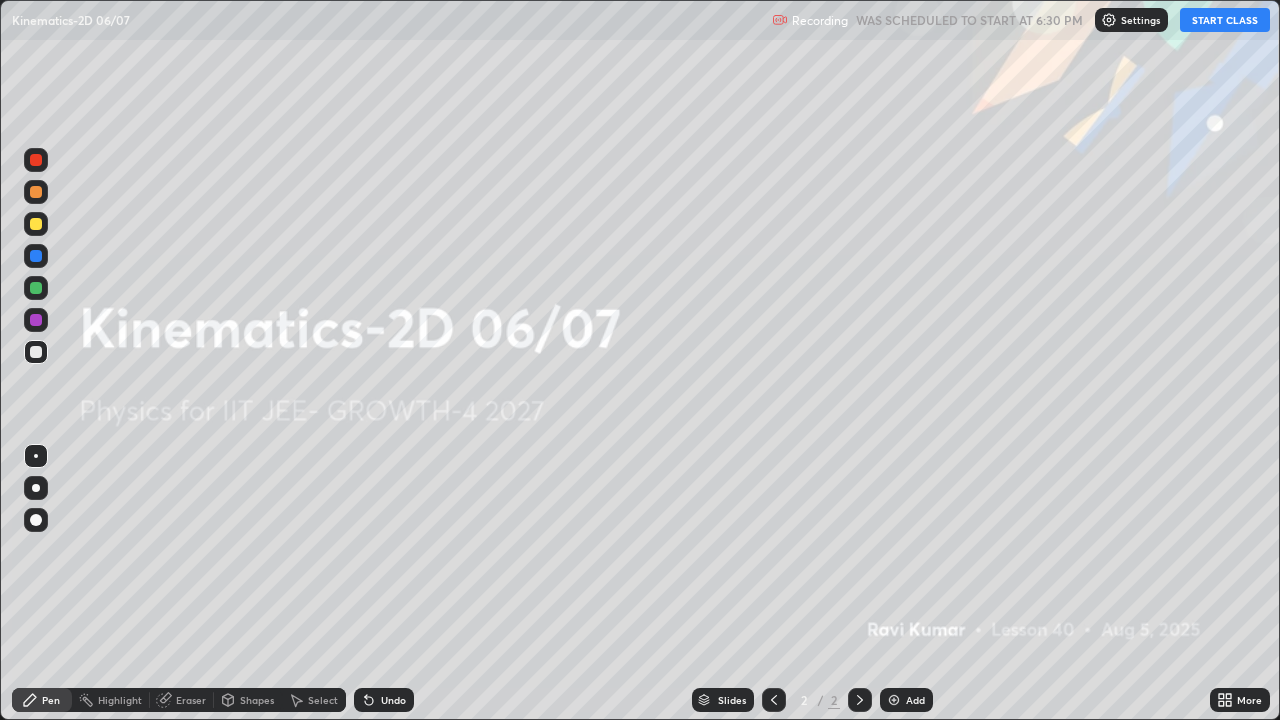 click on "START CLASS" at bounding box center (1225, 20) 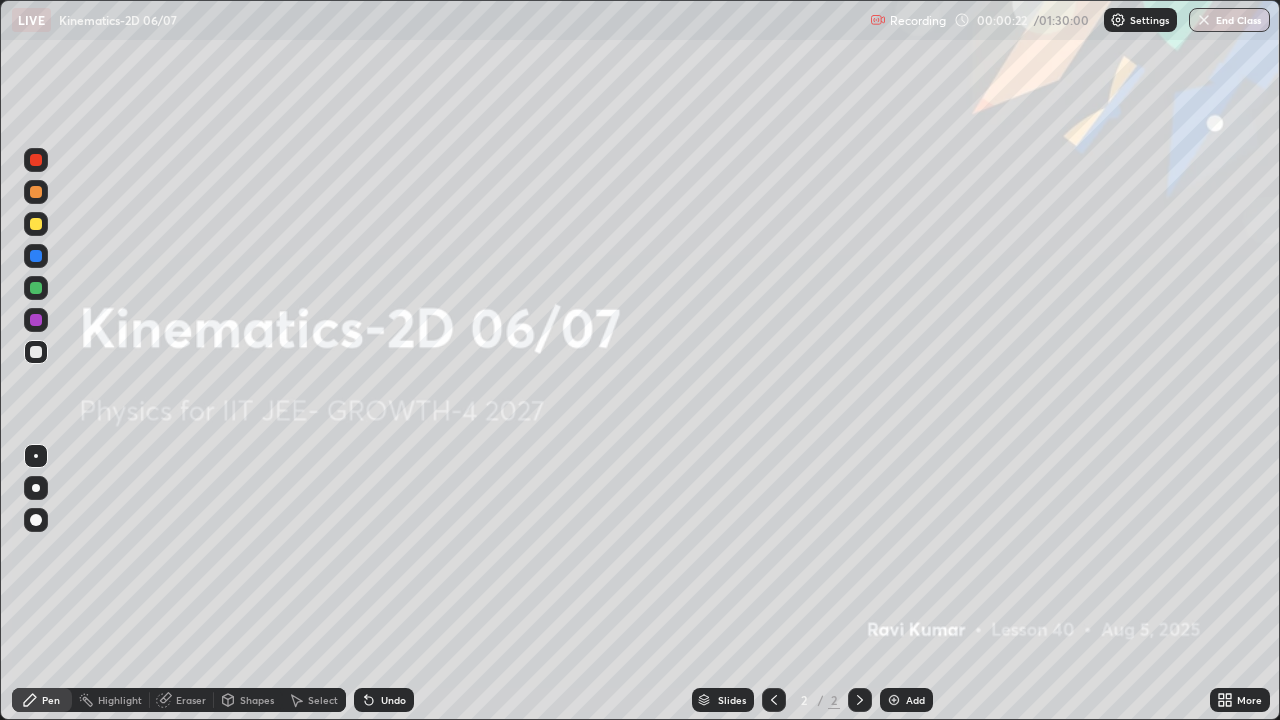 click at bounding box center [894, 700] 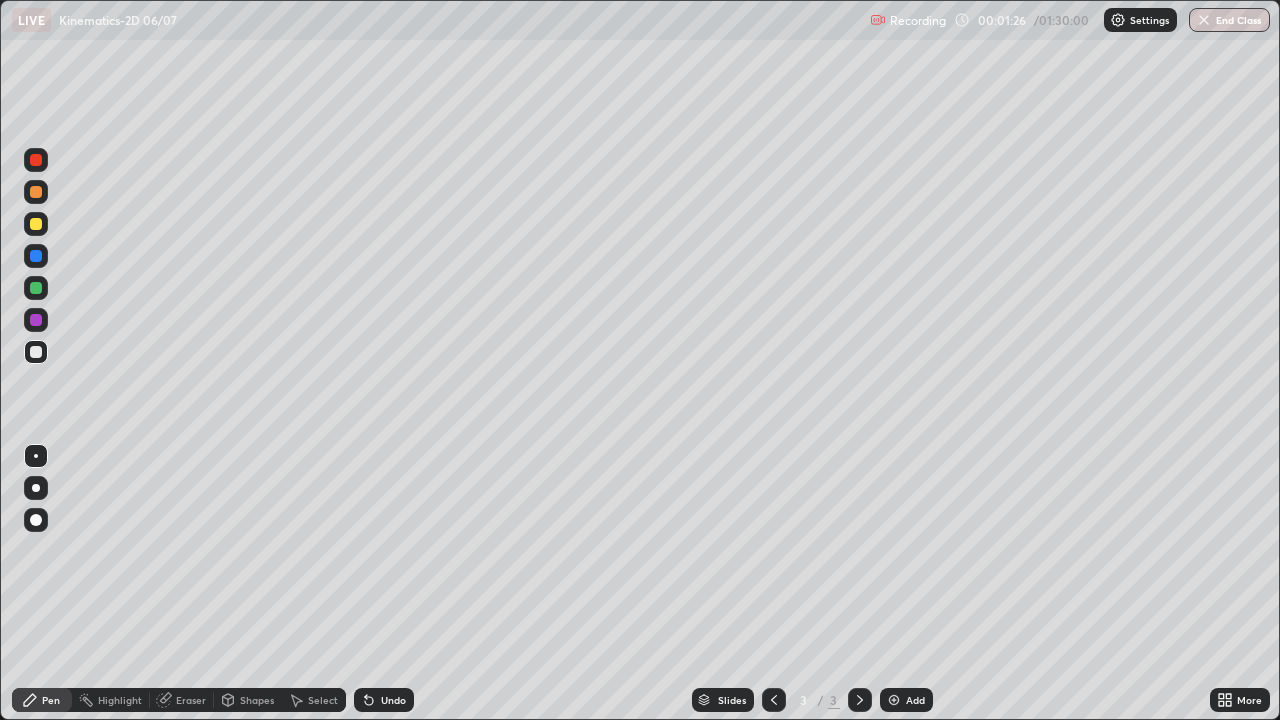 click on "Eraser" at bounding box center [191, 700] 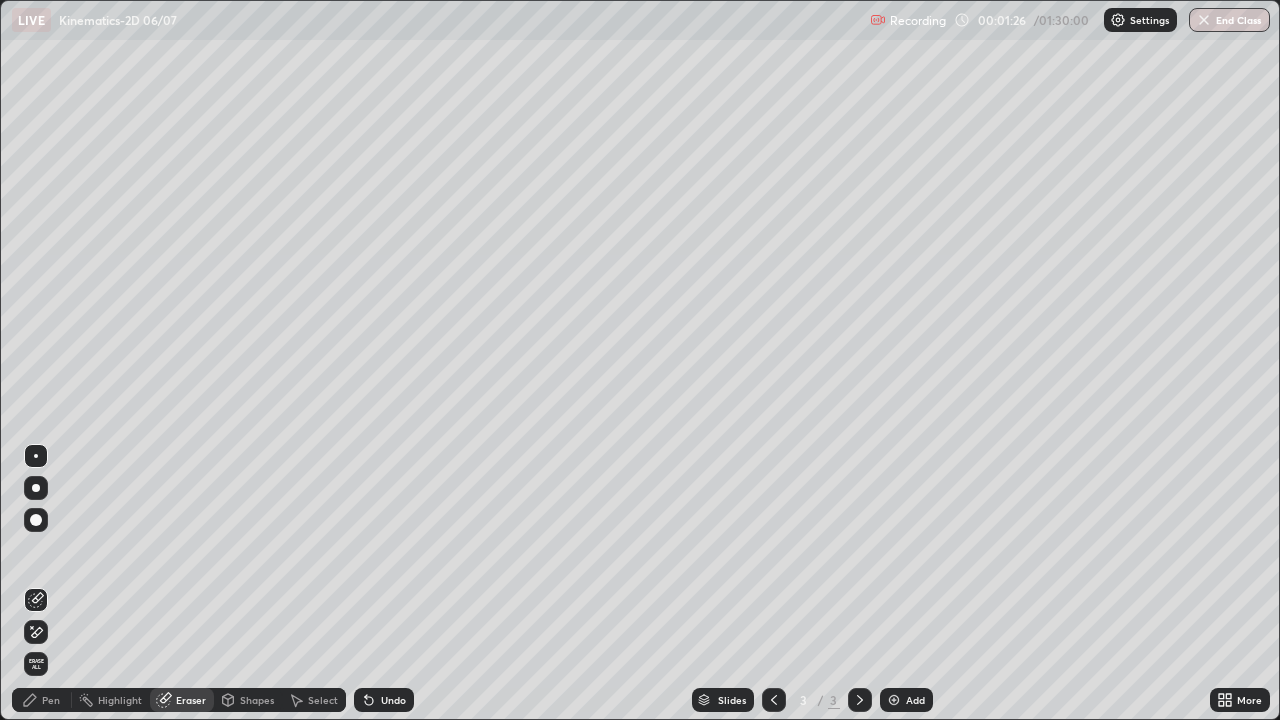 click 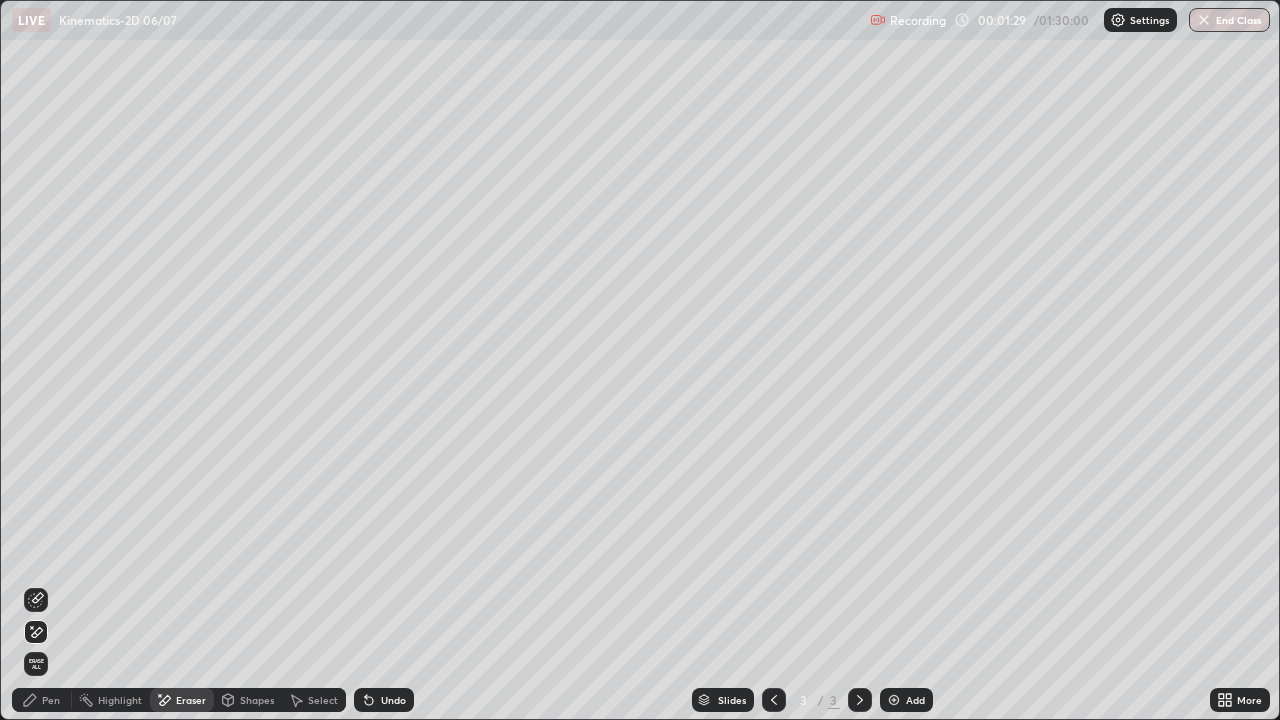 click on "Pen" at bounding box center [51, 700] 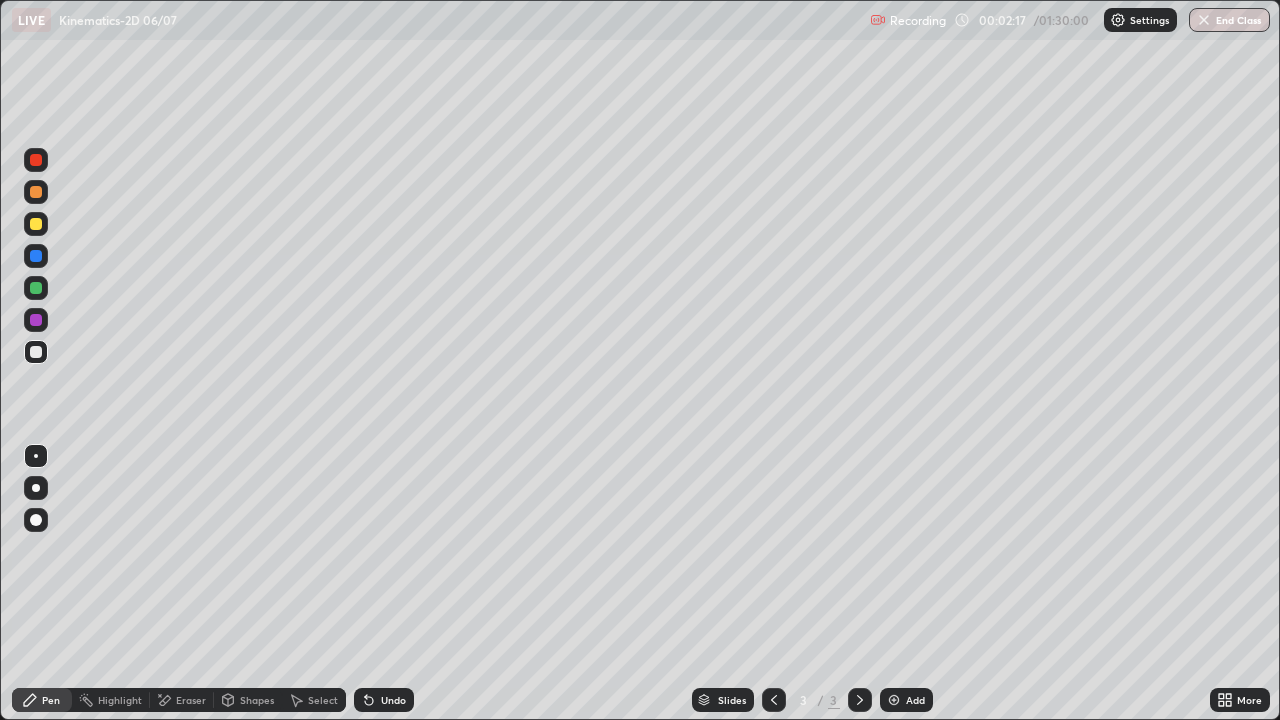 click at bounding box center (36, 224) 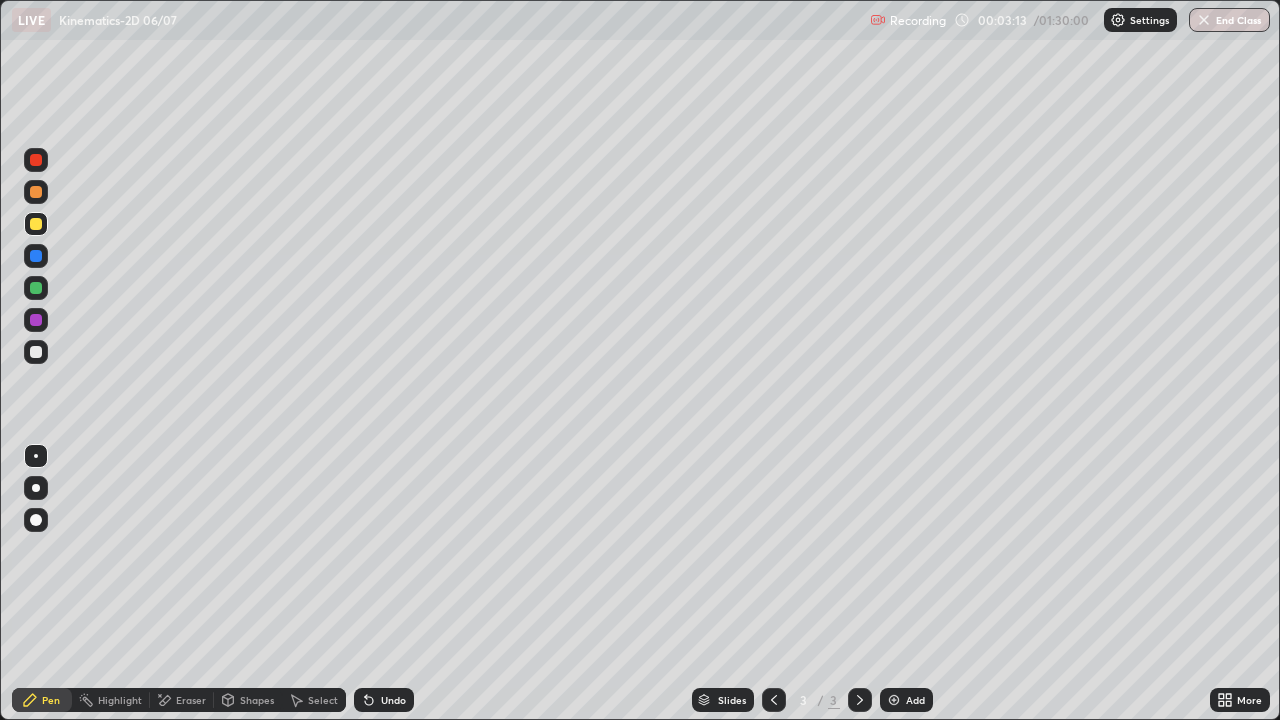 click on "Undo" at bounding box center [393, 700] 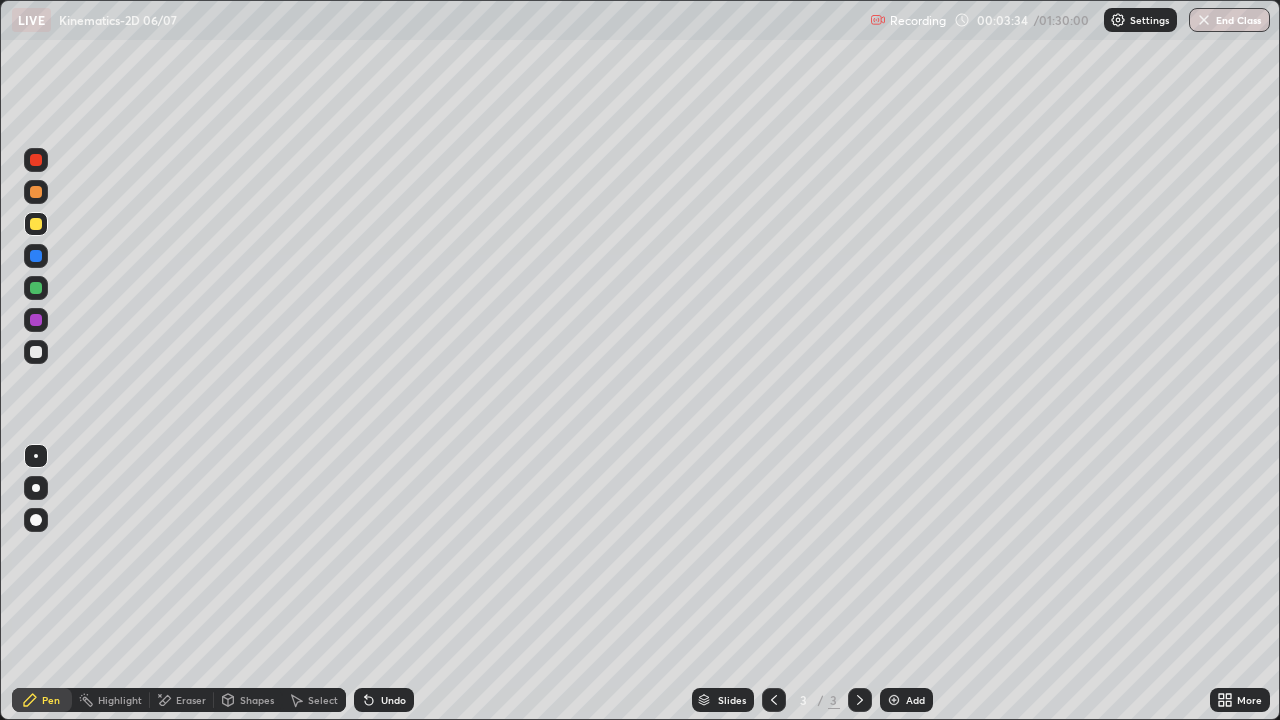 click at bounding box center (36, 352) 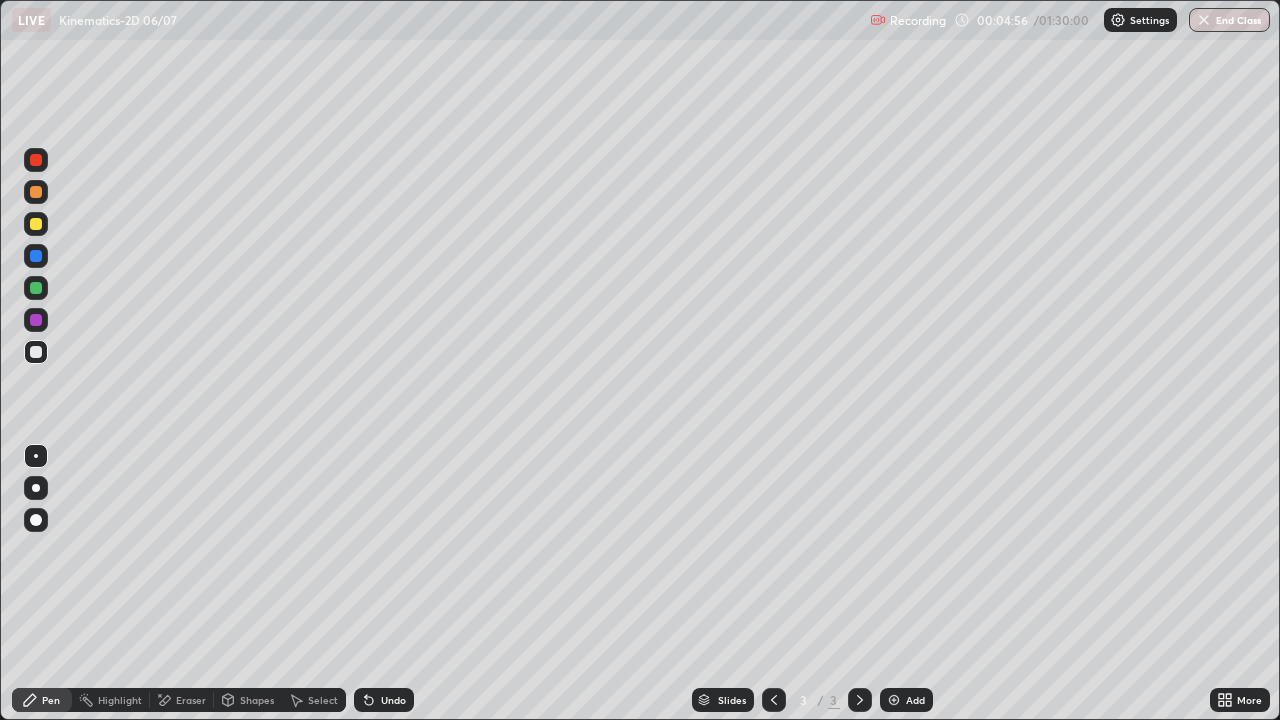 click 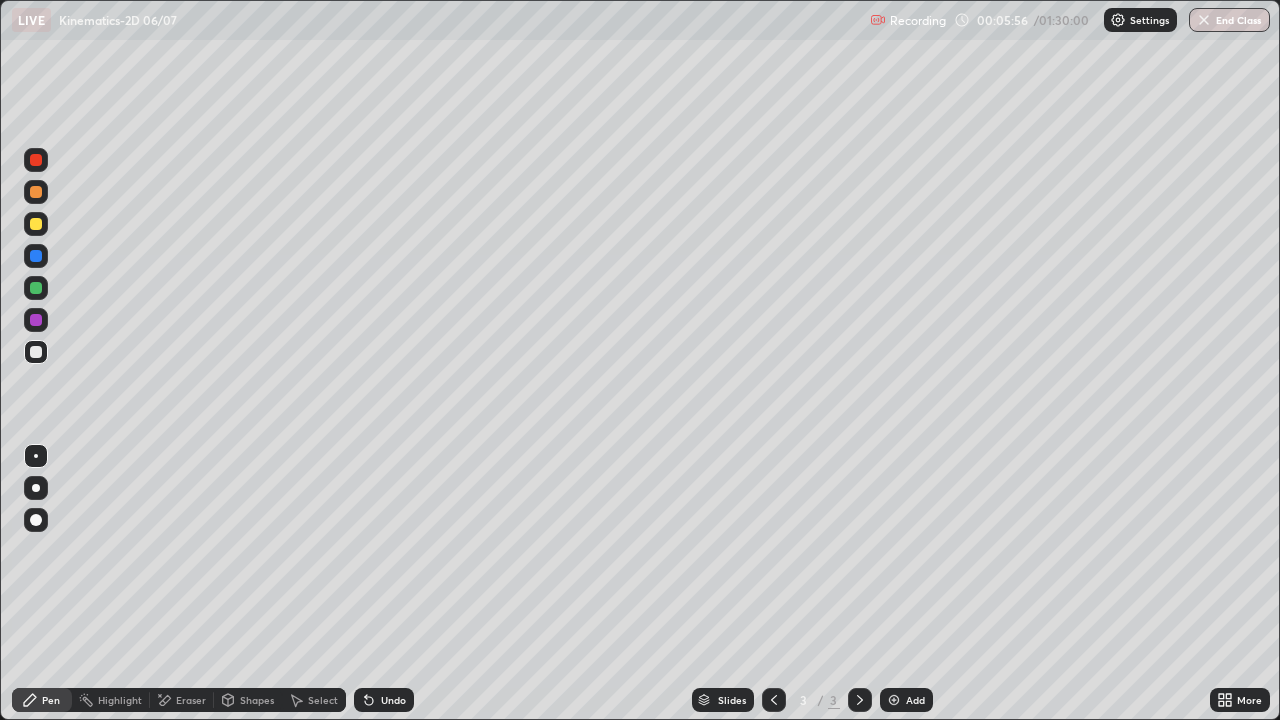 click 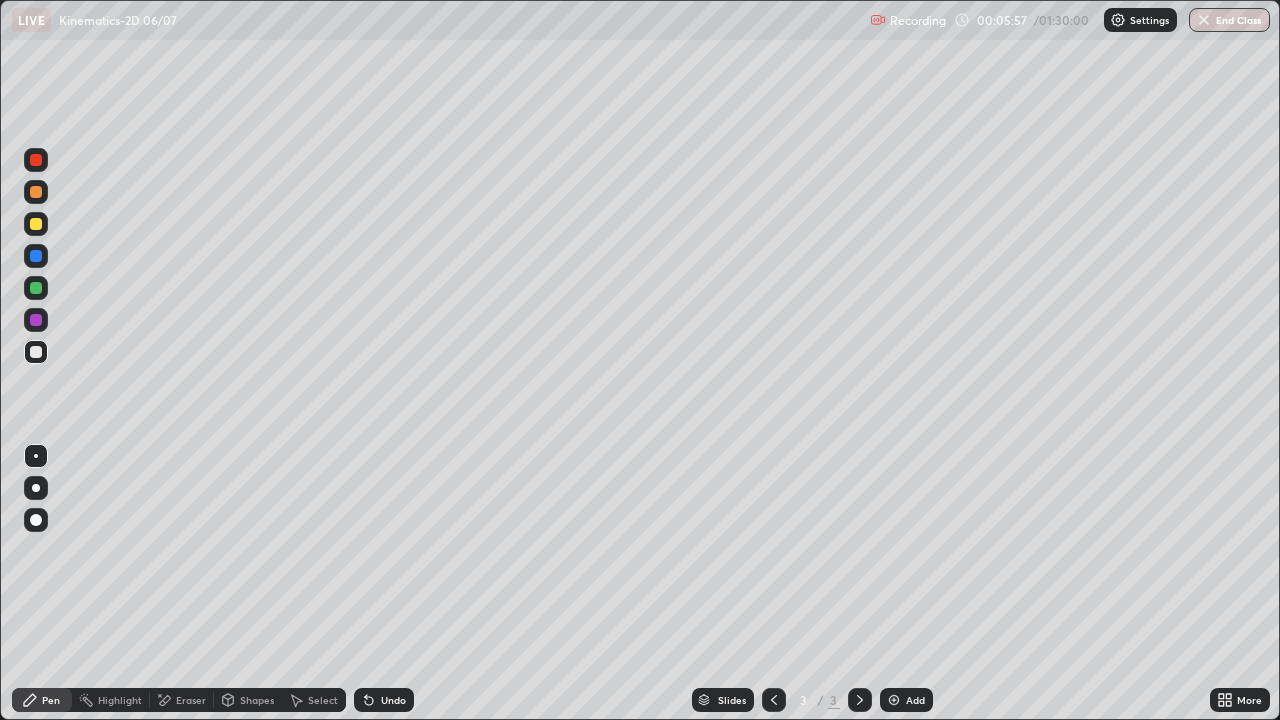 click at bounding box center [894, 700] 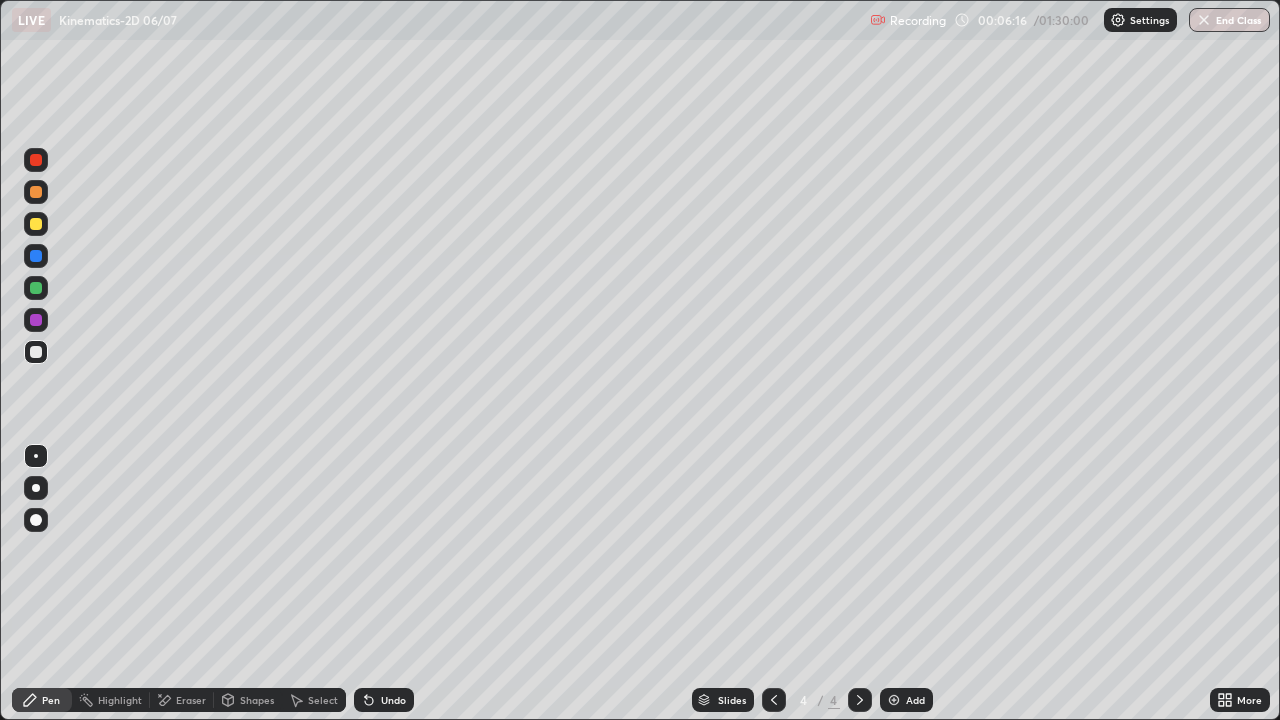 click on "Undo" at bounding box center [384, 700] 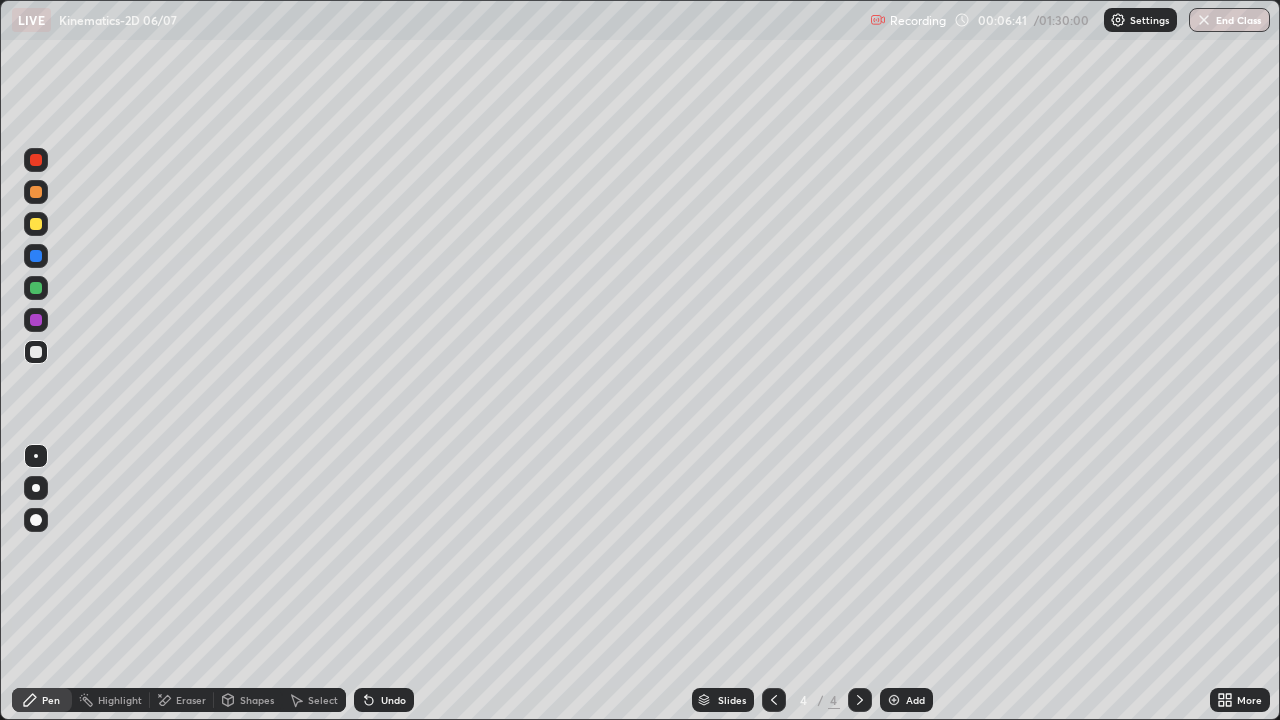 click at bounding box center [36, 352] 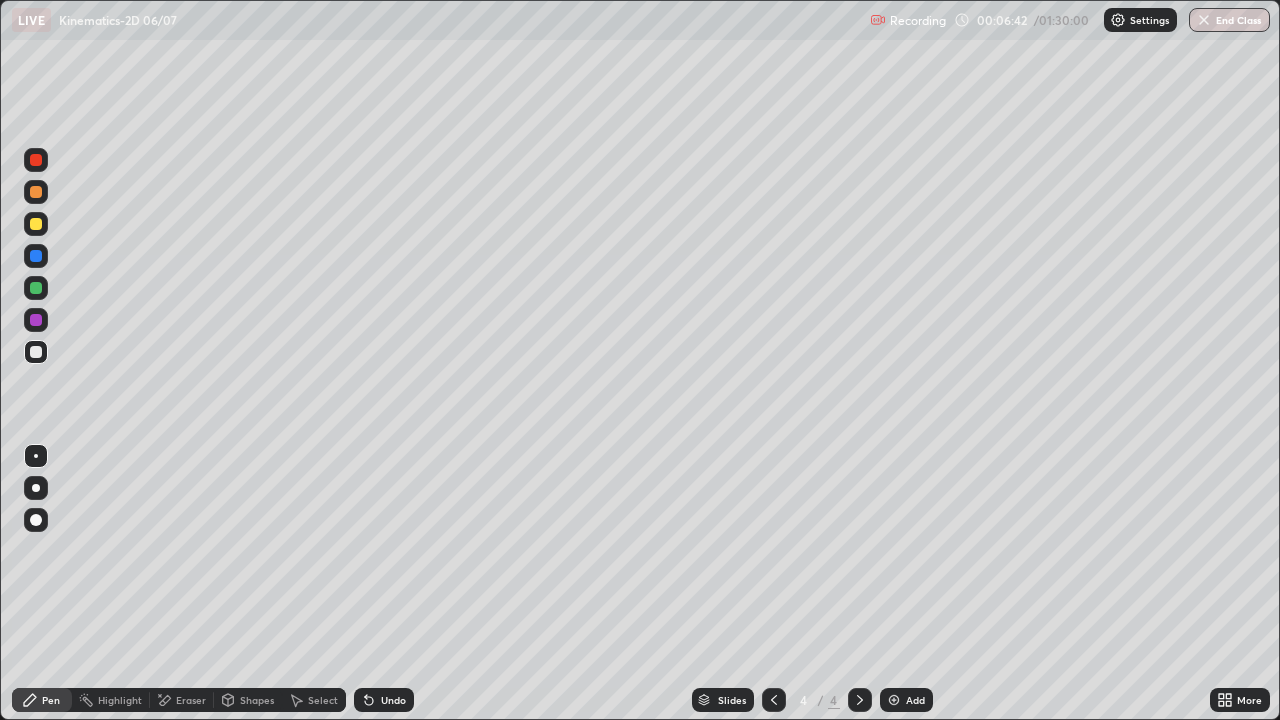 click at bounding box center [36, 288] 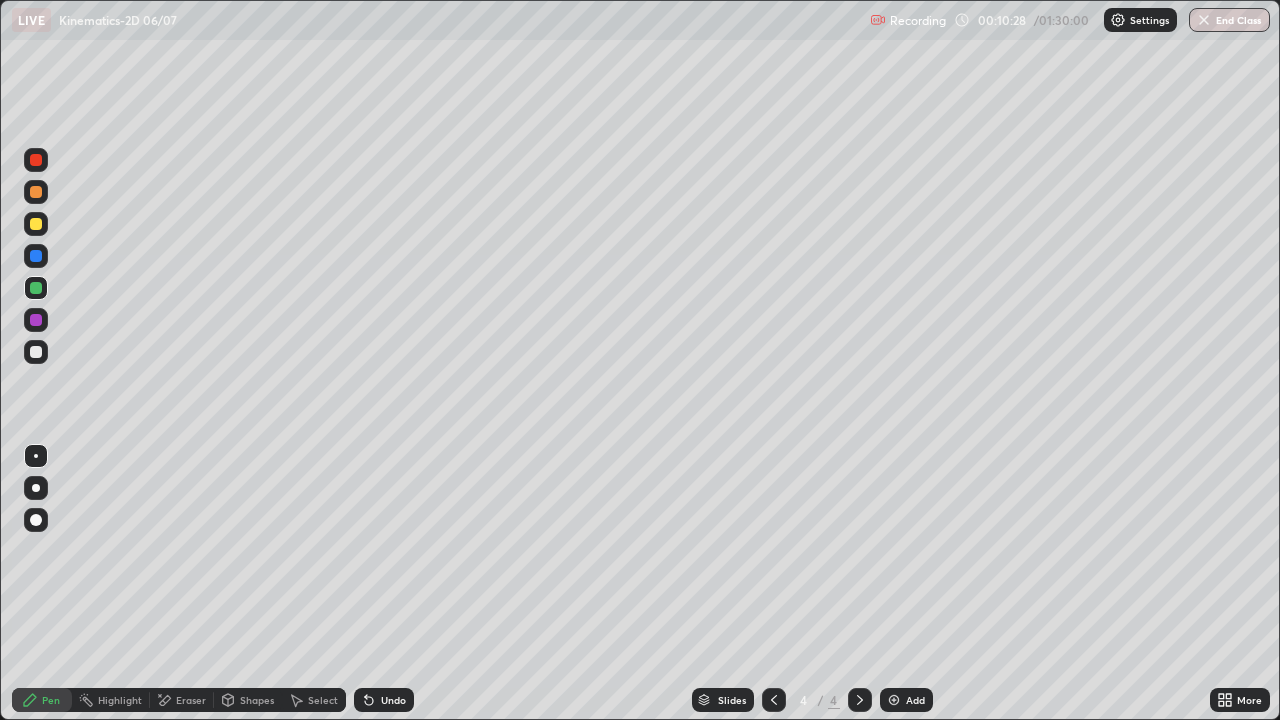 click 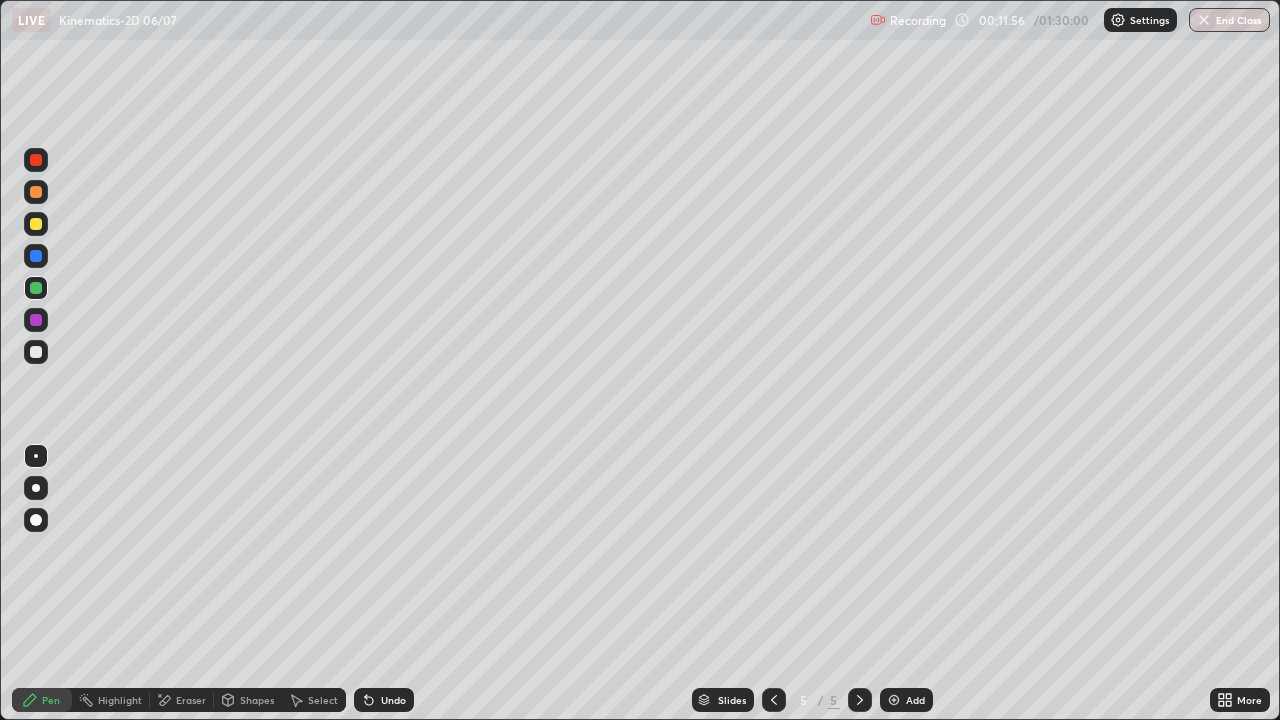 click on "Undo" at bounding box center (393, 700) 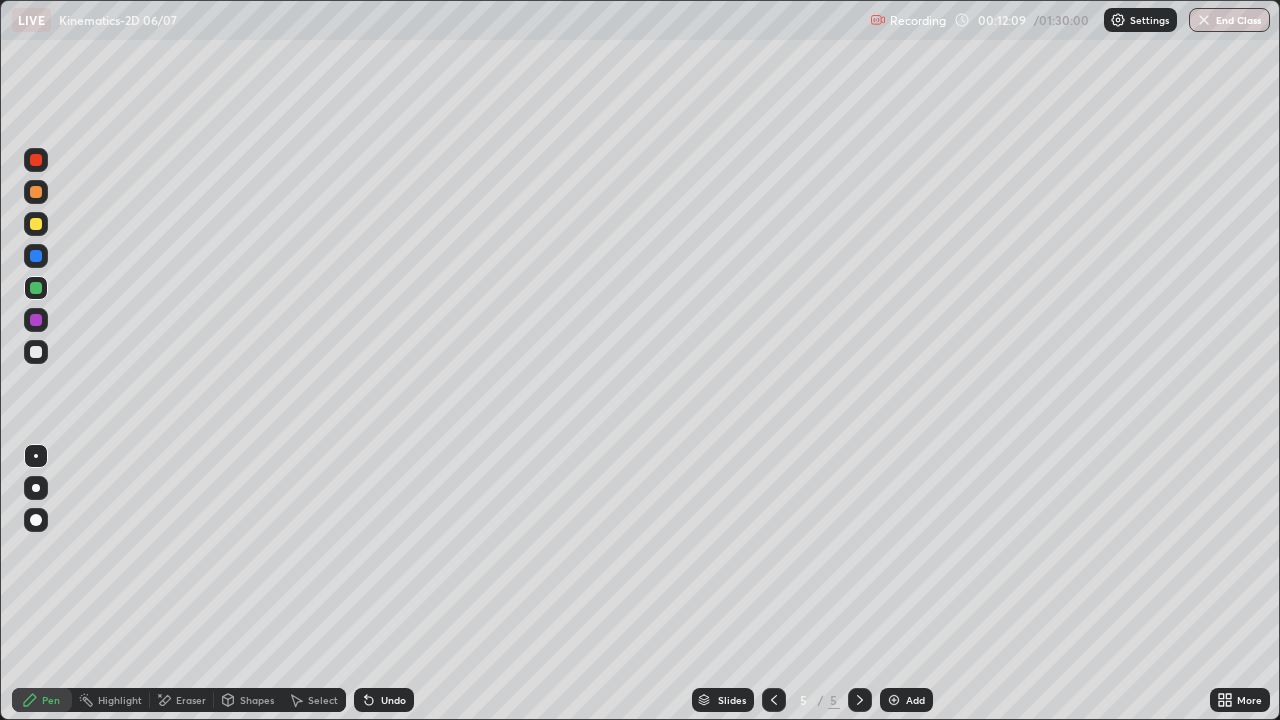 click at bounding box center [36, 352] 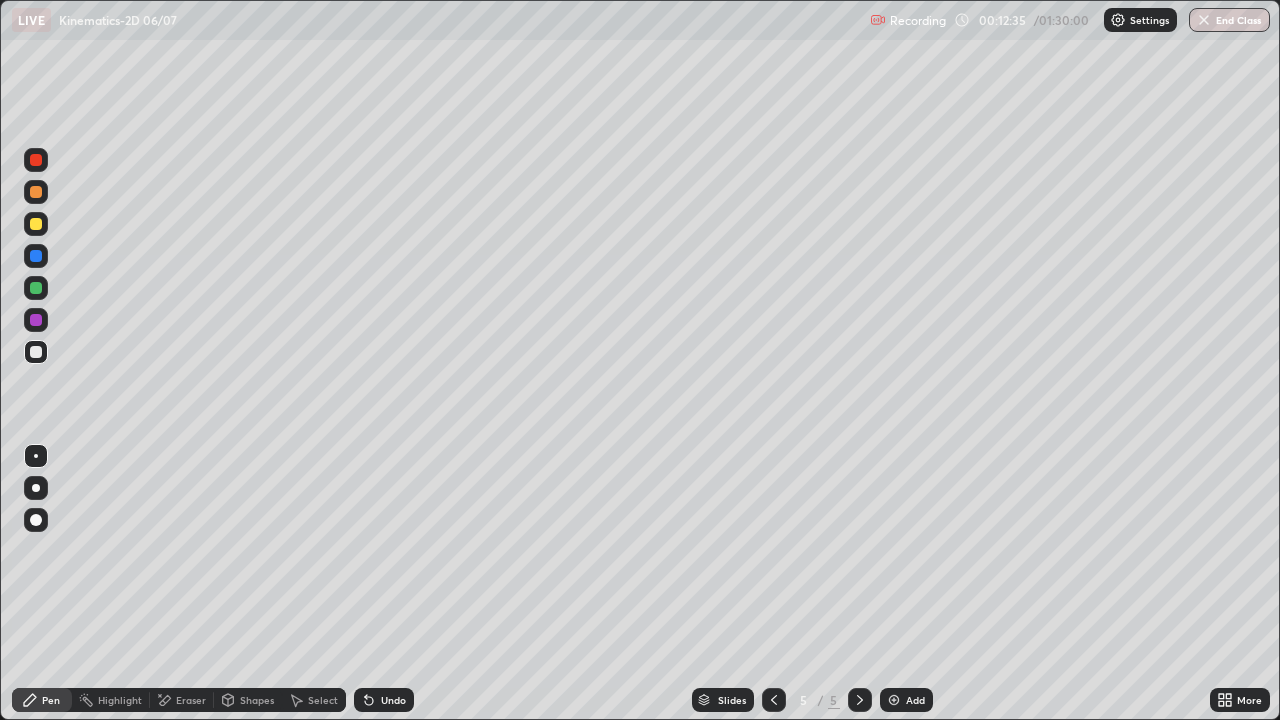 click at bounding box center [36, 224] 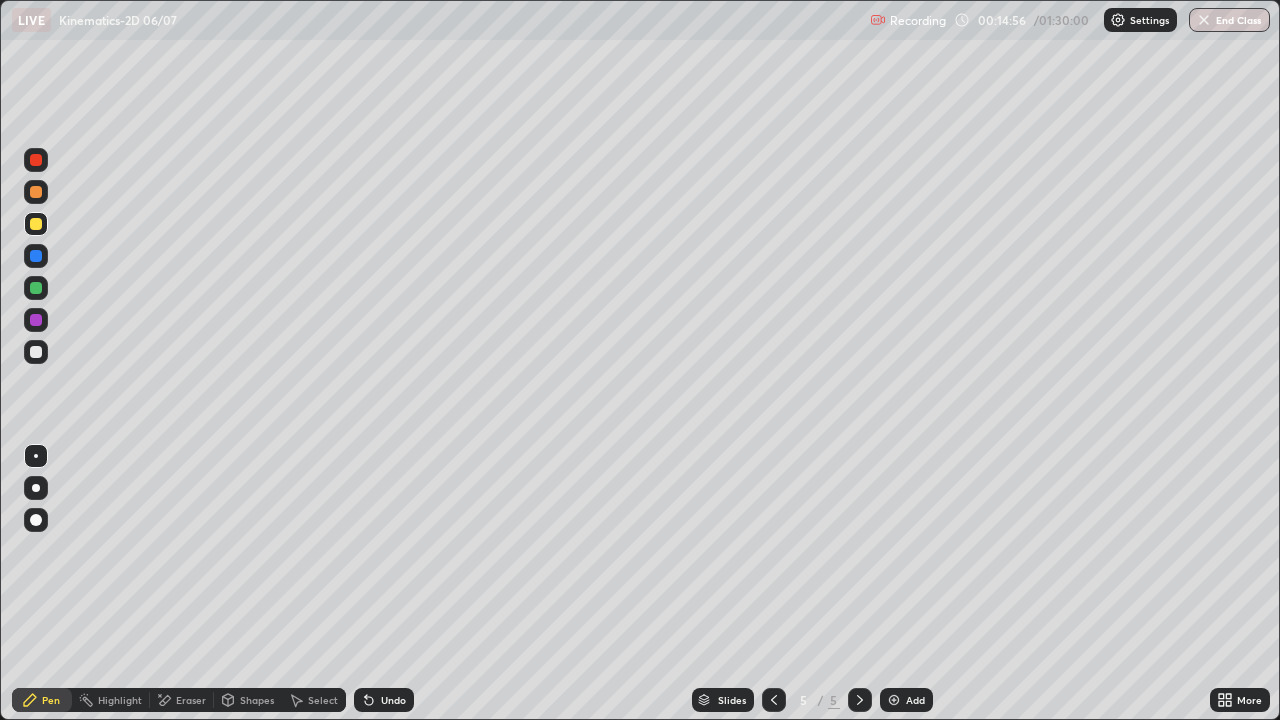 click on "Eraser" at bounding box center [191, 700] 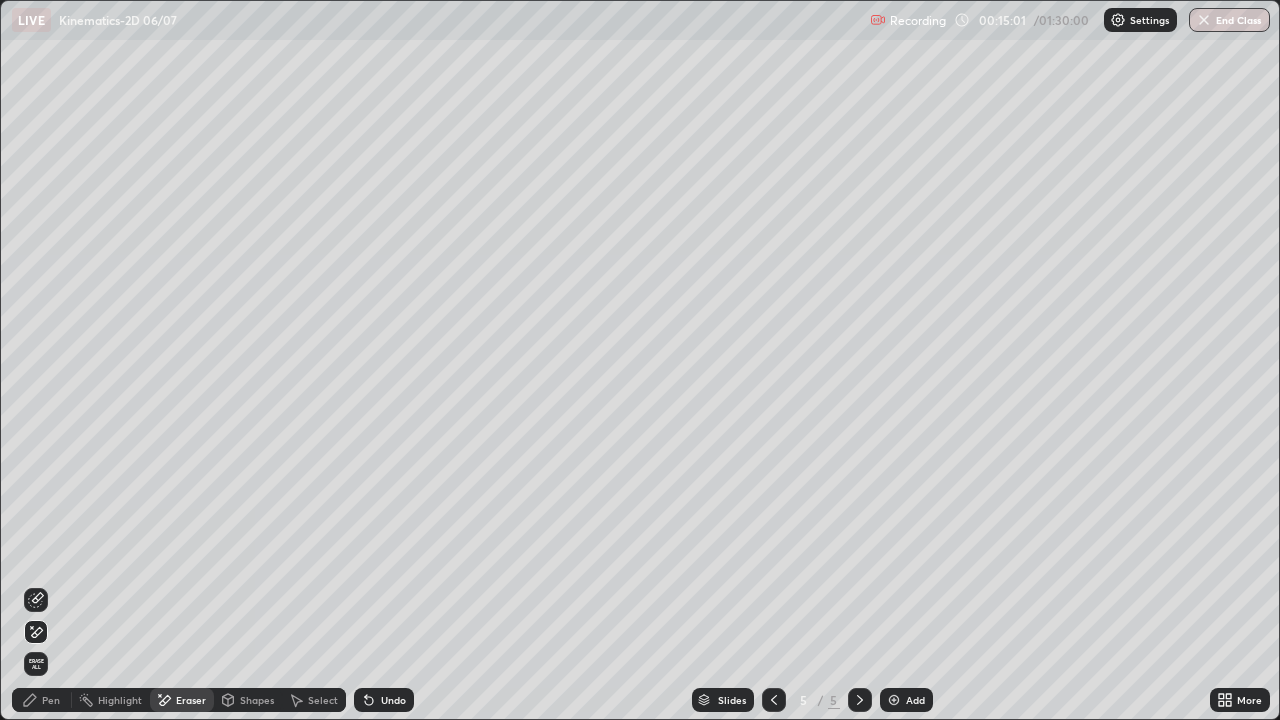 click 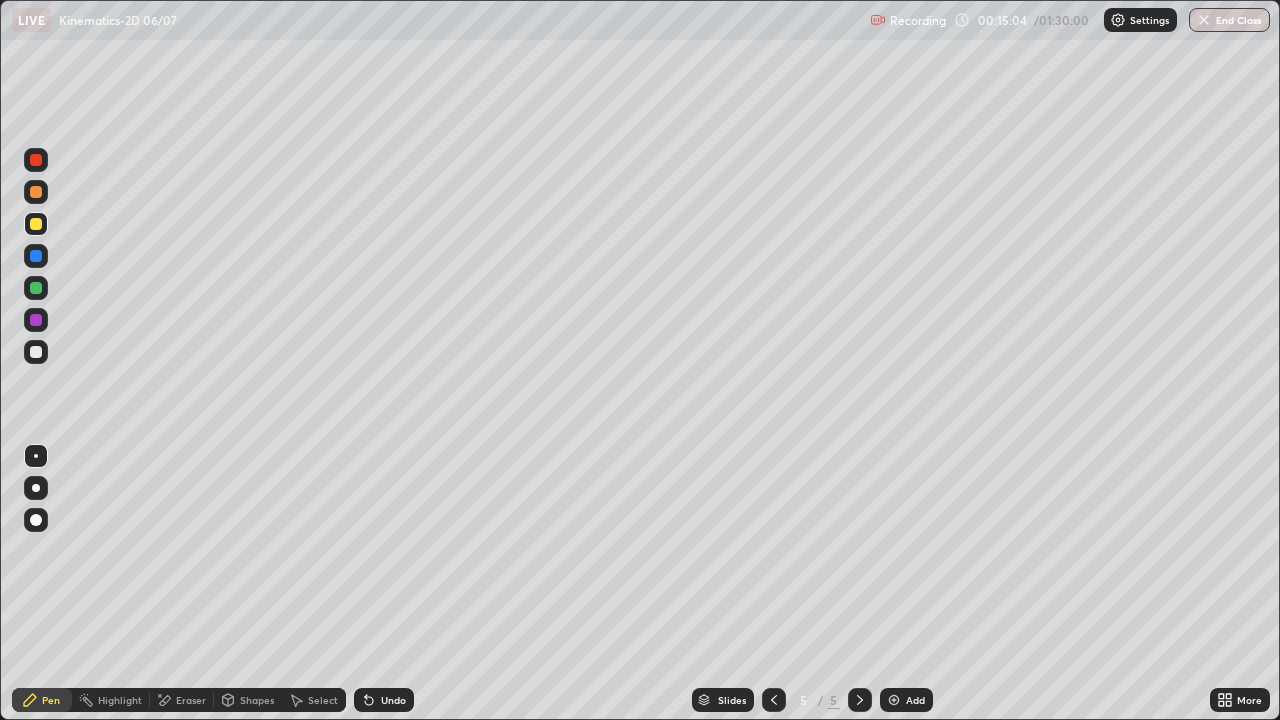 click 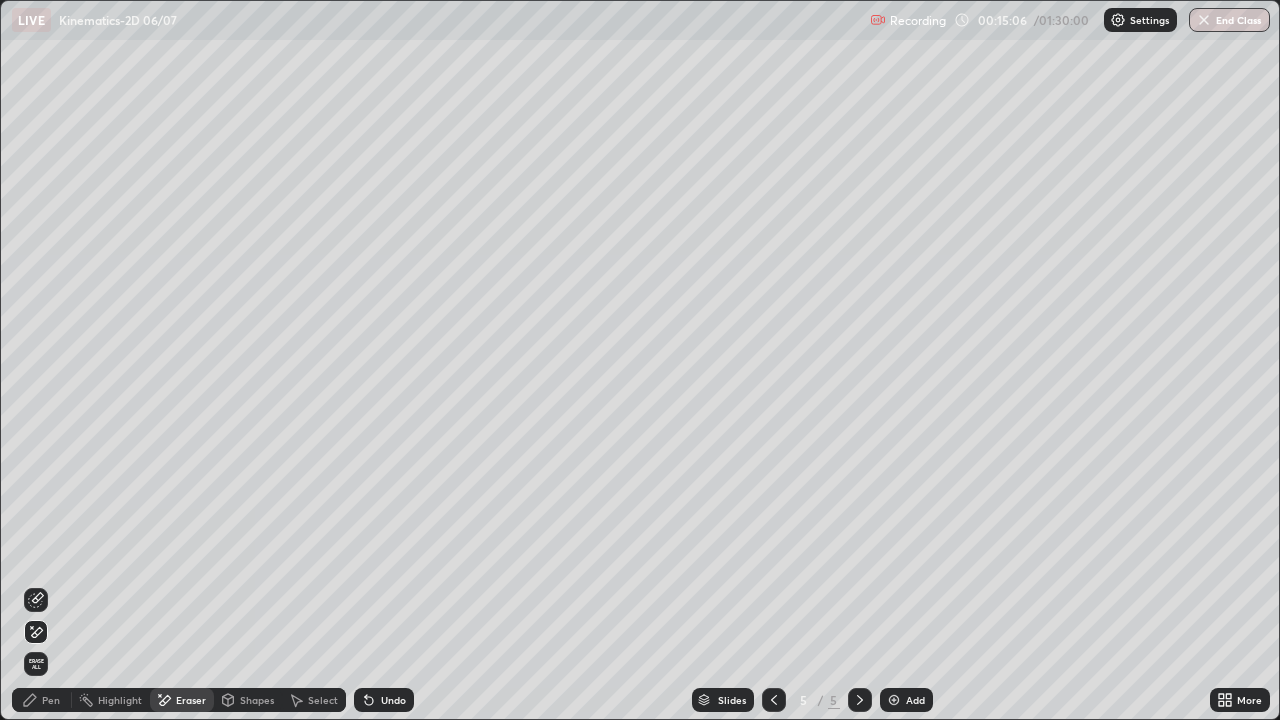 click 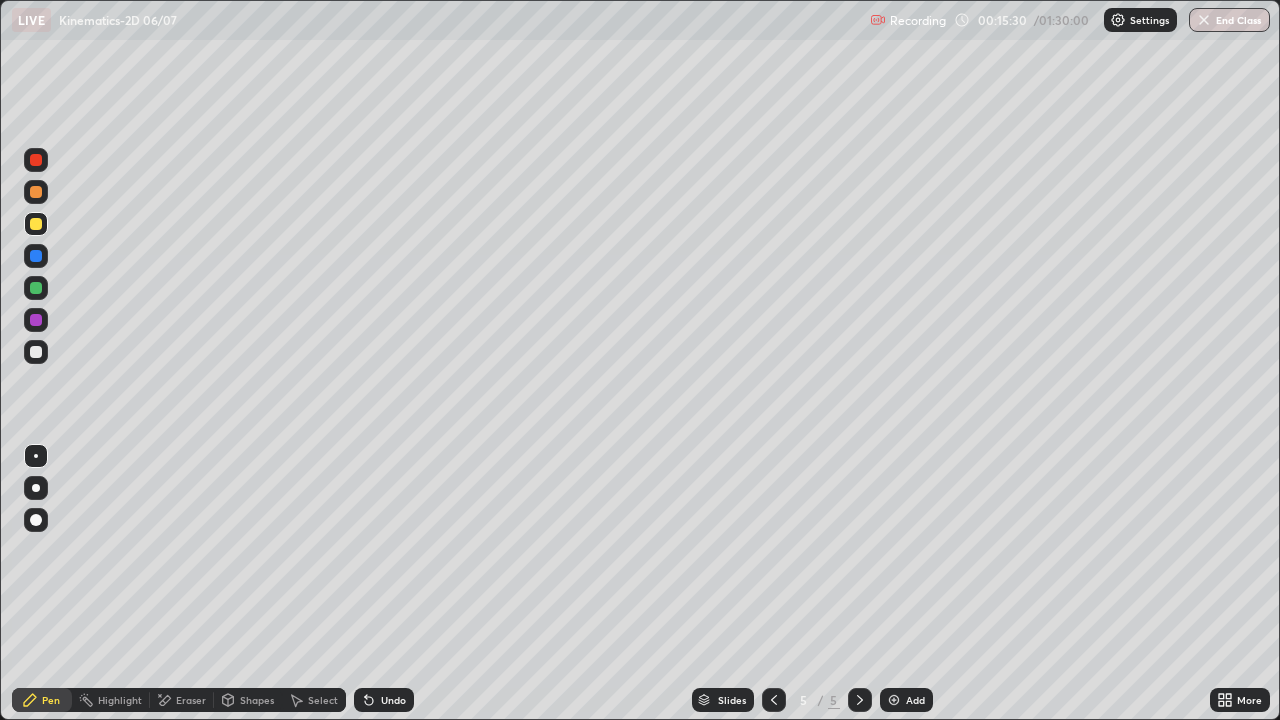 click on "Undo" at bounding box center [393, 700] 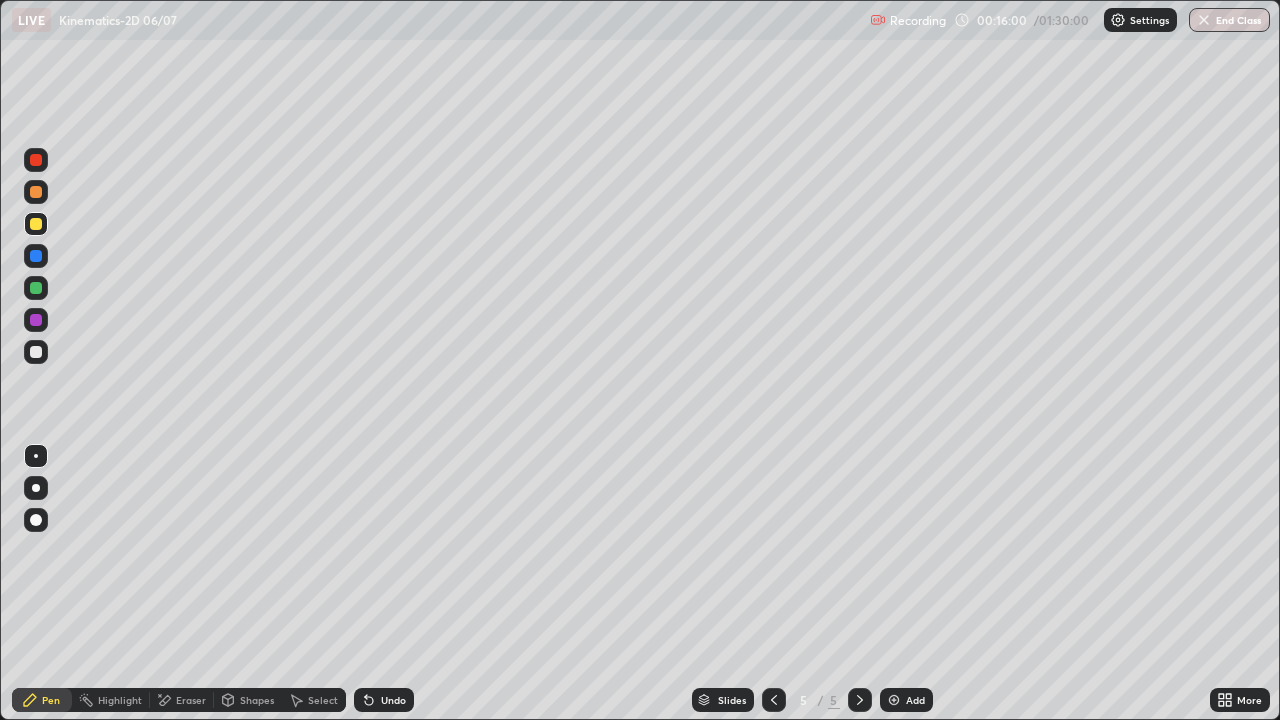 click on "Undo" at bounding box center (393, 700) 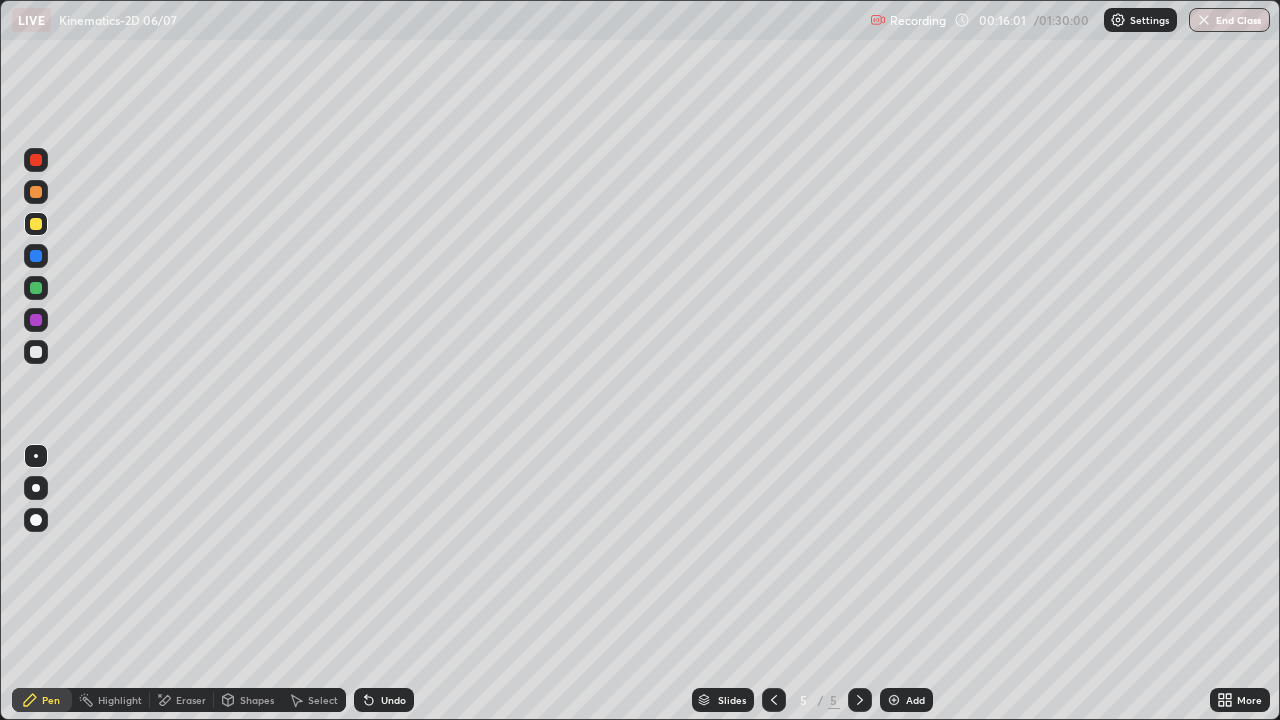 click 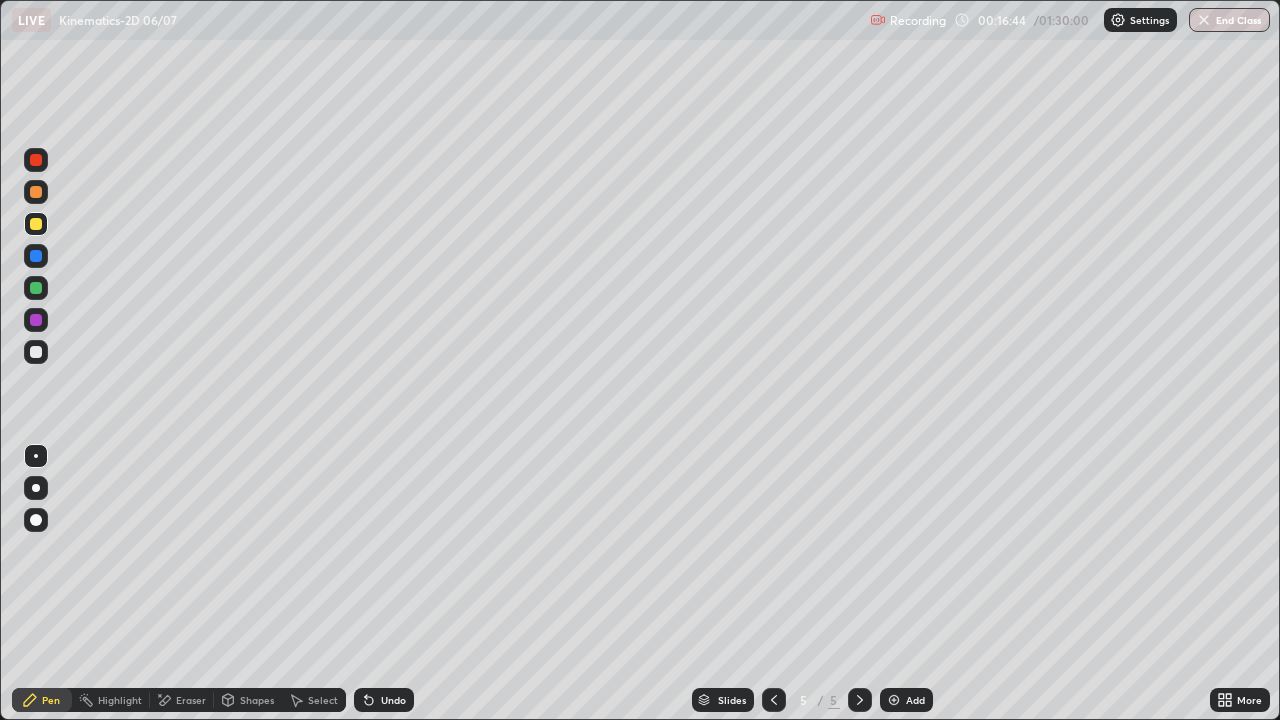 click 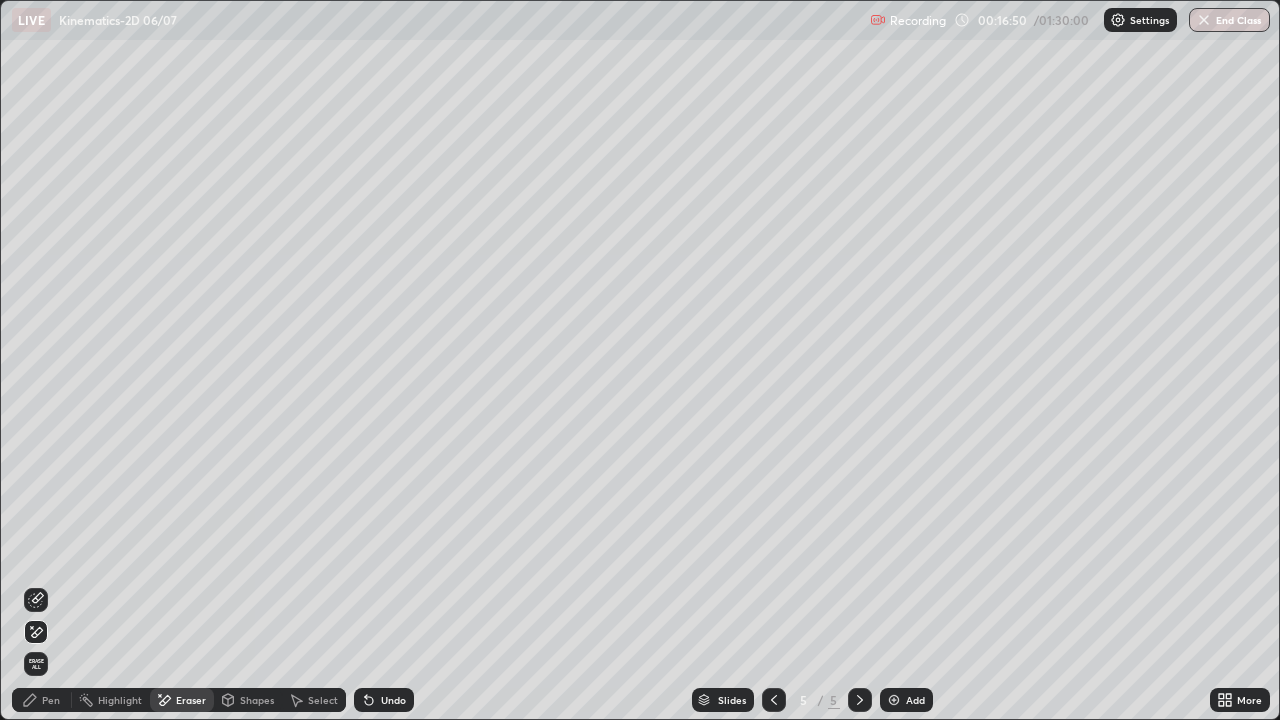 click 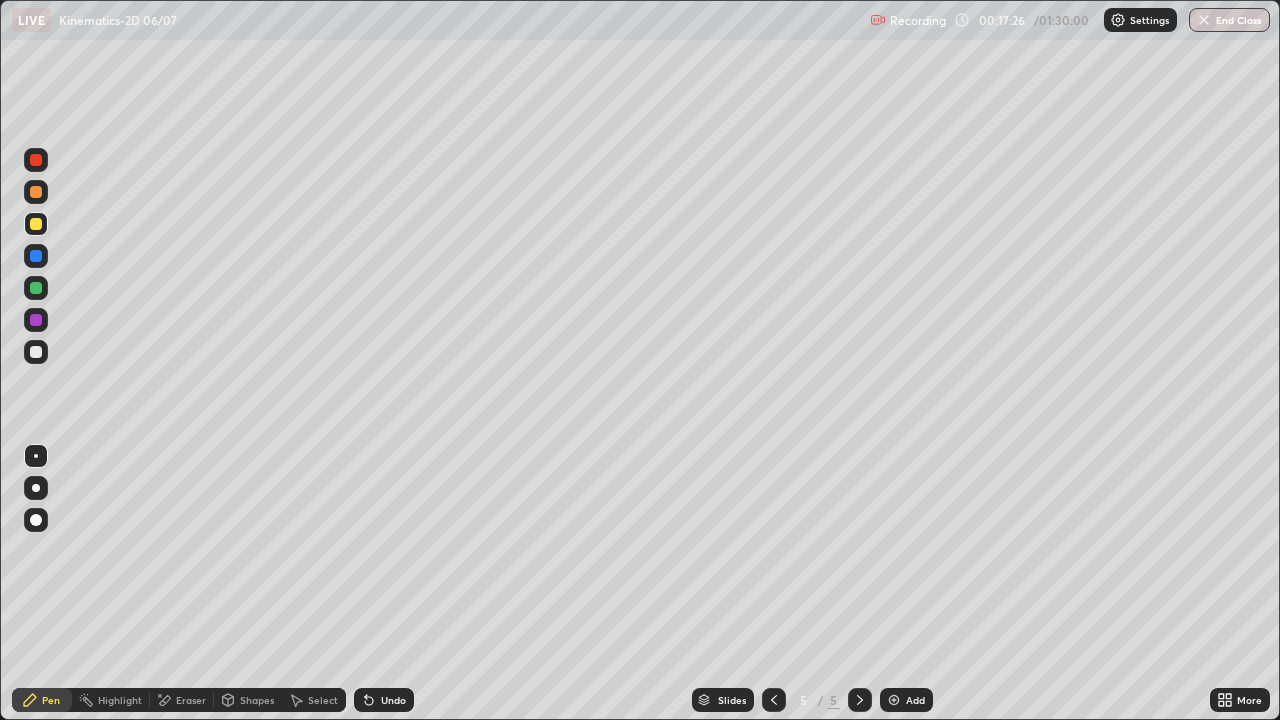 click on "Undo" at bounding box center (384, 700) 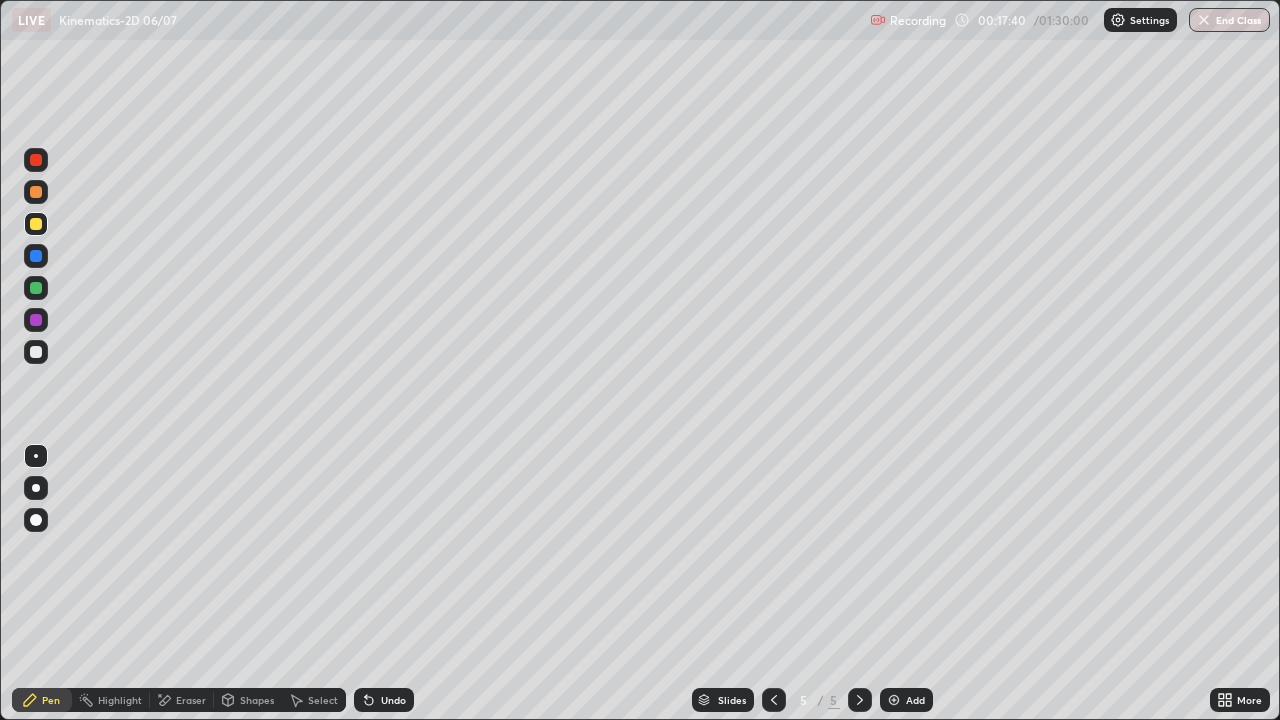 click at bounding box center [36, 224] 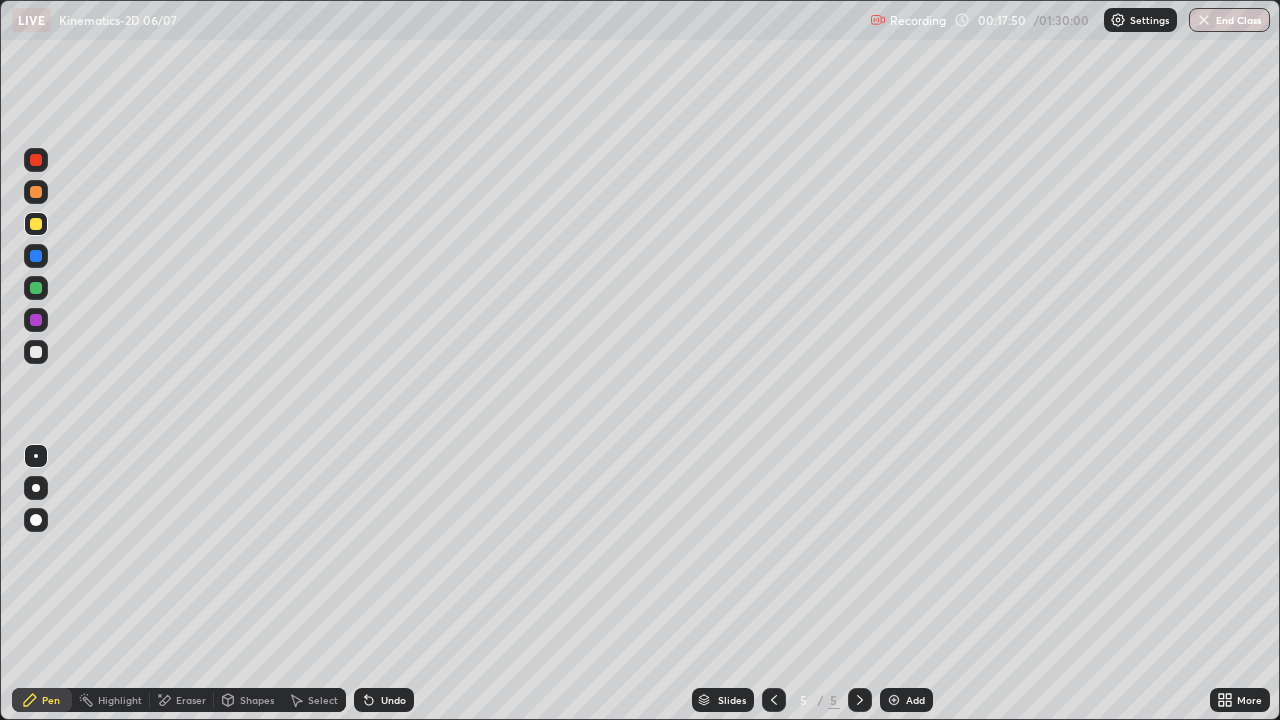 click on "Undo" at bounding box center (393, 700) 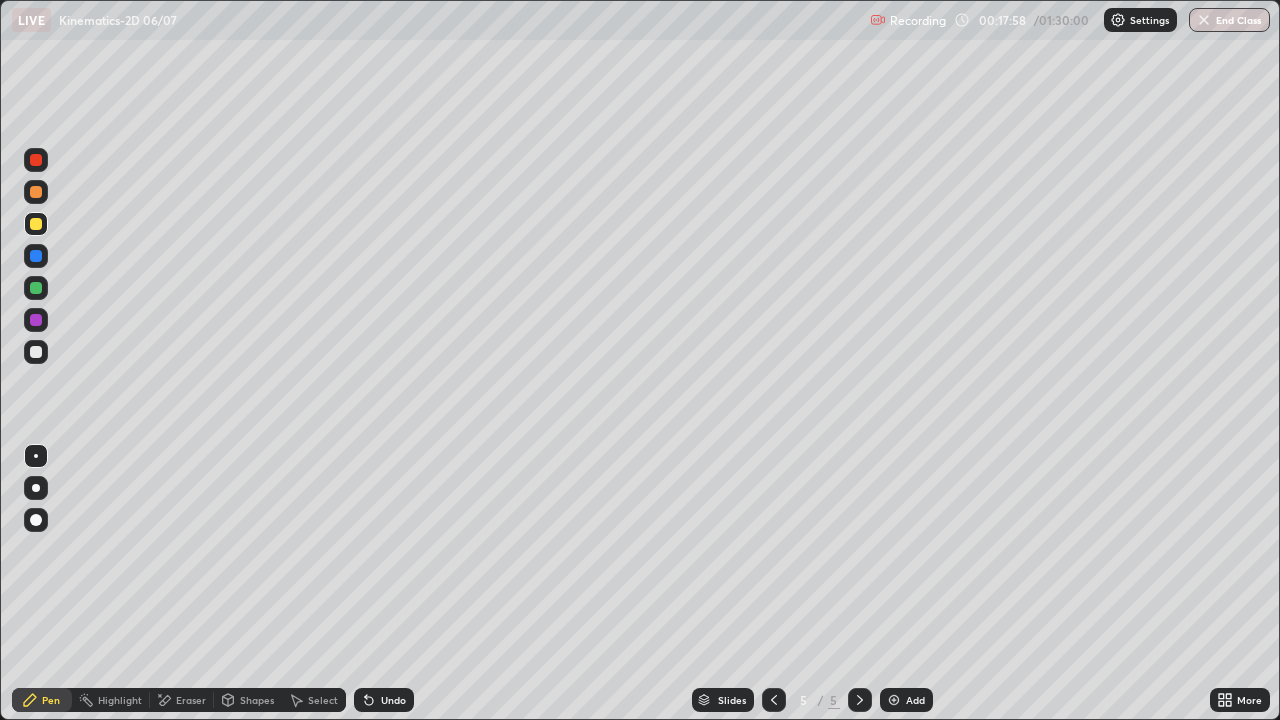 click 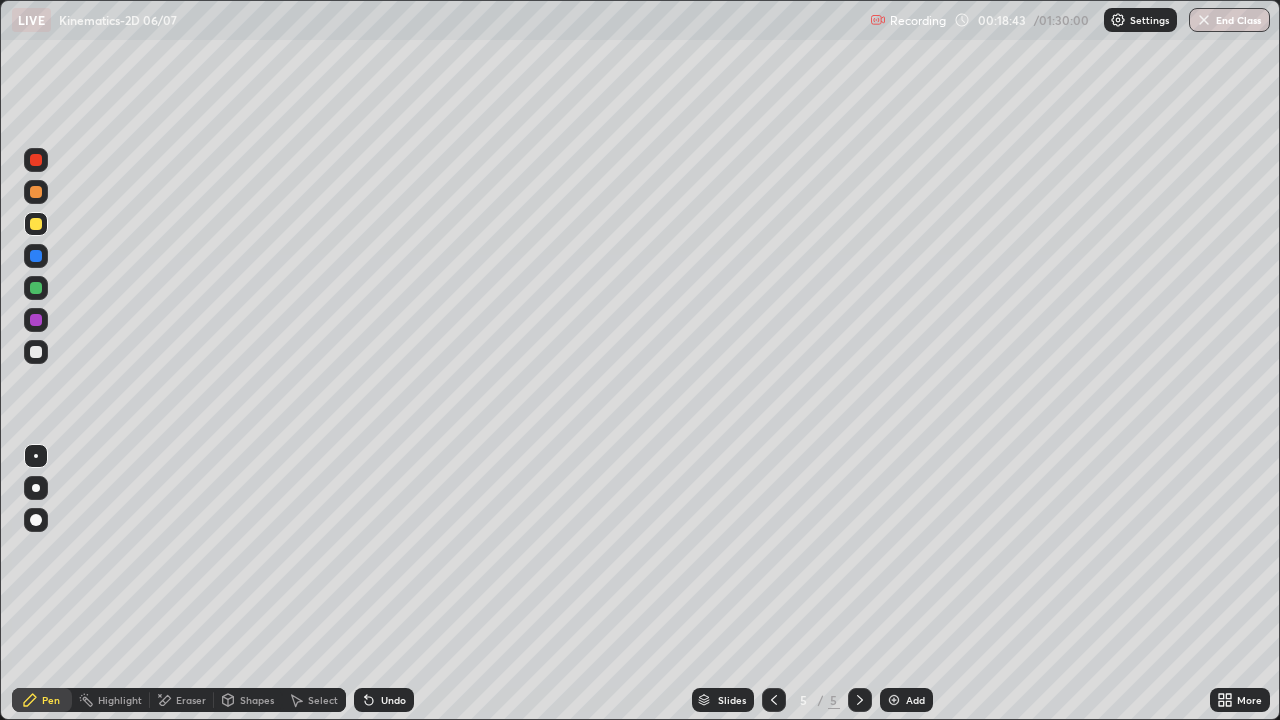 click at bounding box center (36, 352) 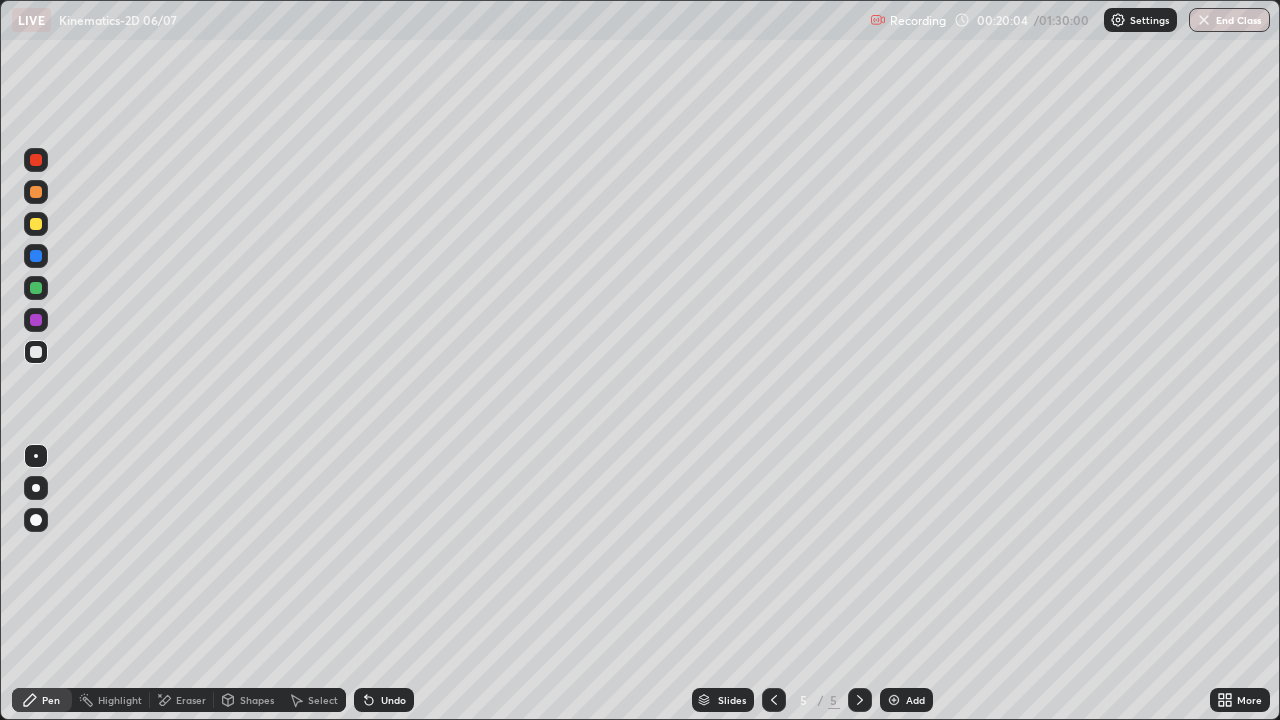 click 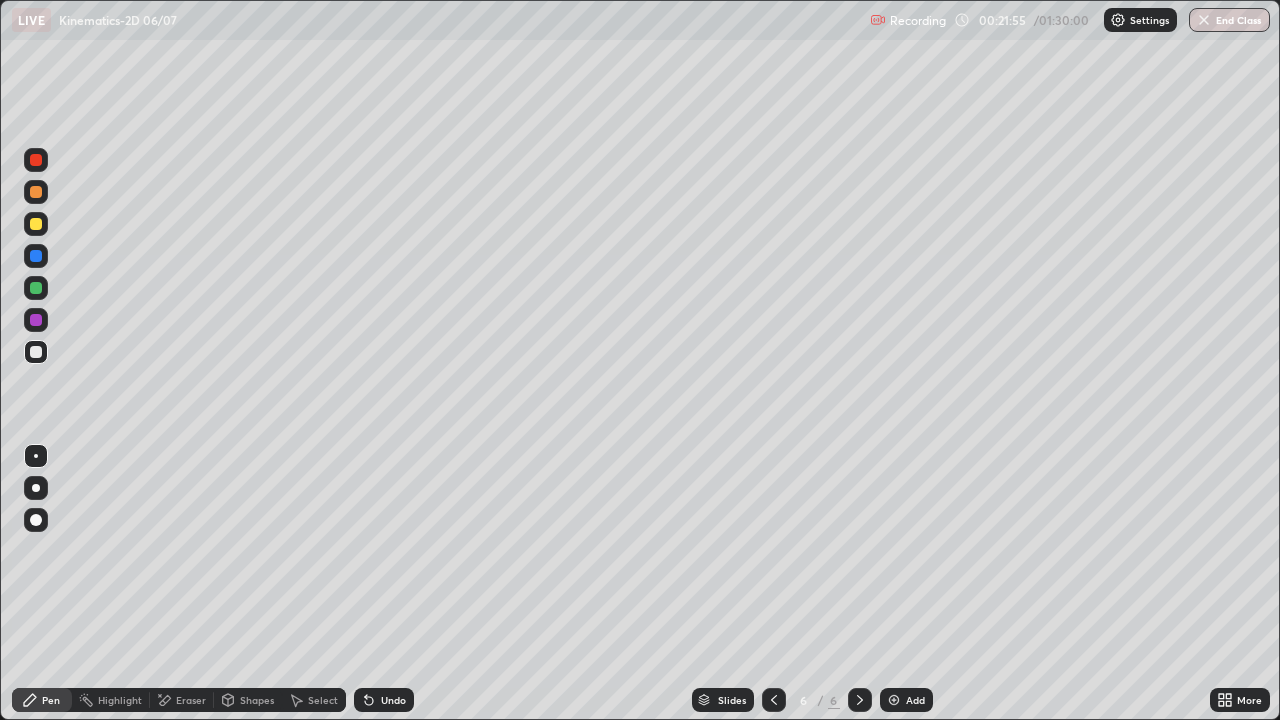 click on "Eraser" at bounding box center (191, 700) 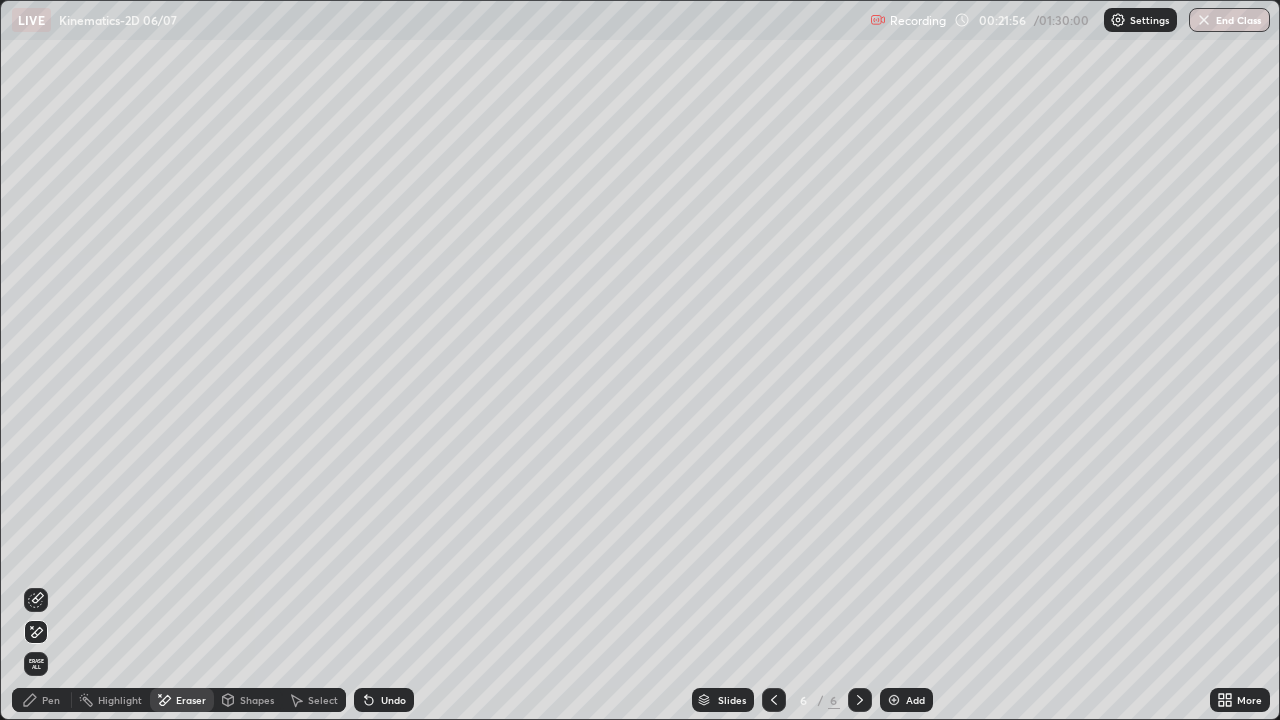 click on "Erase all" at bounding box center [36, 664] 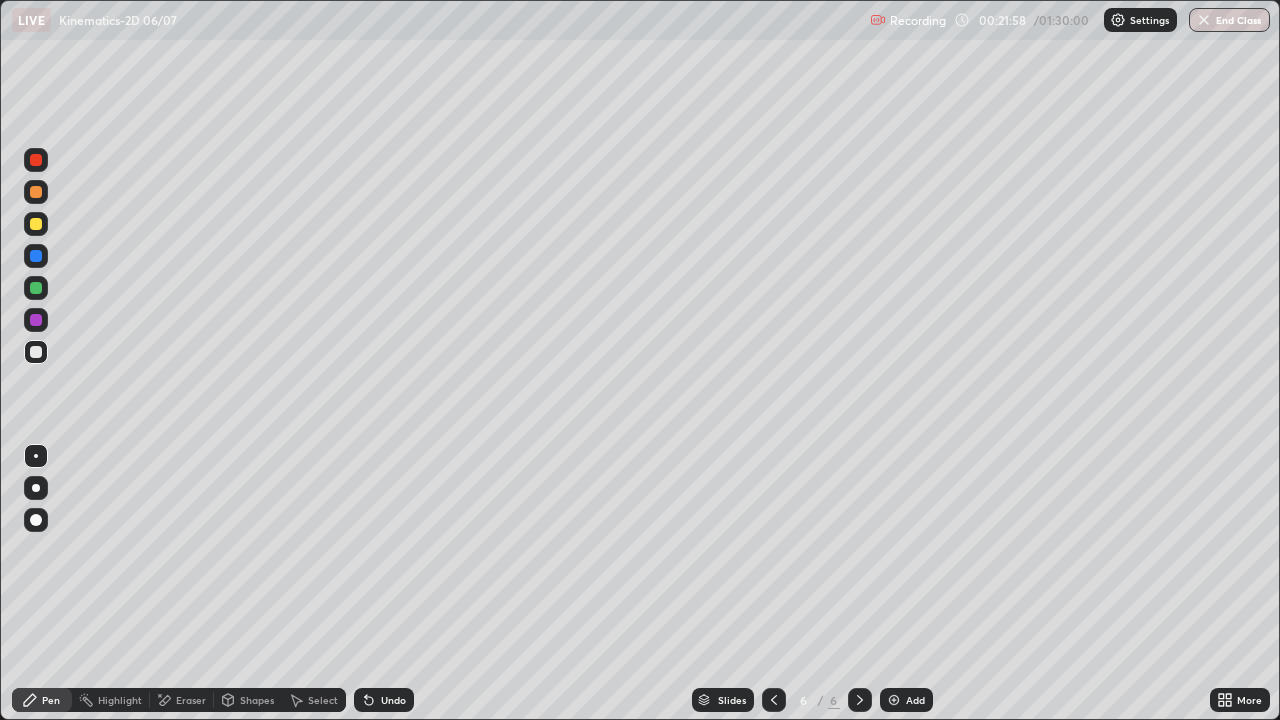 click at bounding box center (36, 224) 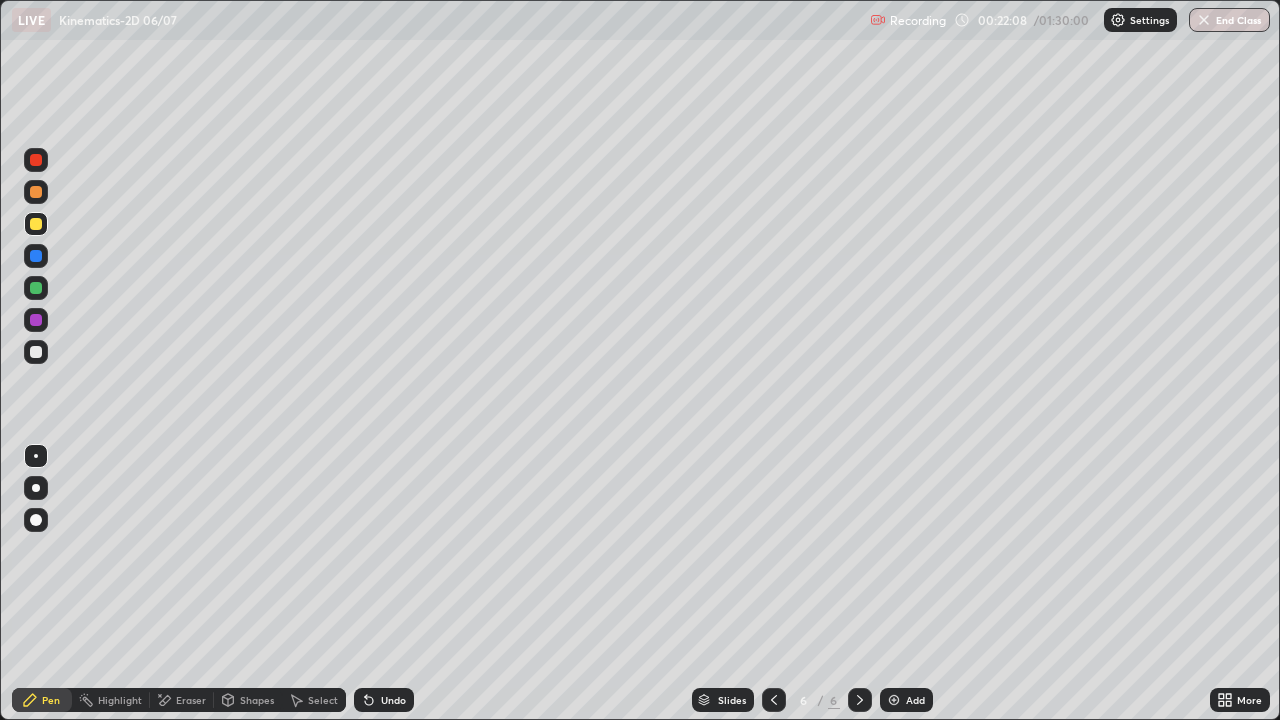 click at bounding box center (36, 352) 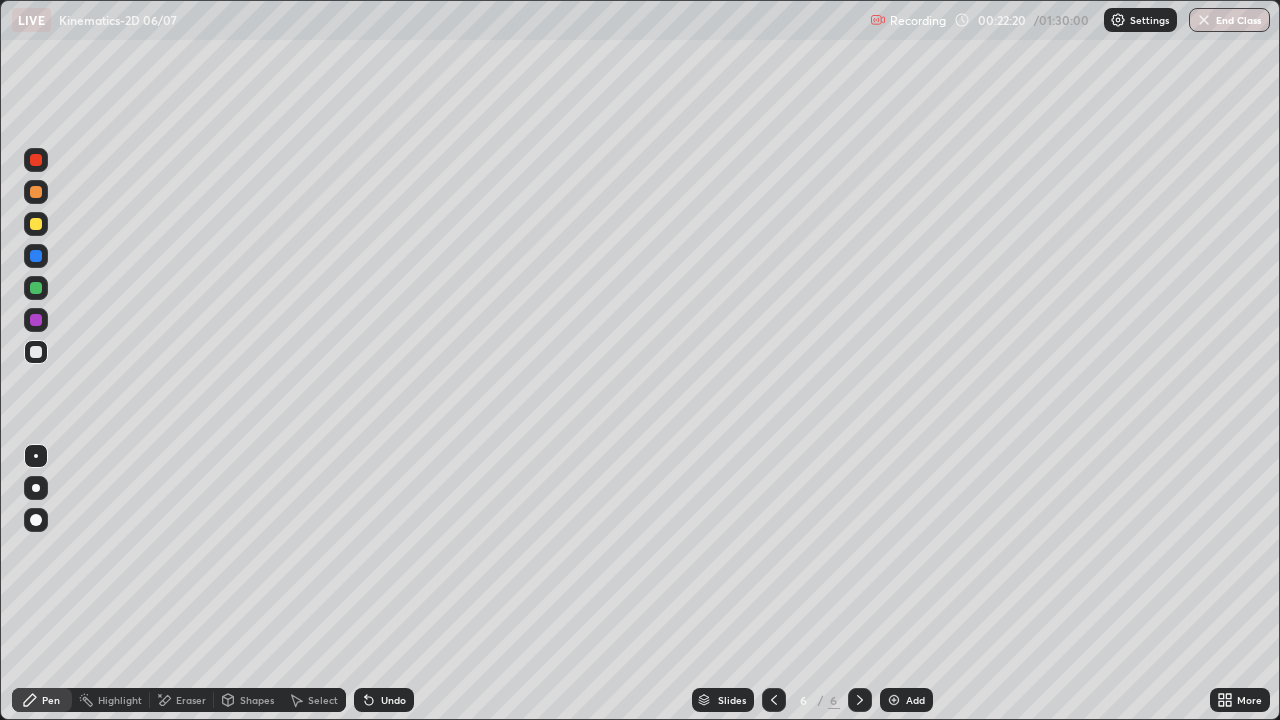 click at bounding box center [36, 224] 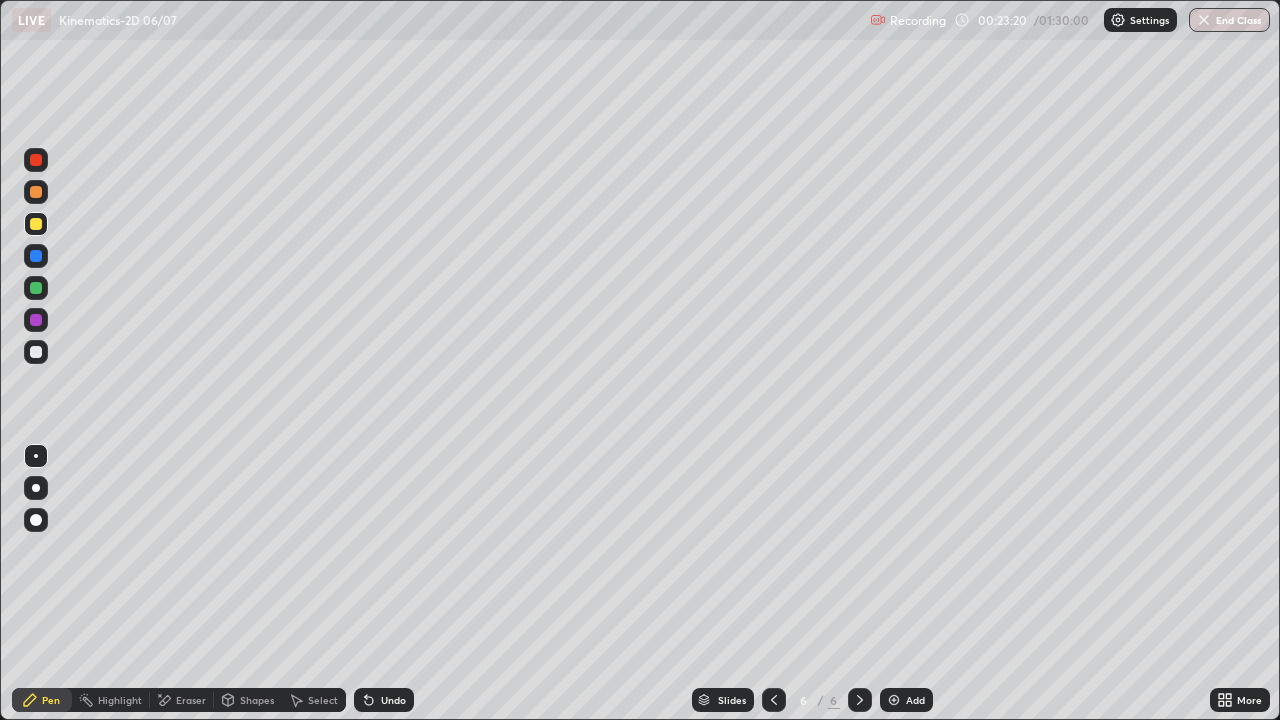 click at bounding box center (36, 192) 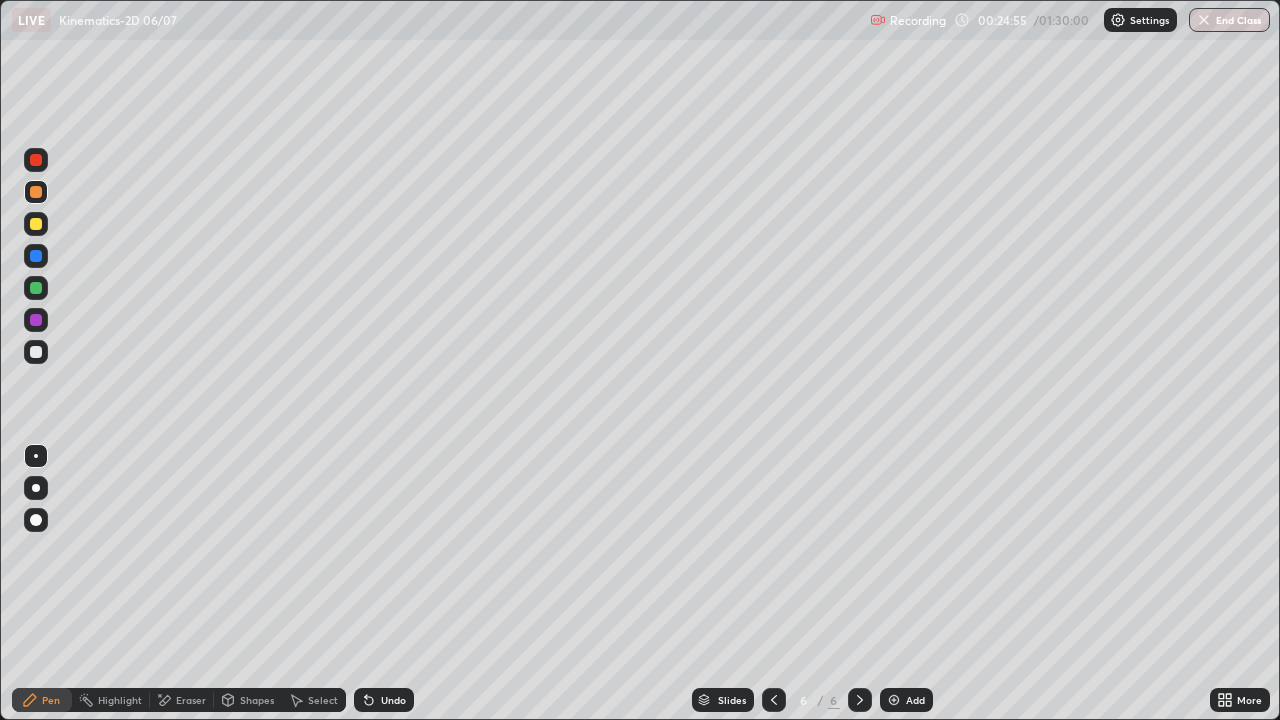 click on "Undo" at bounding box center [393, 700] 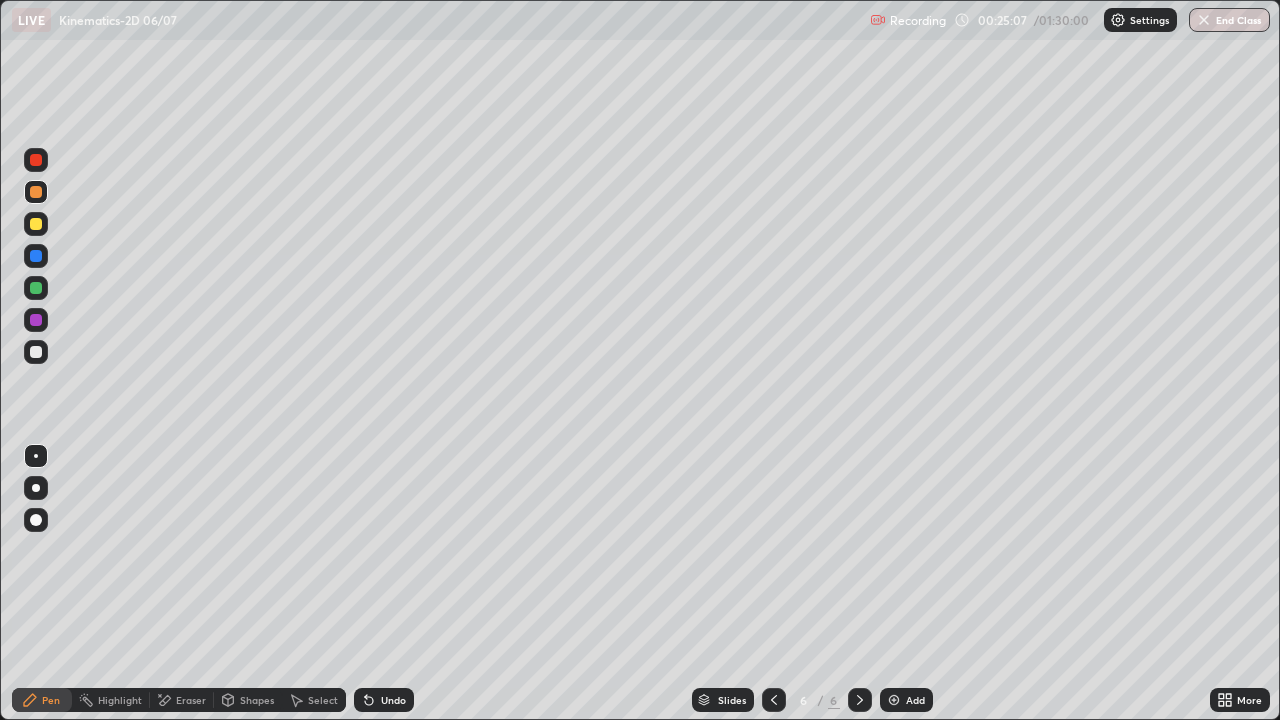 click at bounding box center (36, 352) 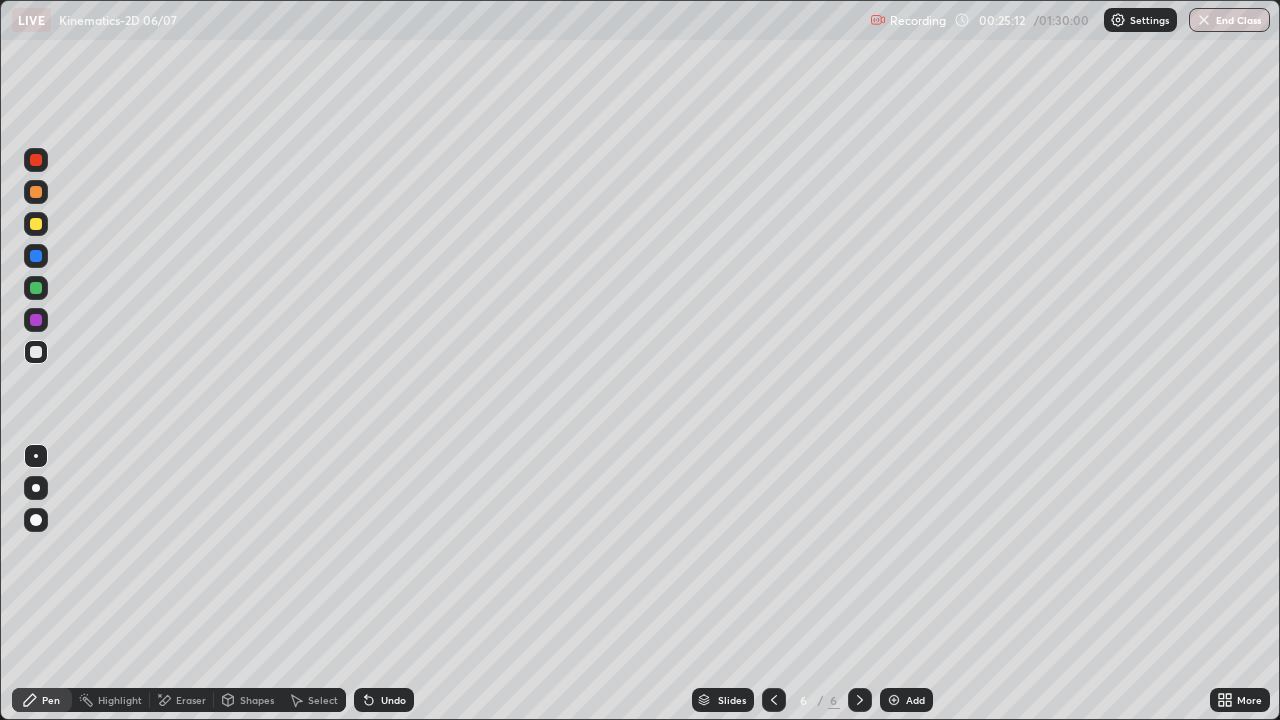click 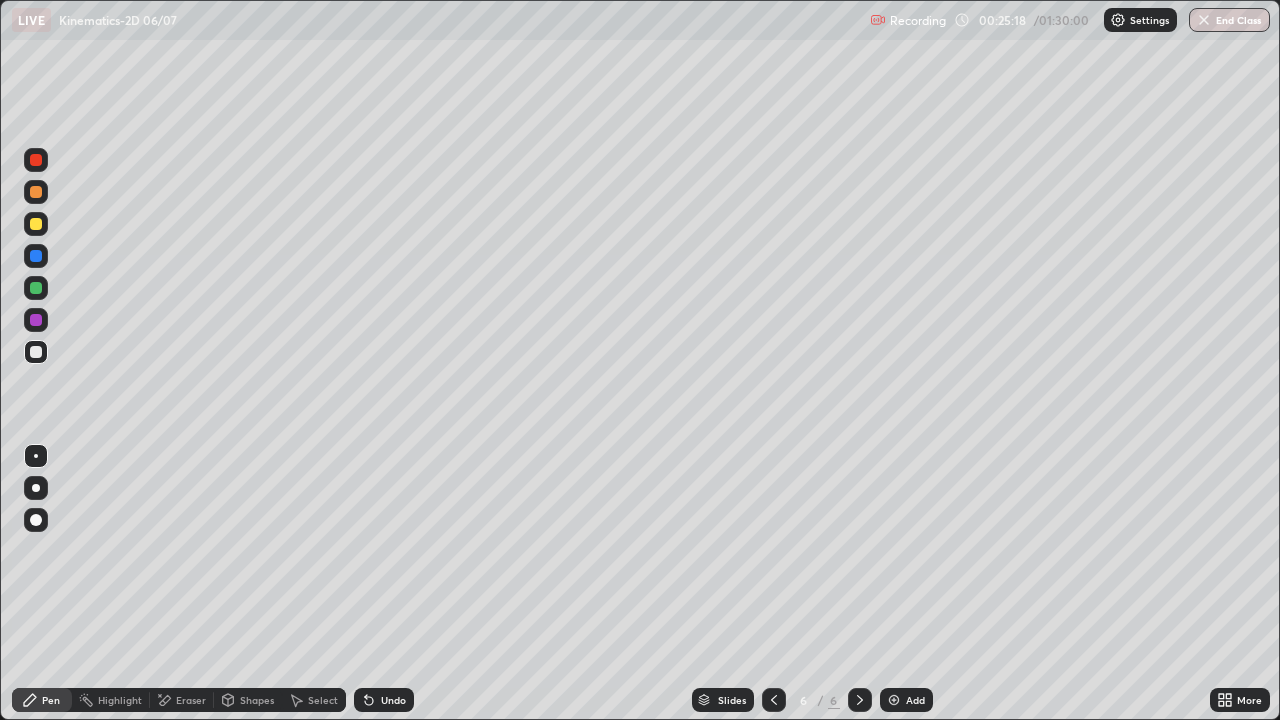 click on "Undo" at bounding box center [393, 700] 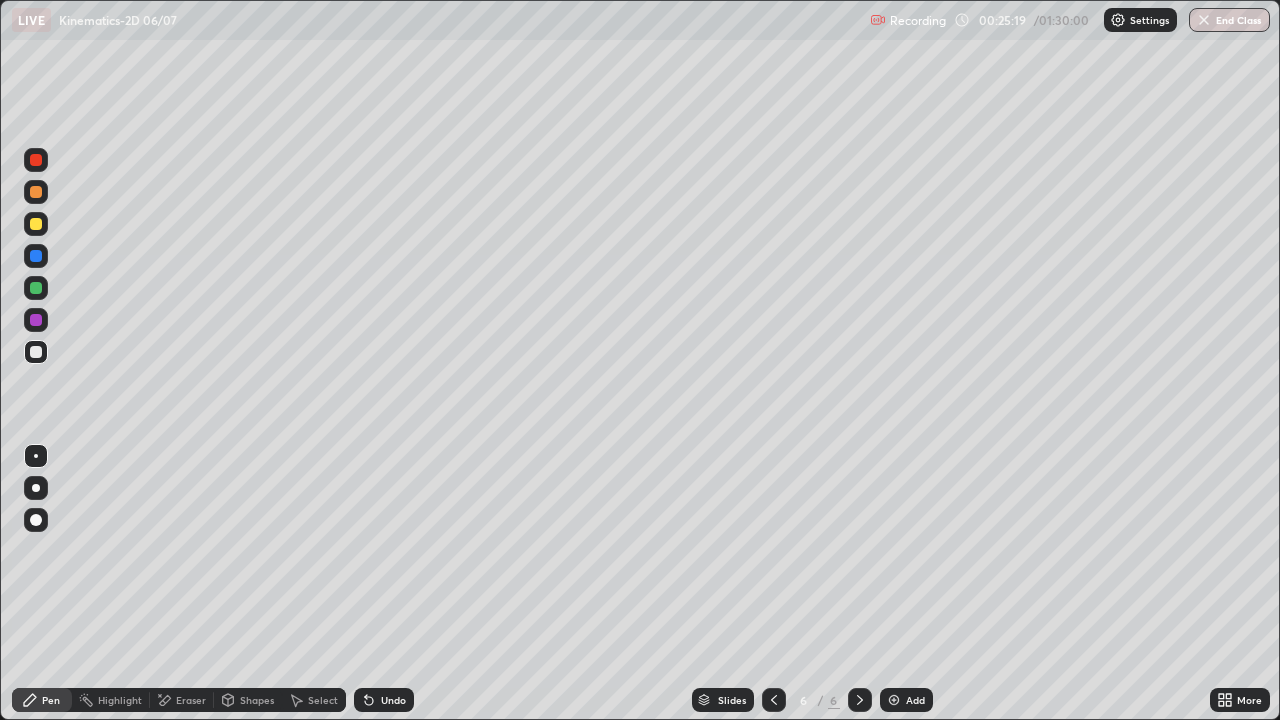 click on "Undo" at bounding box center [393, 700] 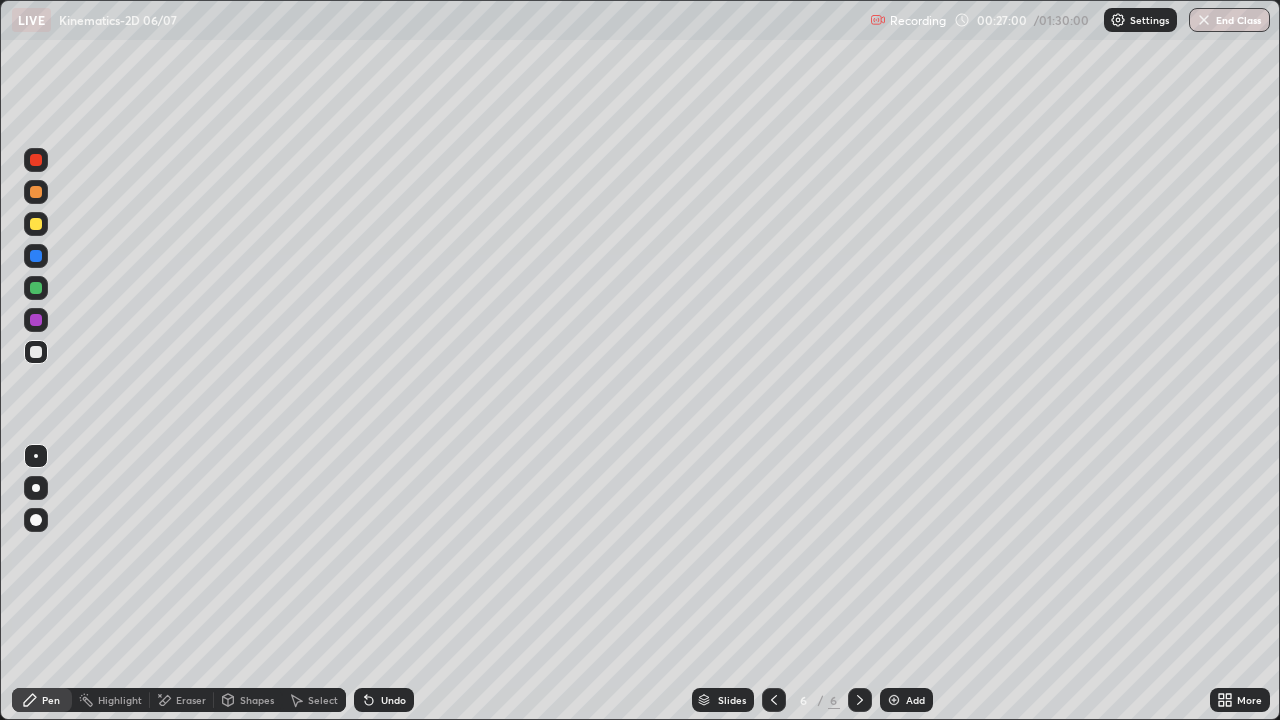 click at bounding box center (36, 224) 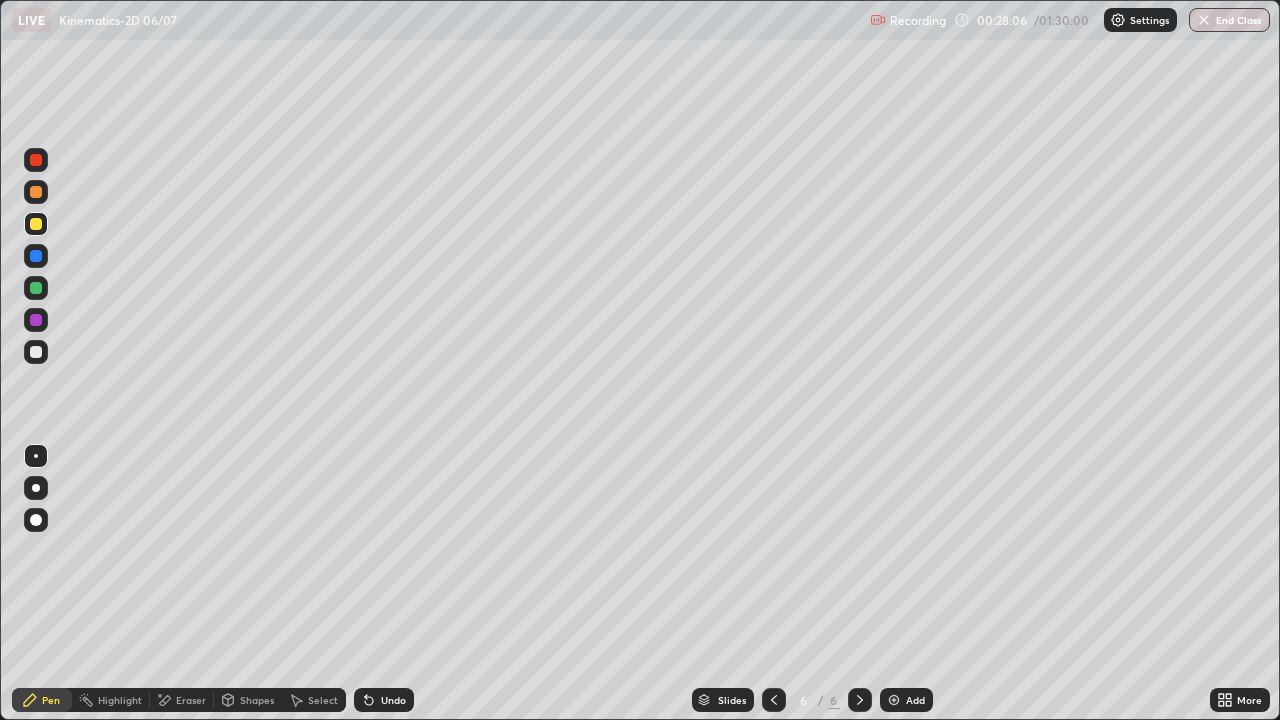 click at bounding box center [36, 352] 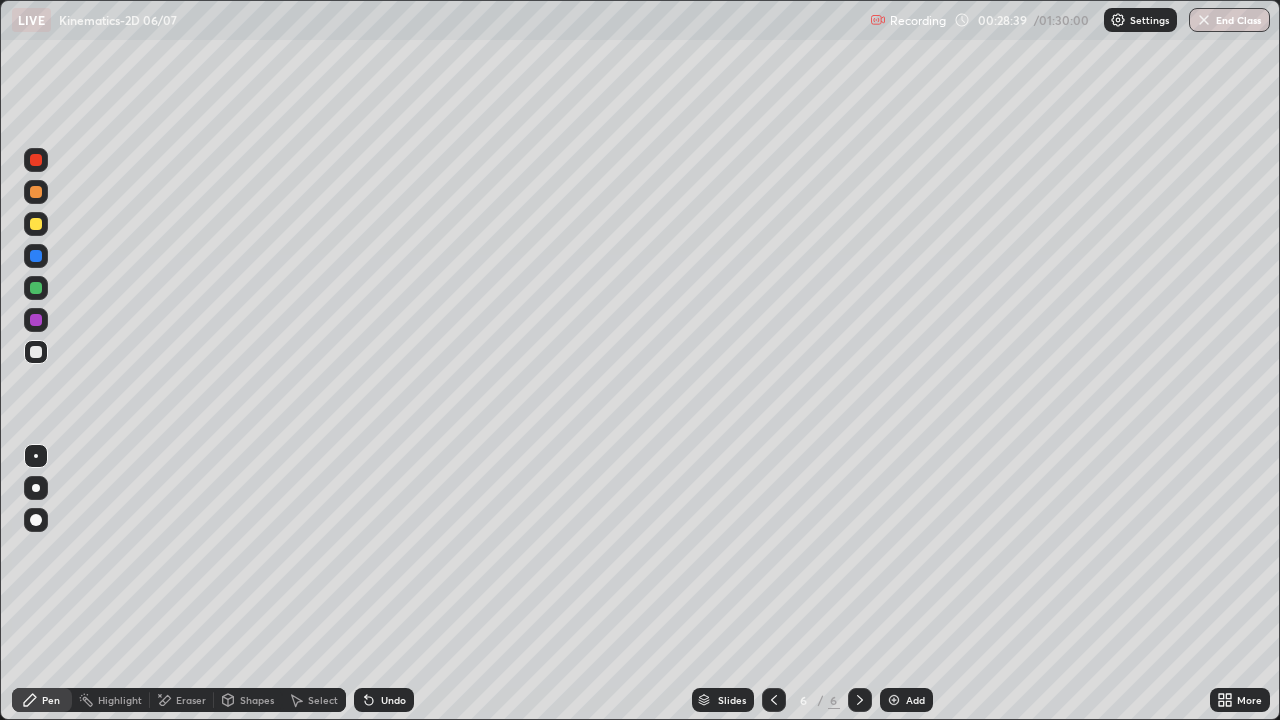 click at bounding box center [36, 352] 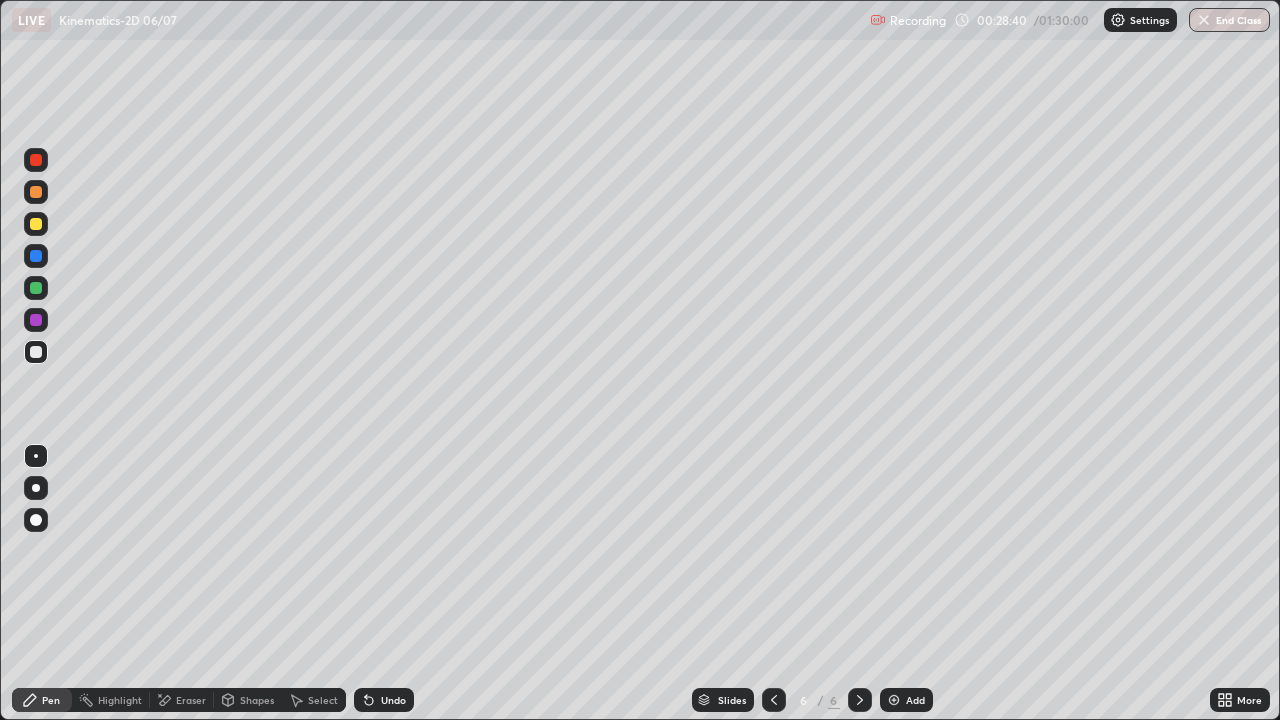 click at bounding box center (36, 288) 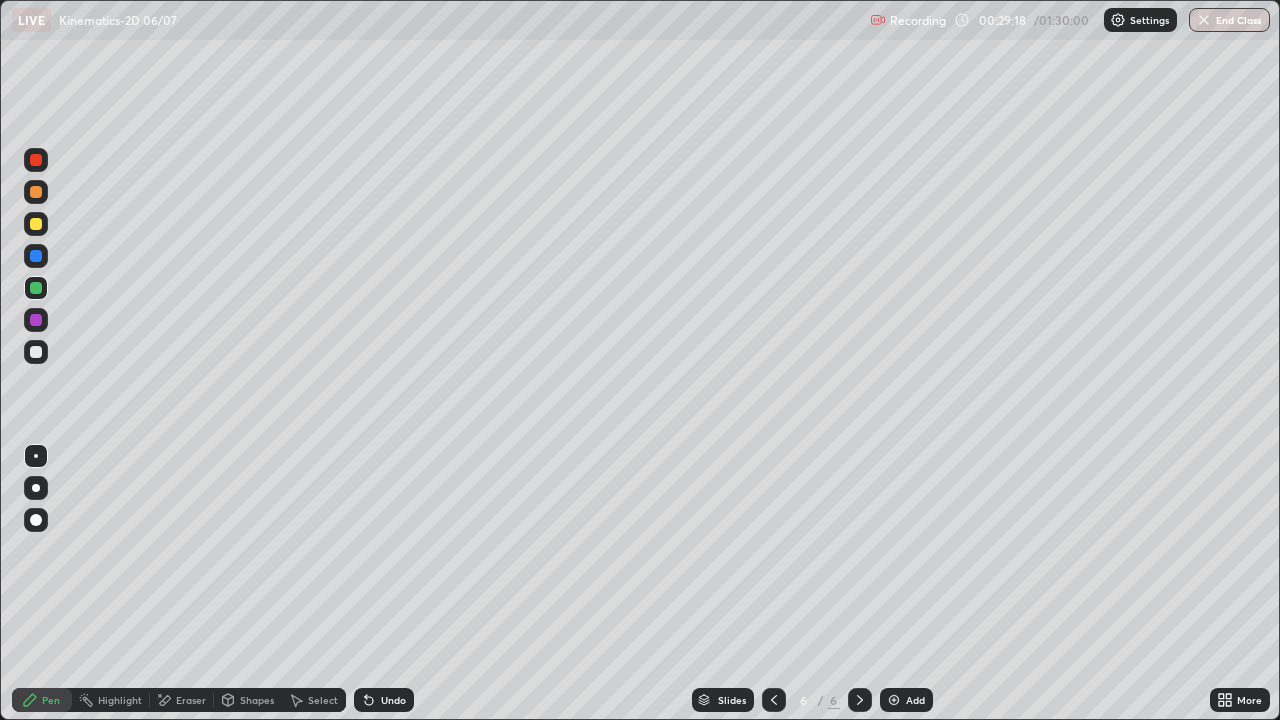 click on "Undo" at bounding box center (393, 700) 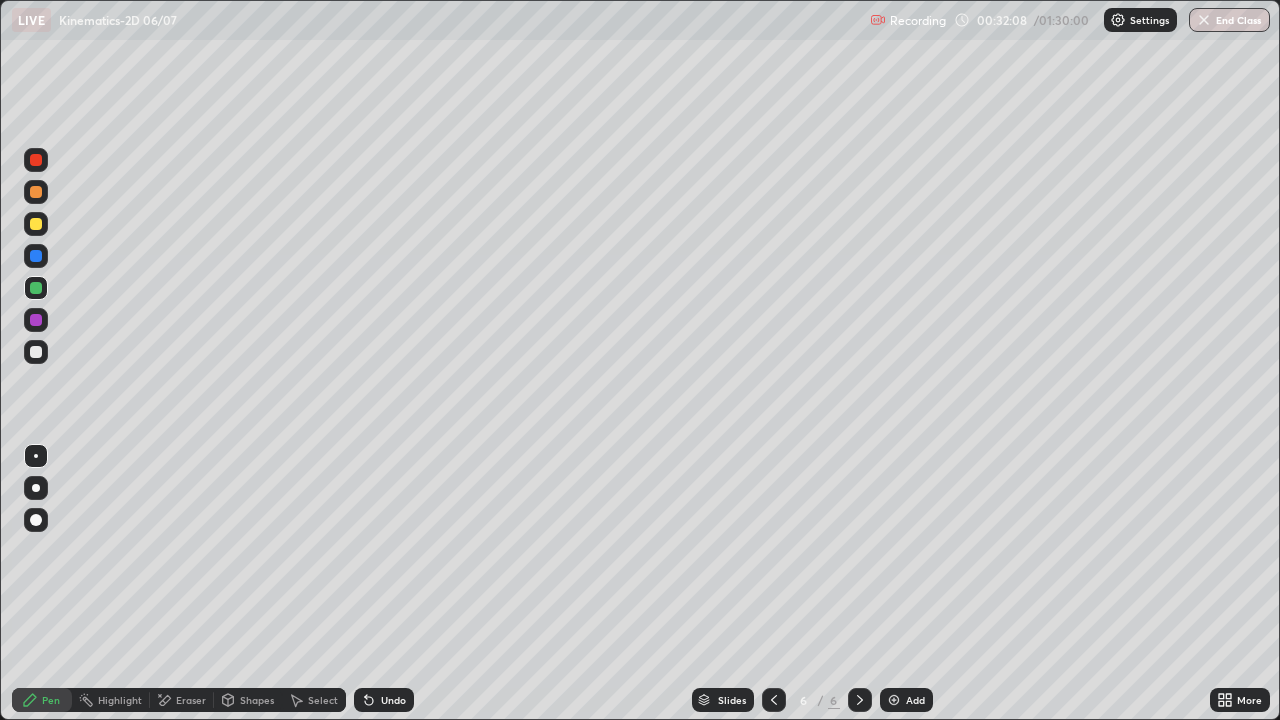 click at bounding box center [36, 224] 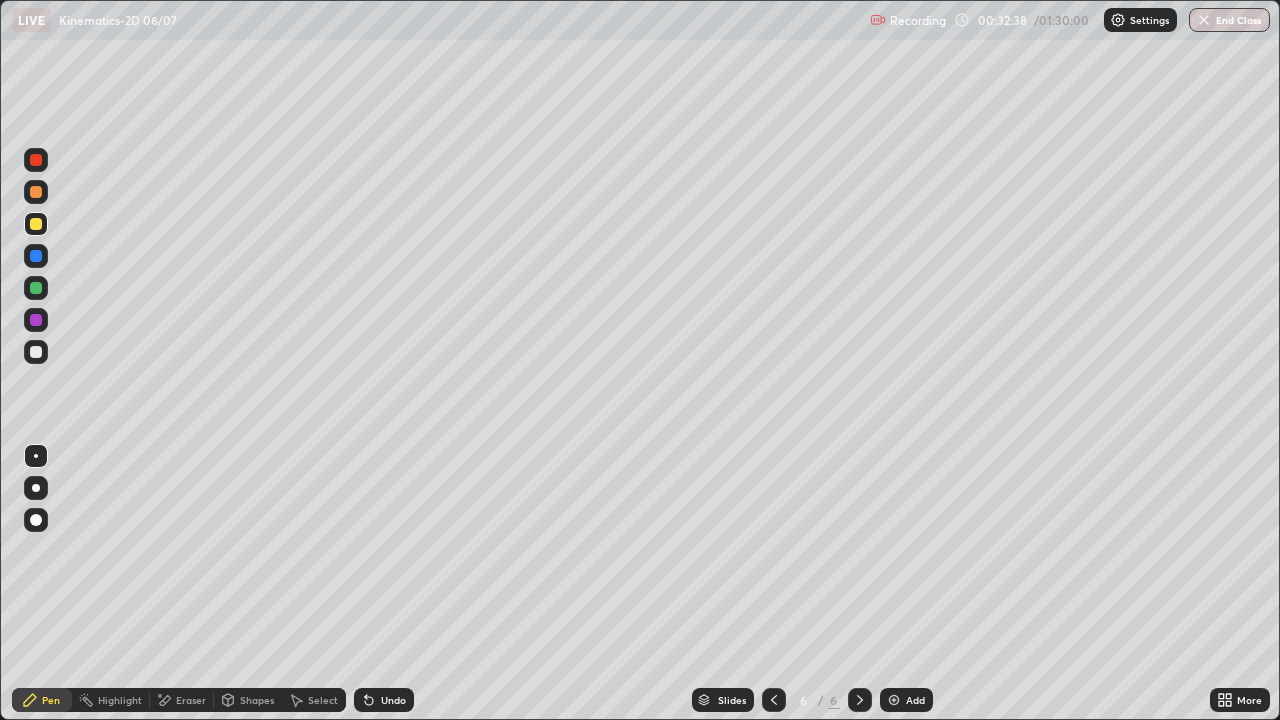 click at bounding box center [36, 352] 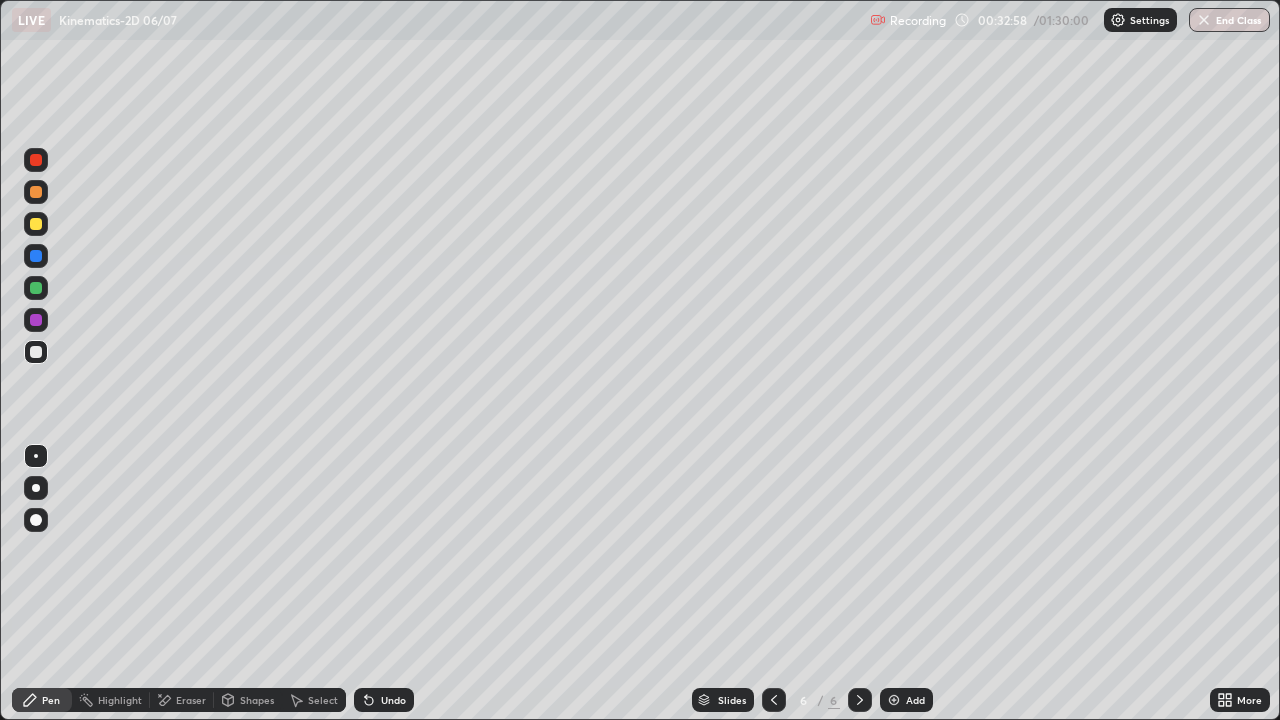 click 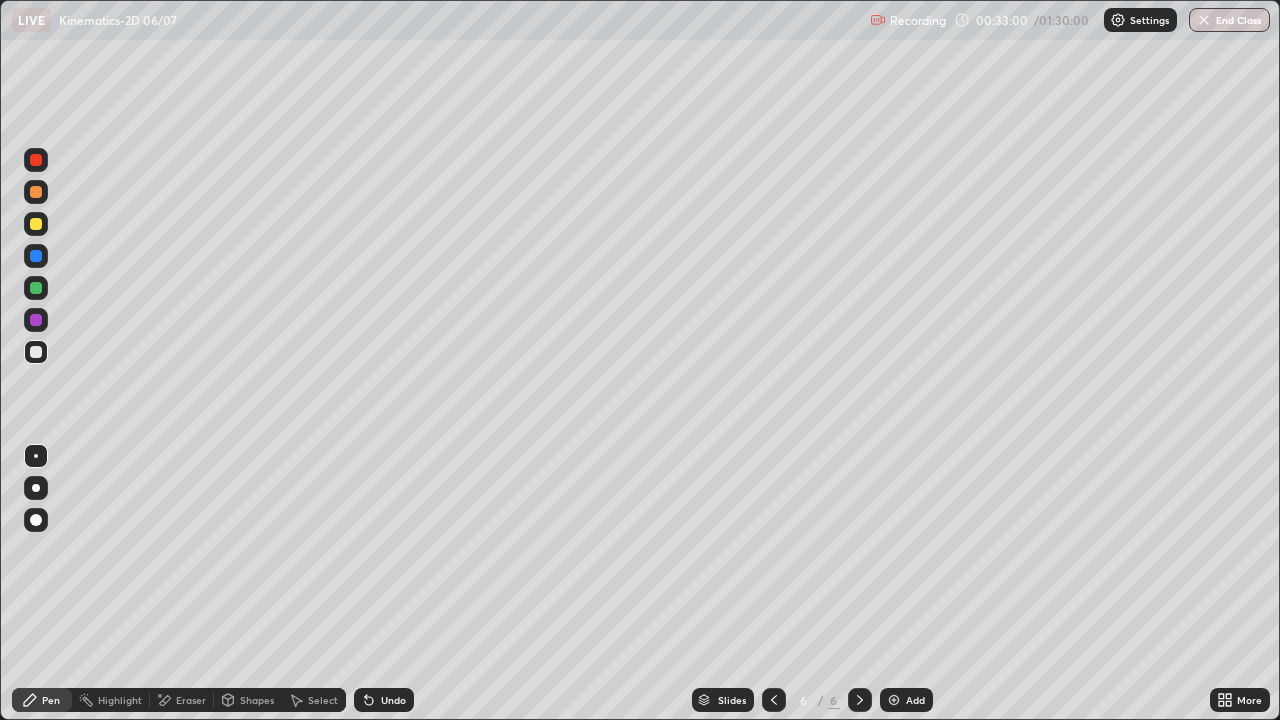 click on "Select" at bounding box center (323, 700) 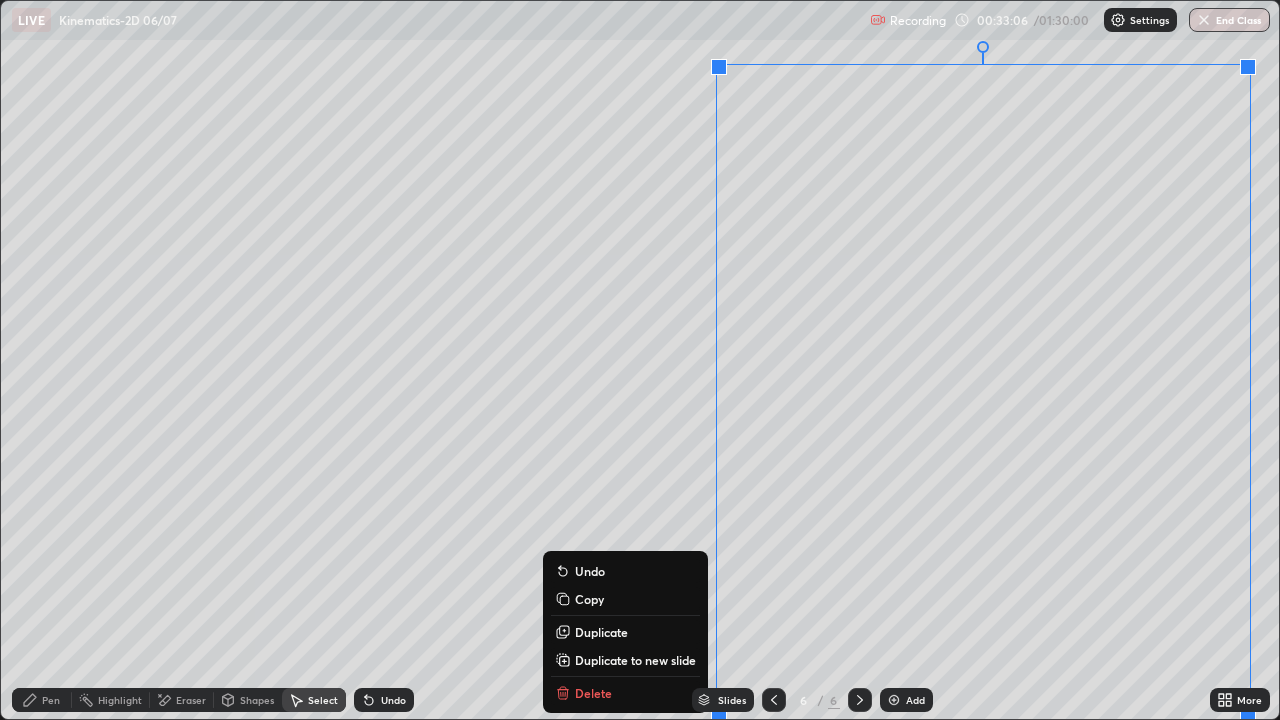 click on "Duplicate to new slide" at bounding box center [635, 660] 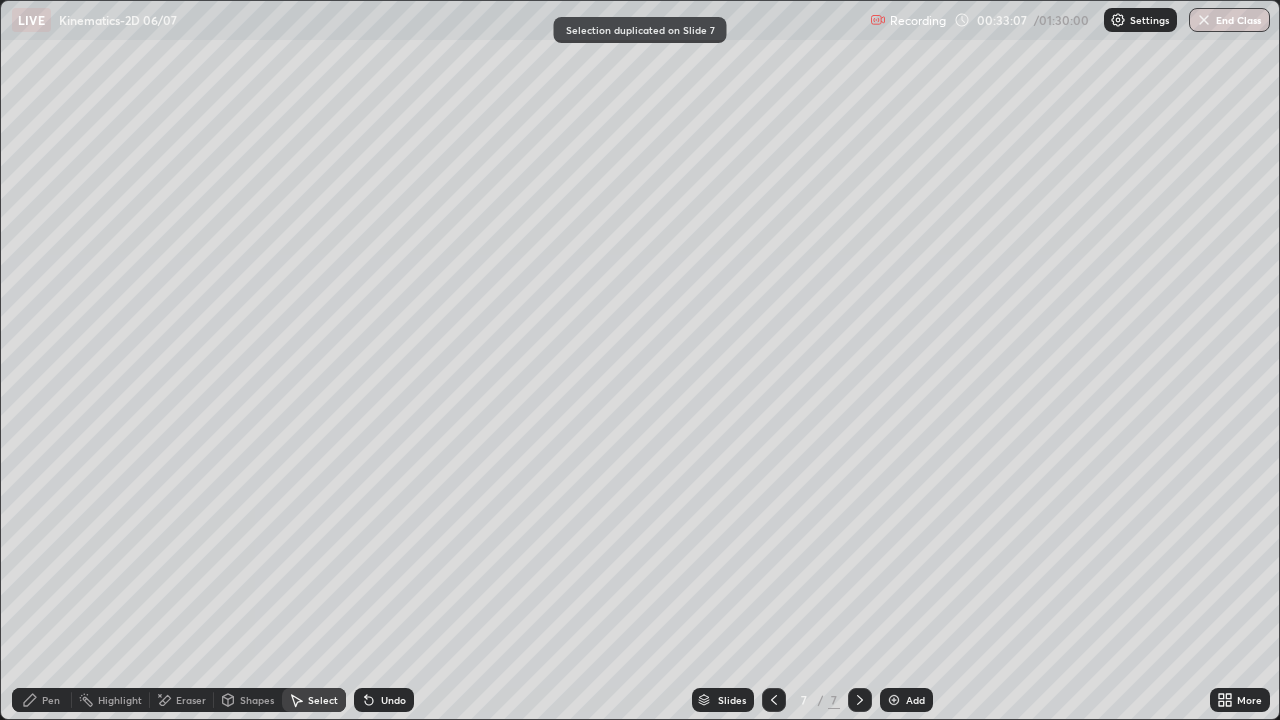 click on "Pen" at bounding box center (51, 700) 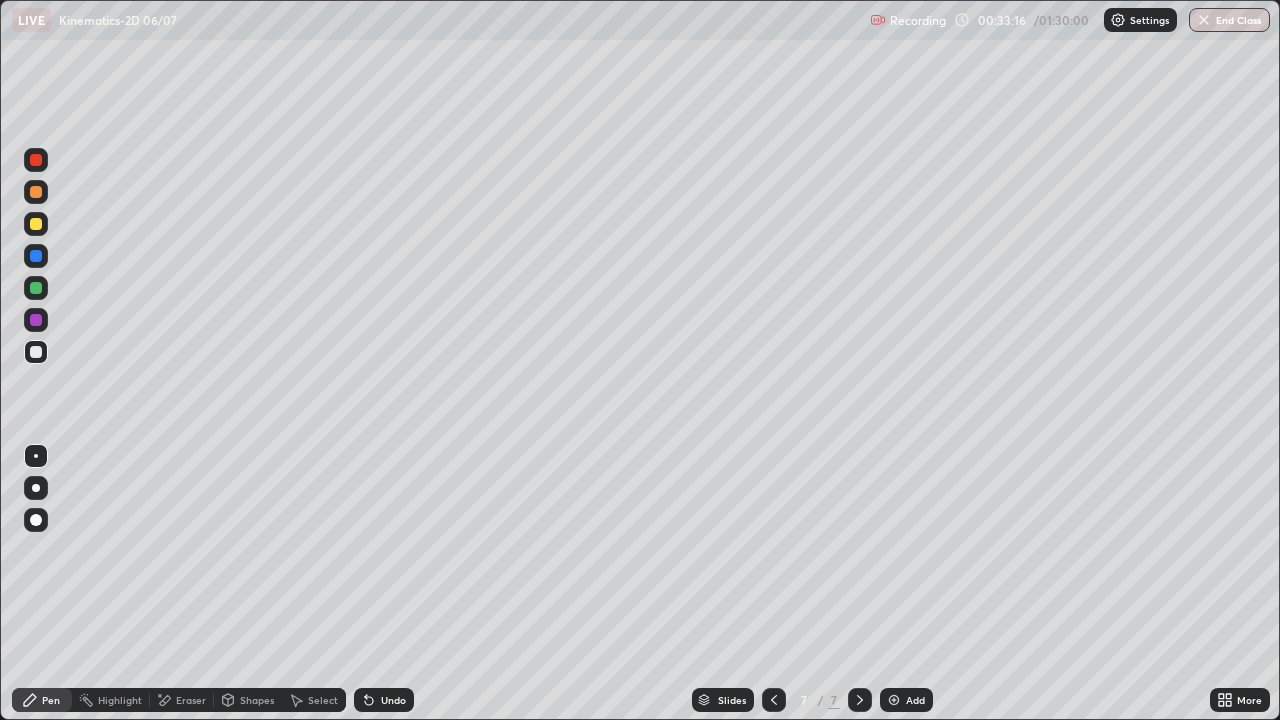 click on "Eraser" at bounding box center [191, 700] 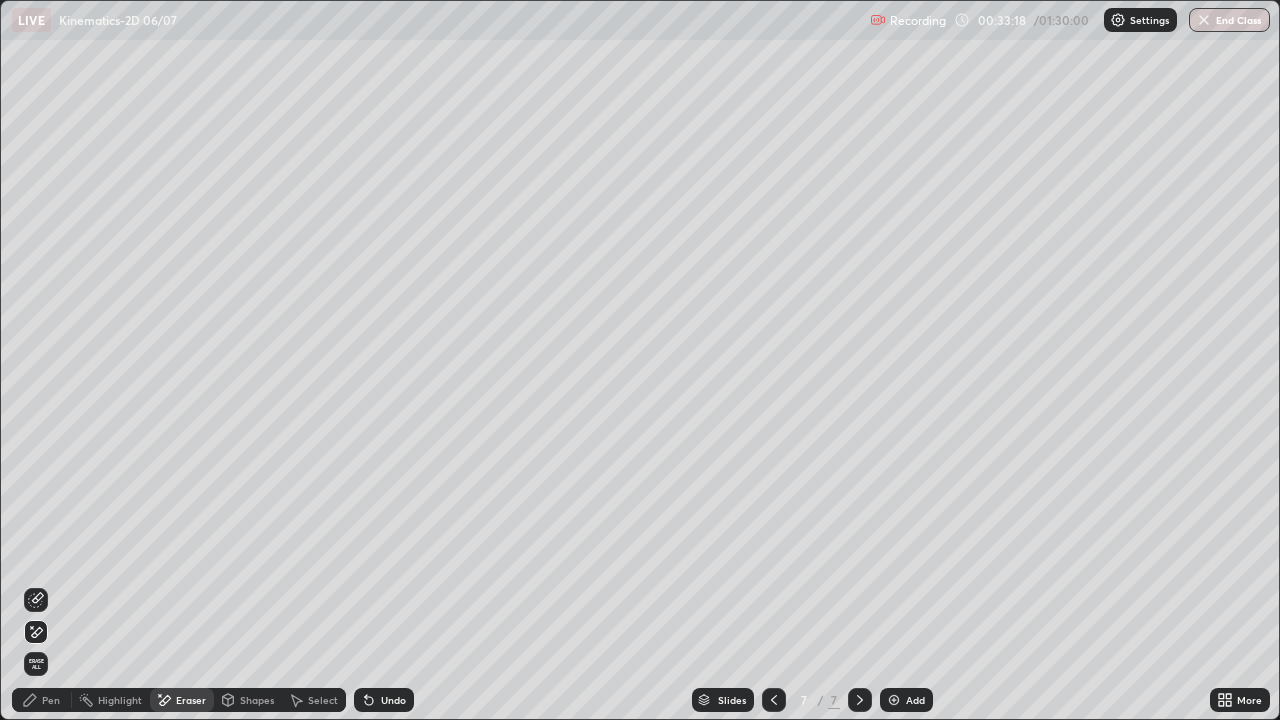 click 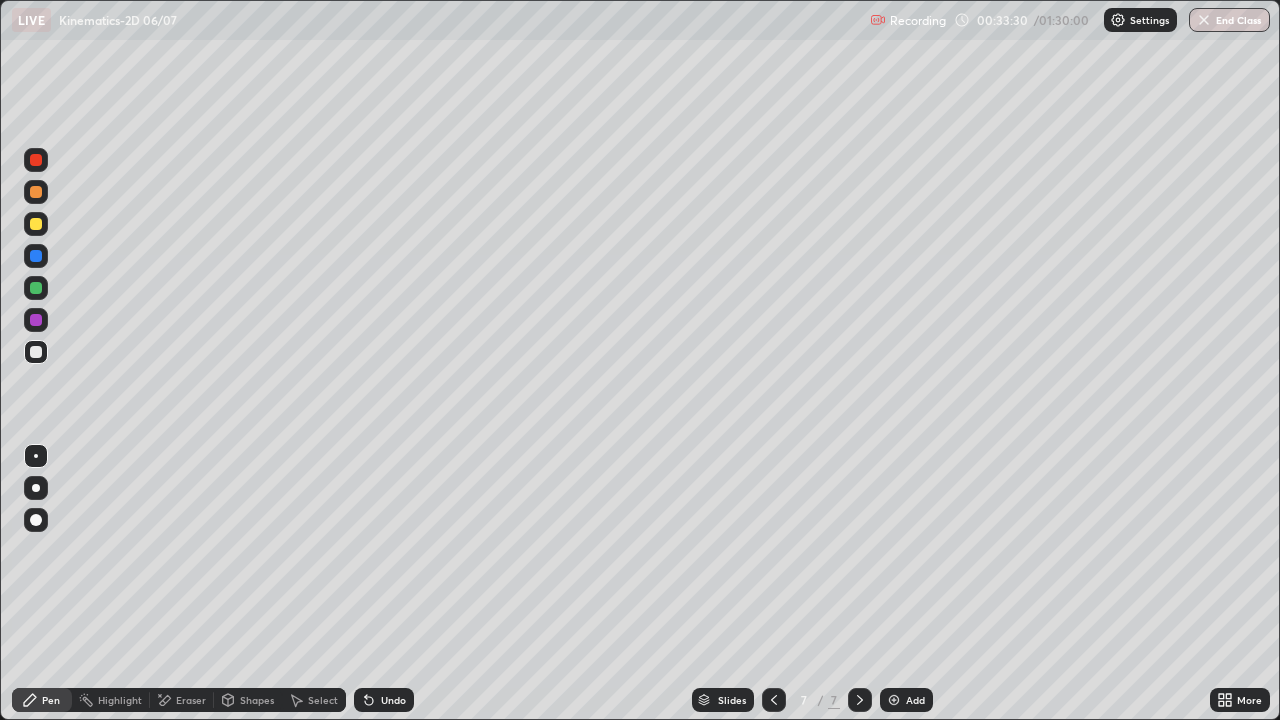 click on "Undo" at bounding box center [393, 700] 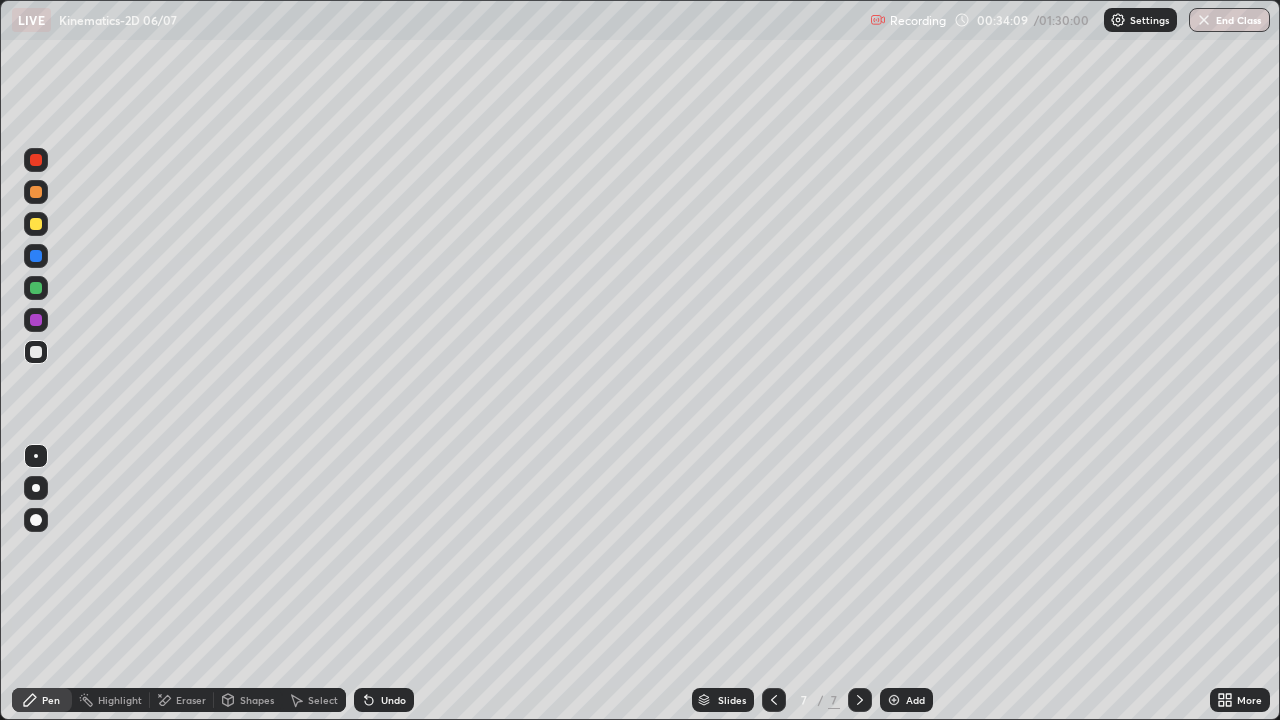 click at bounding box center (36, 288) 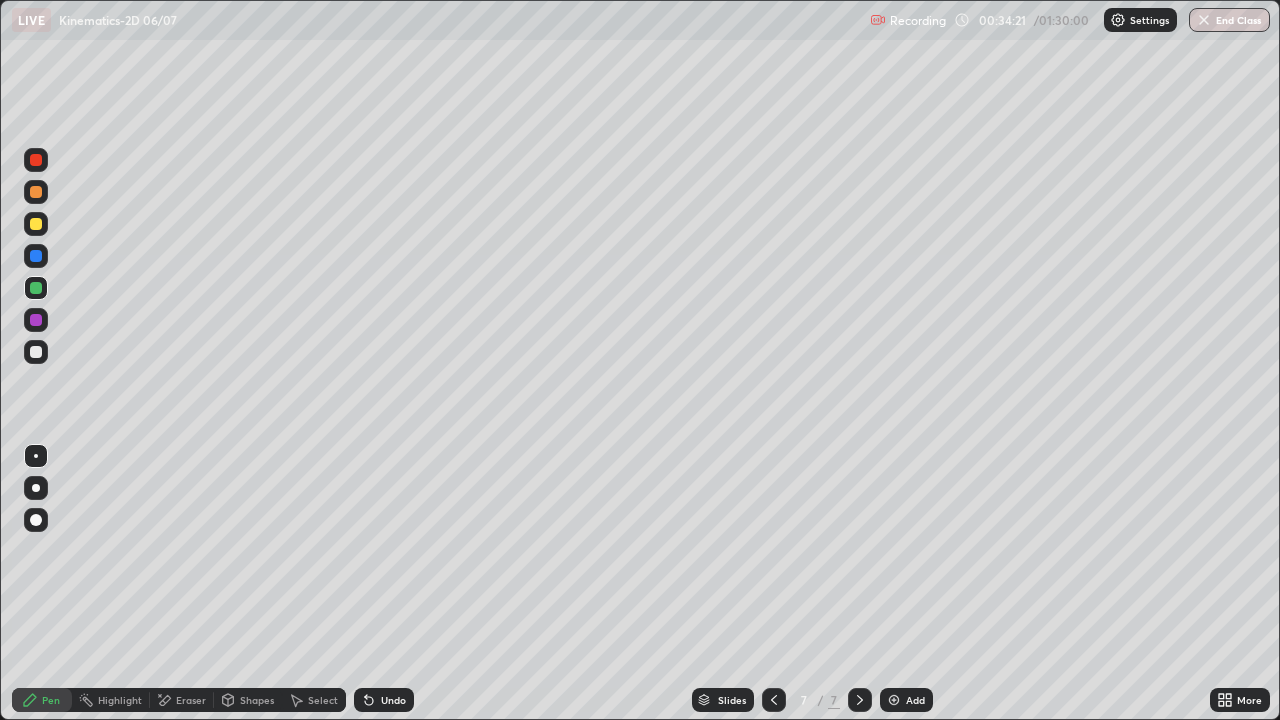 click on "Undo" at bounding box center (393, 700) 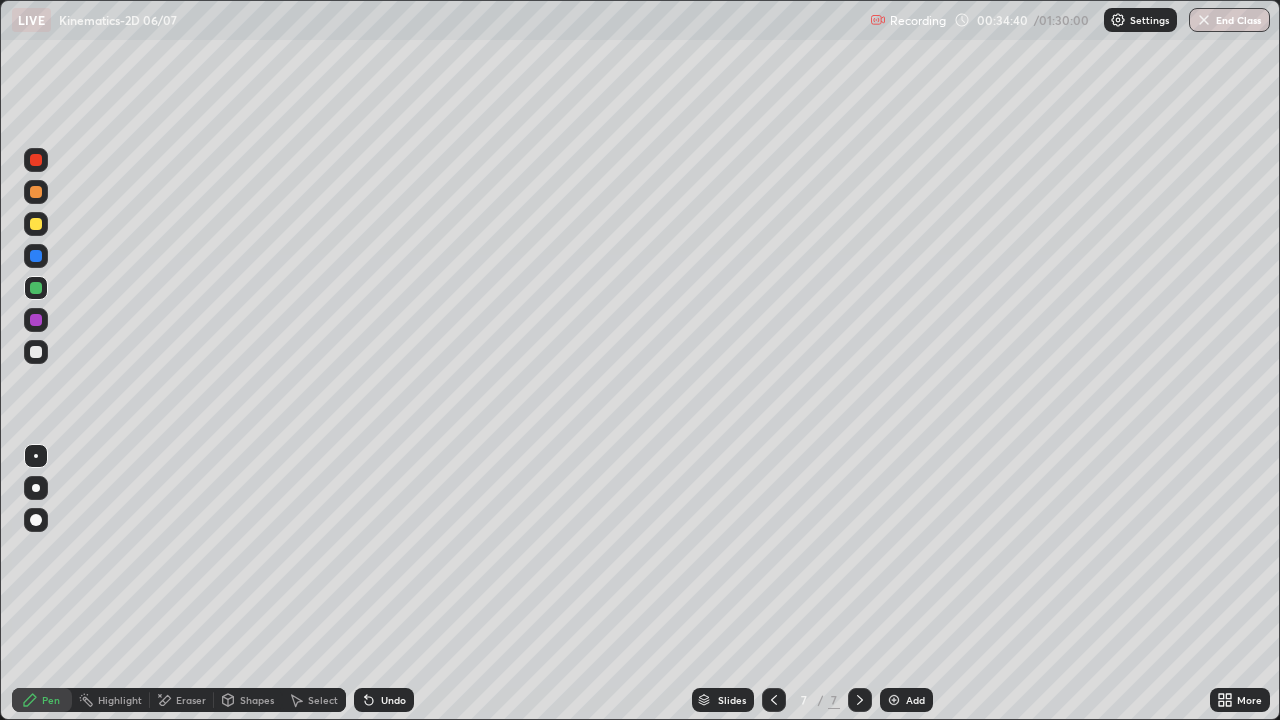 click at bounding box center (36, 352) 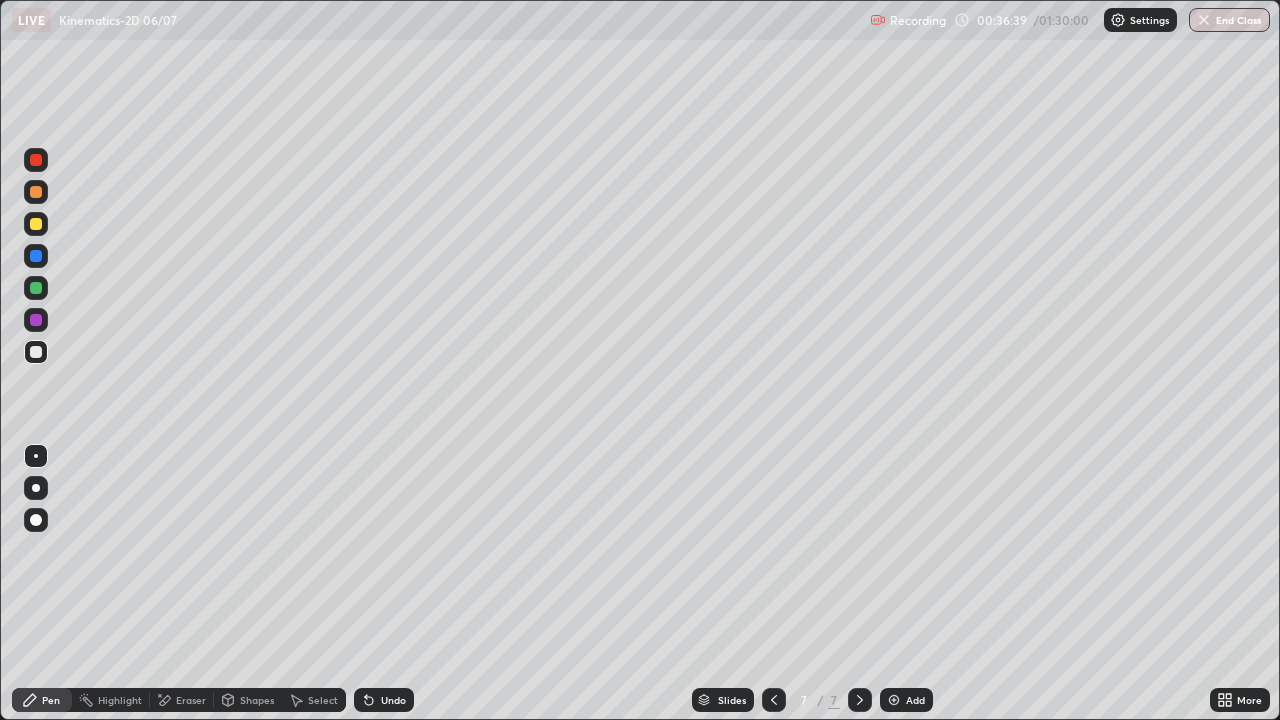 click 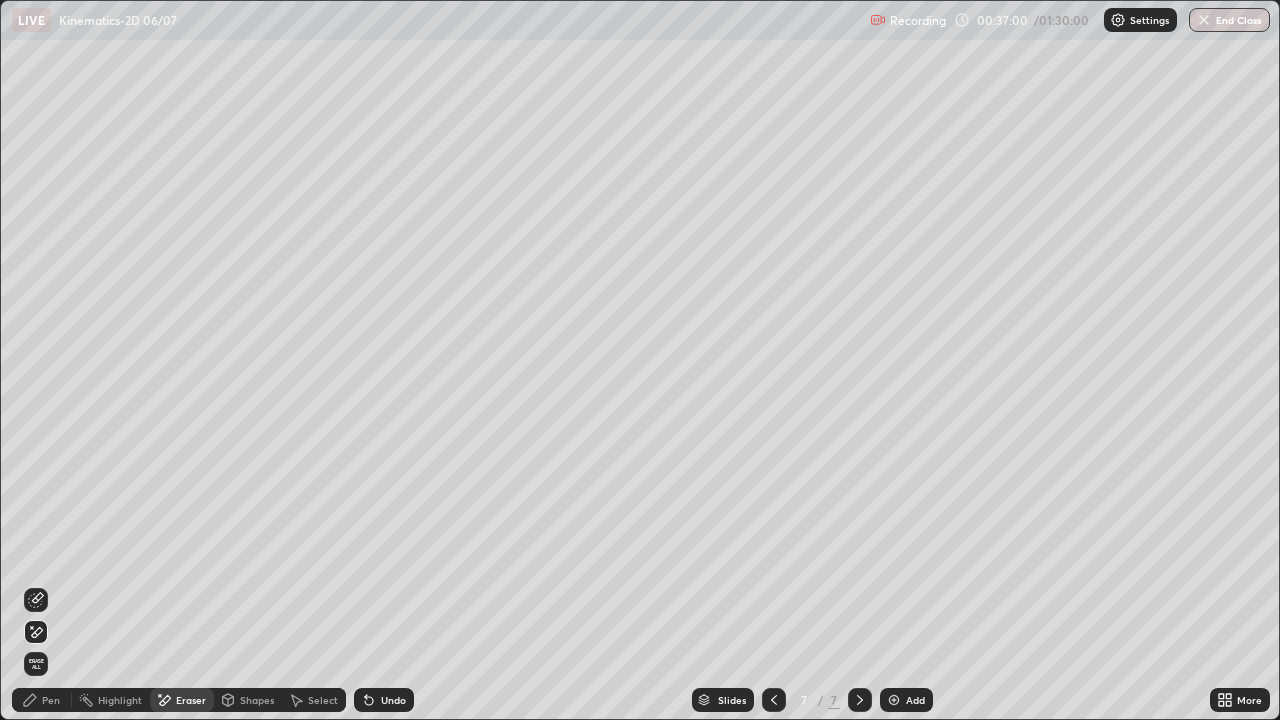 click on "Pen" at bounding box center [51, 700] 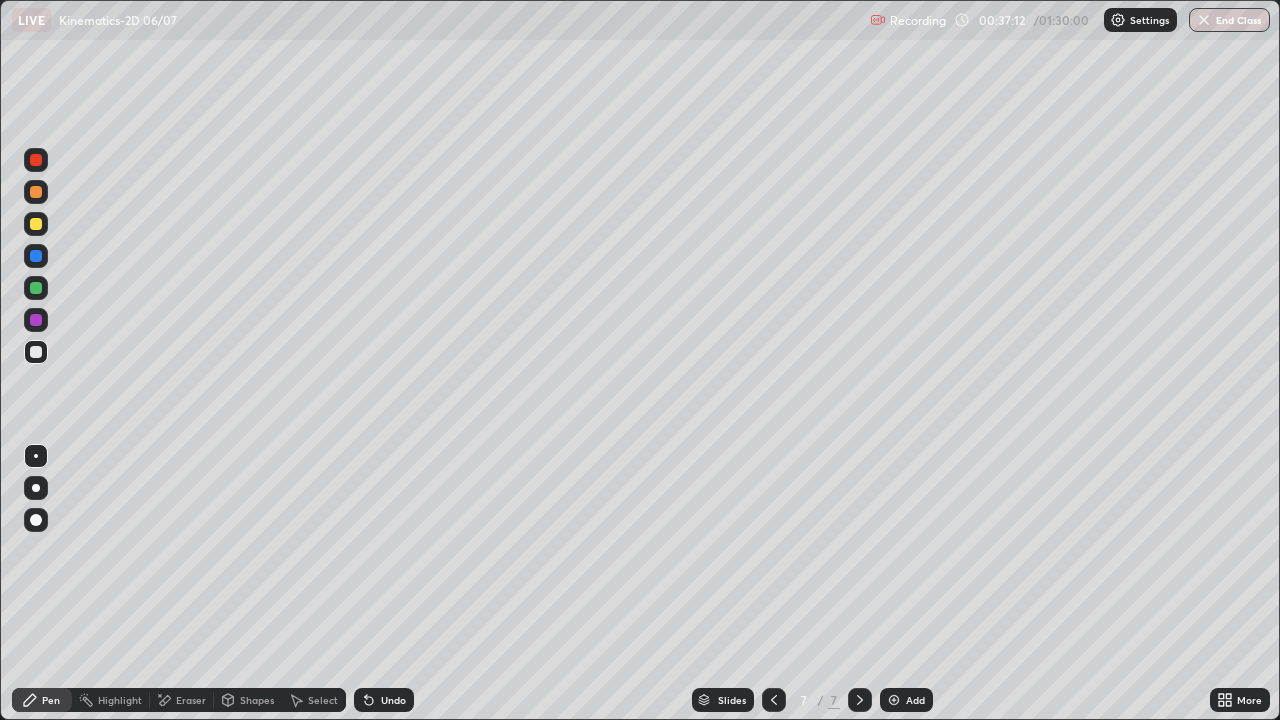 click at bounding box center (36, 224) 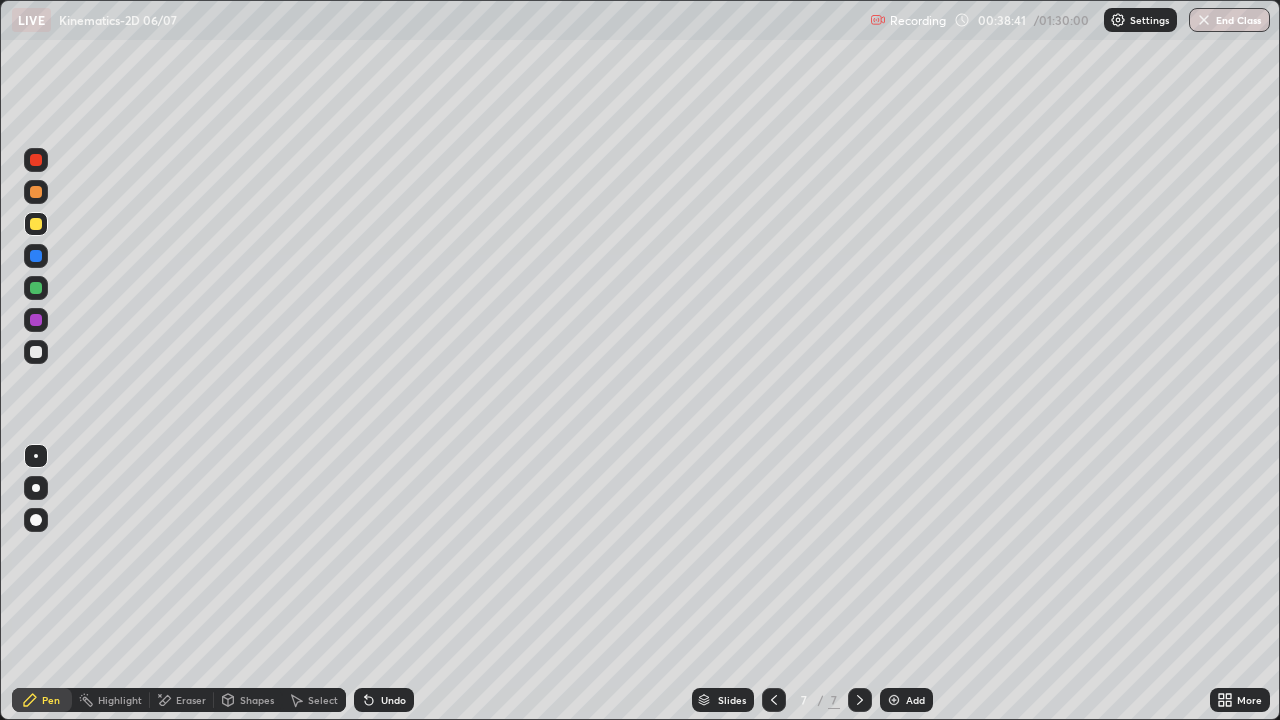 click on "Eraser" at bounding box center (191, 700) 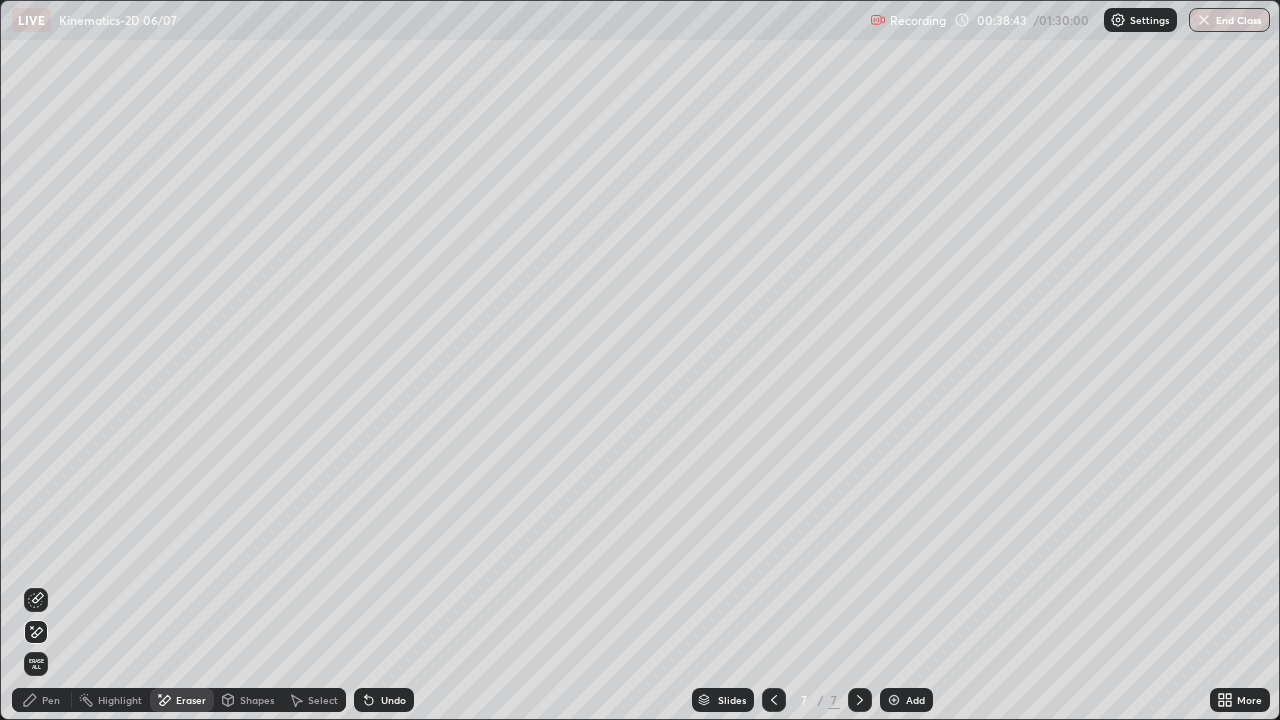 click on "Pen" at bounding box center [42, 700] 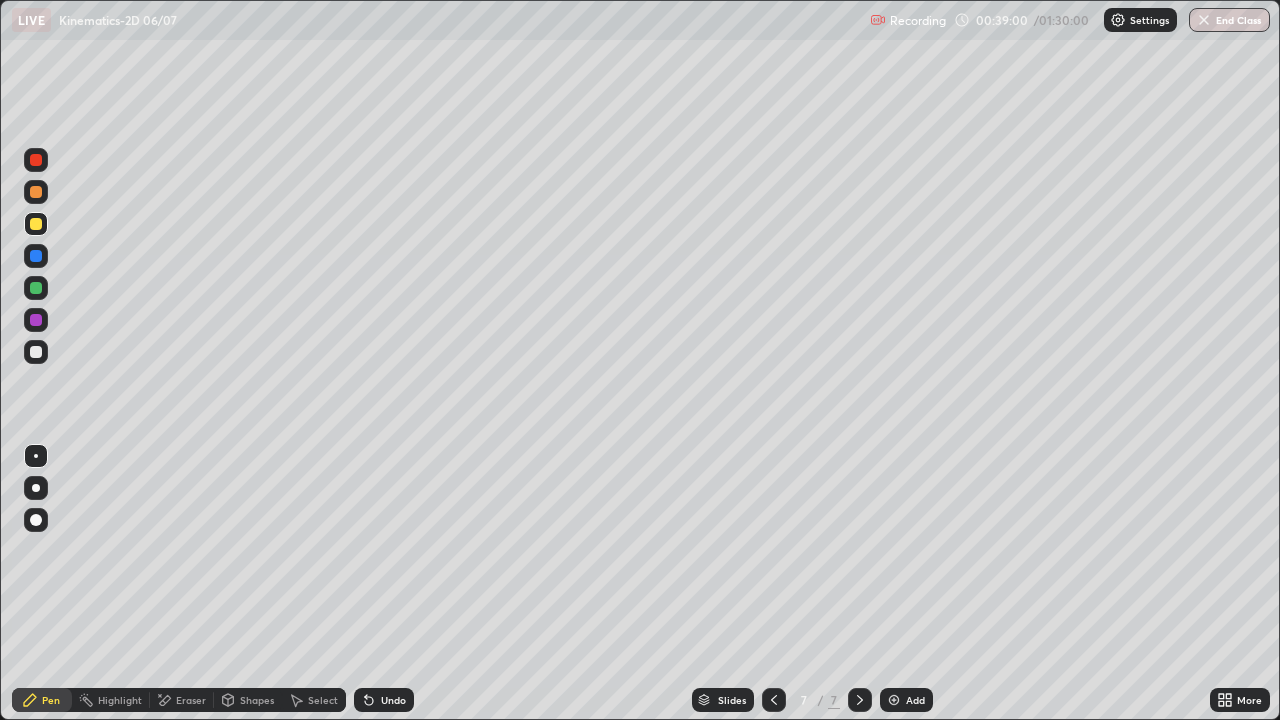click at bounding box center (36, 352) 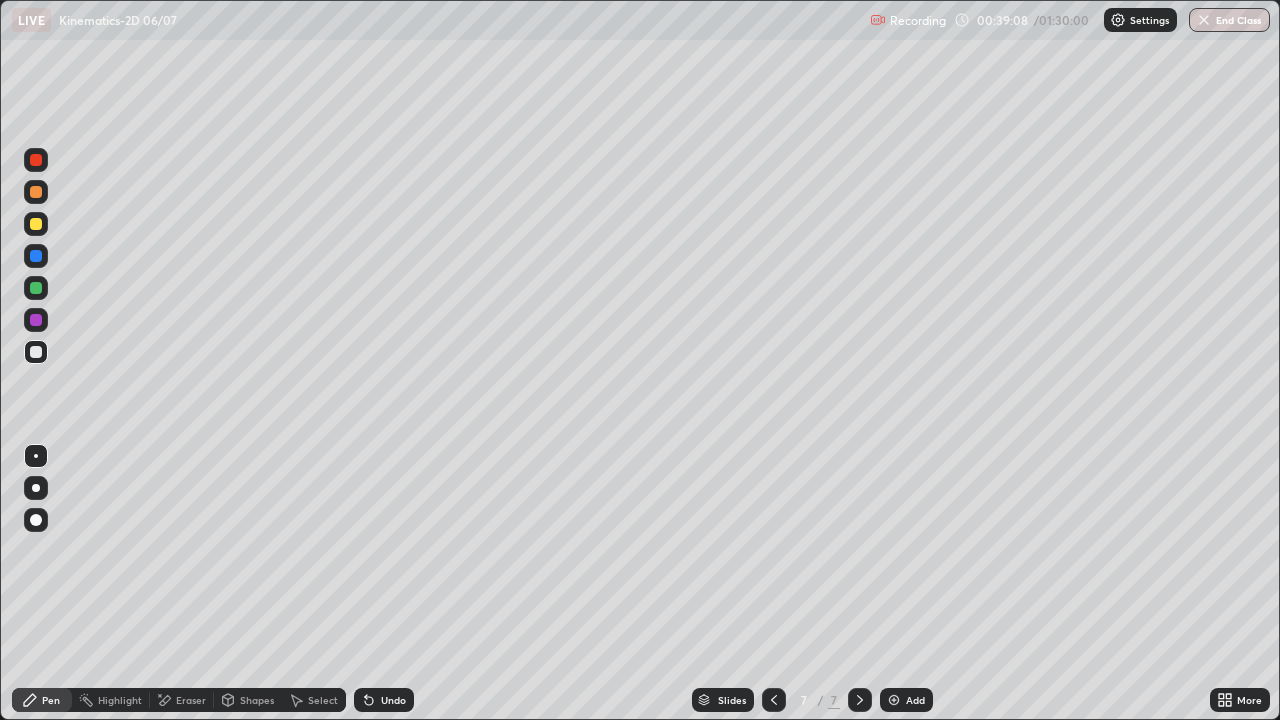 click 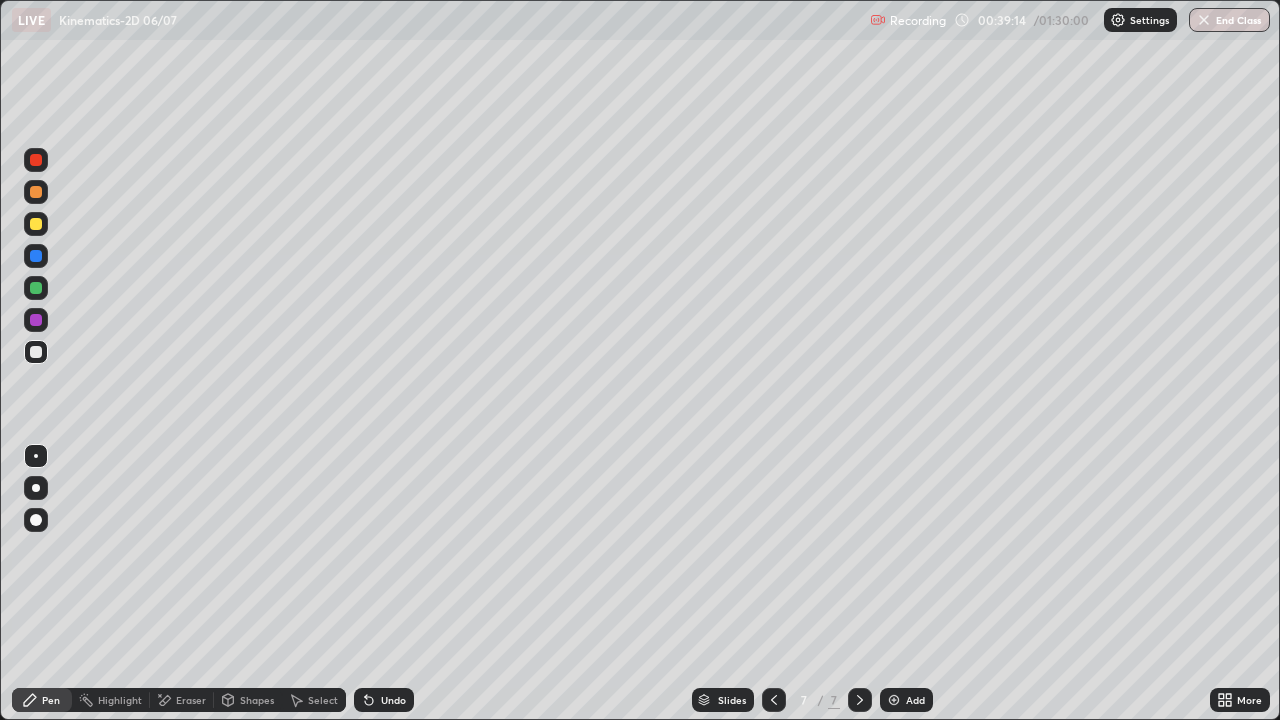 click 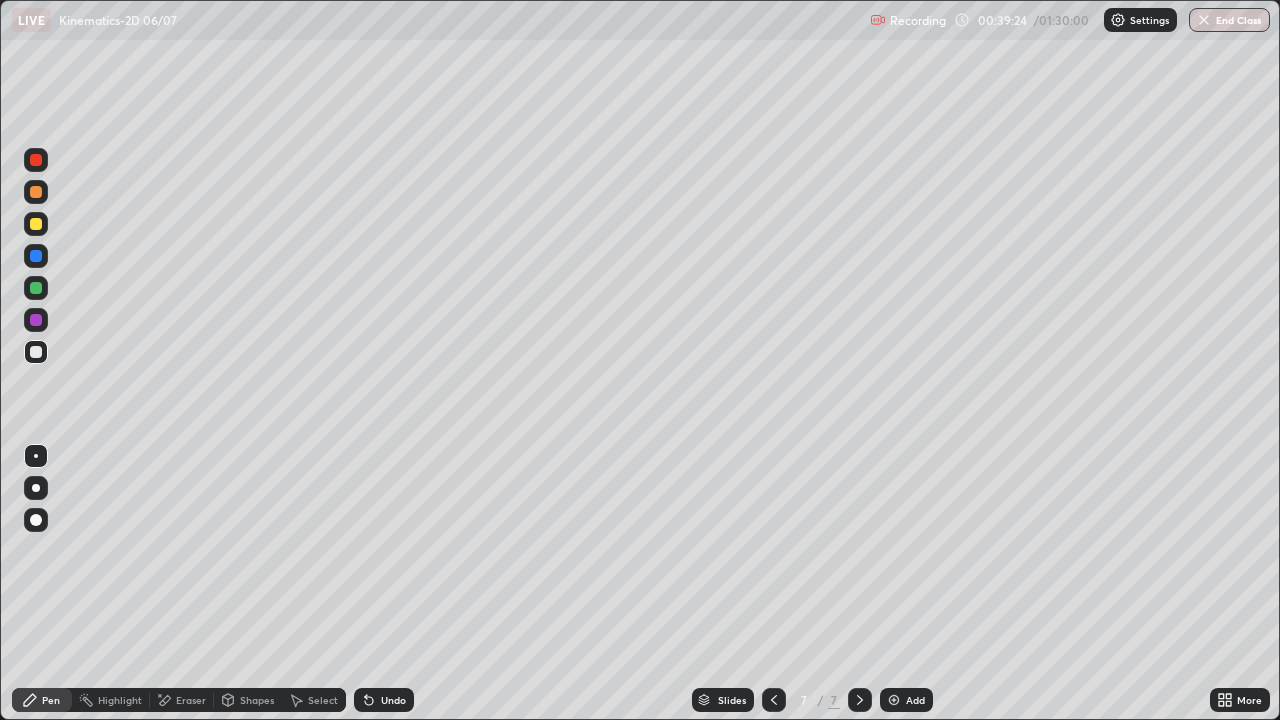 click on "Undo" at bounding box center [384, 700] 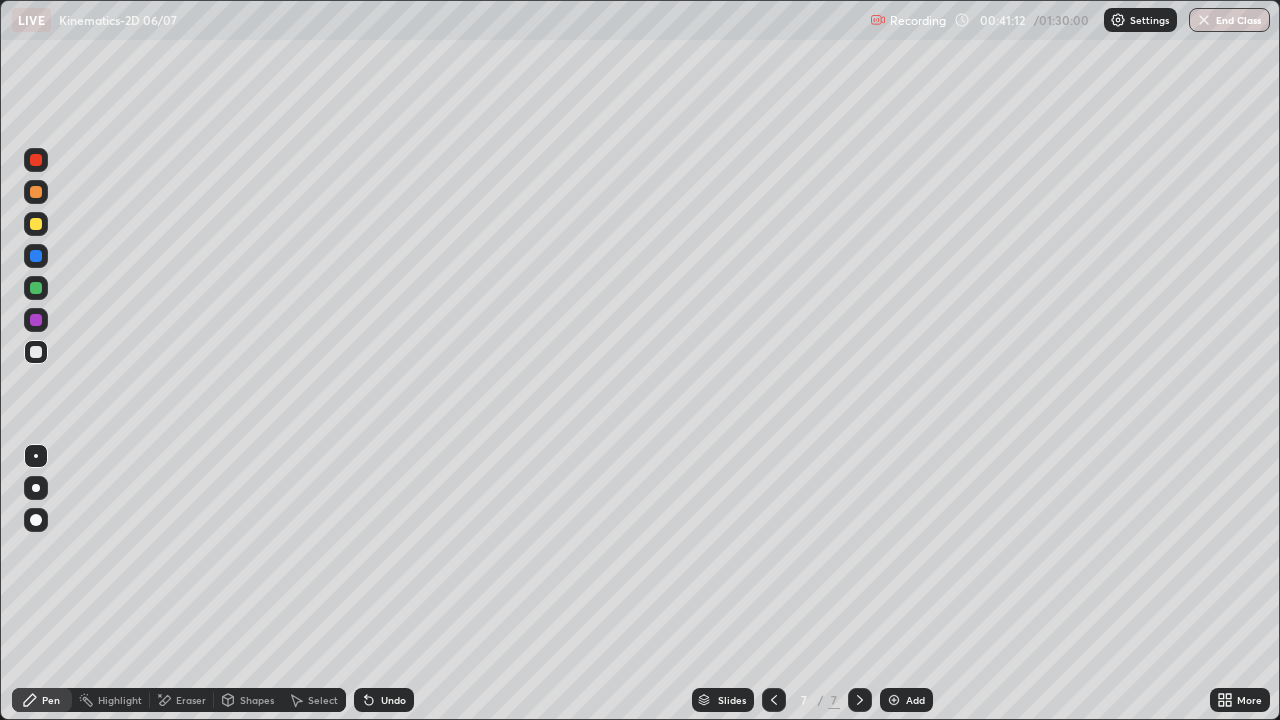click 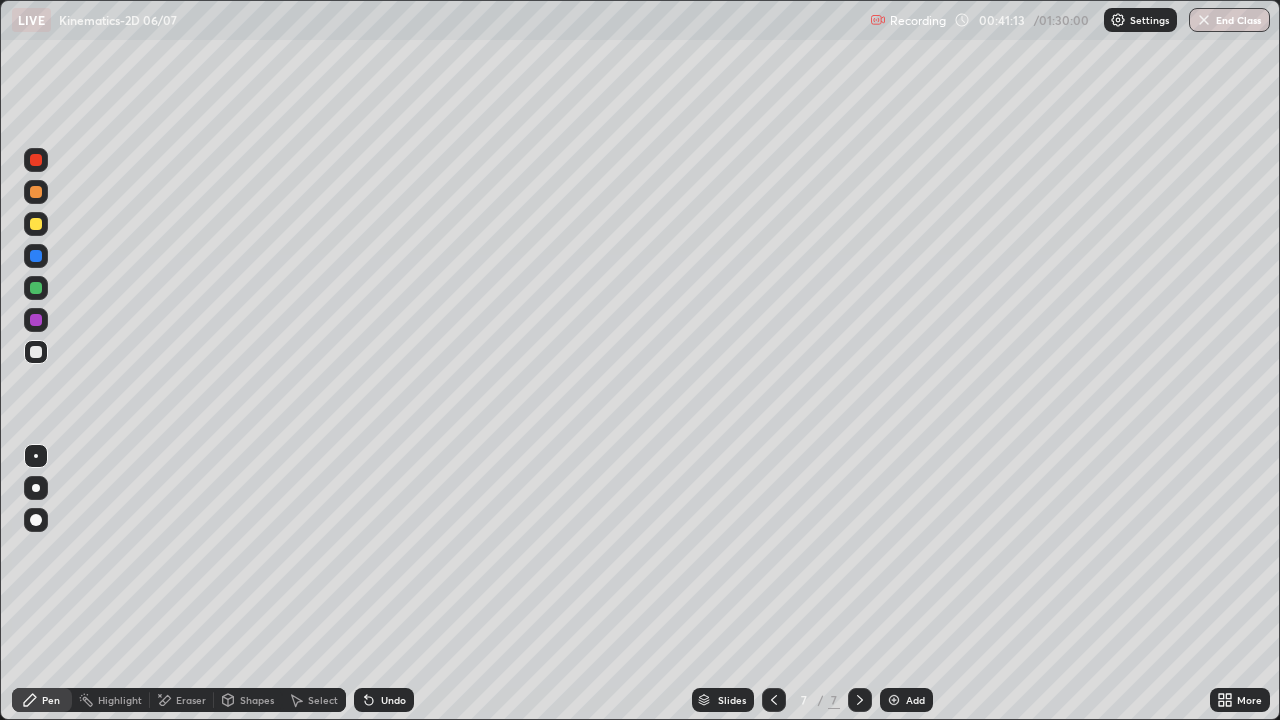 click on "Add" at bounding box center [915, 700] 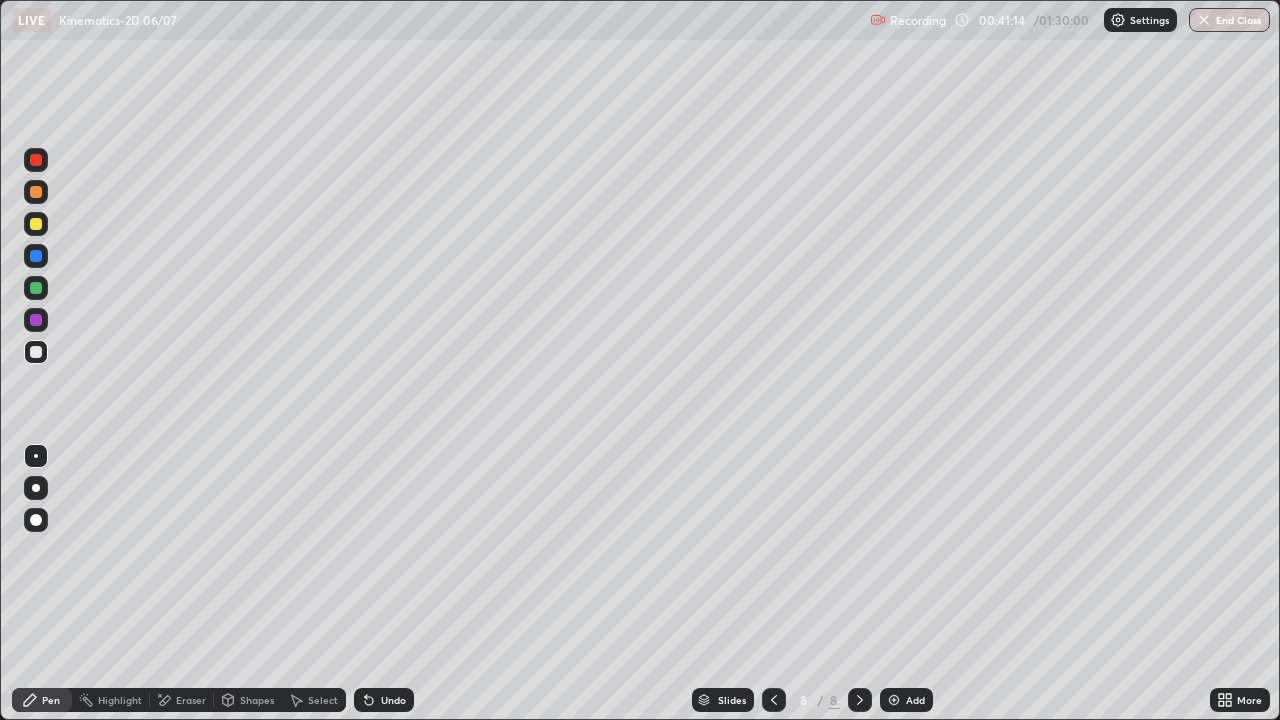 click 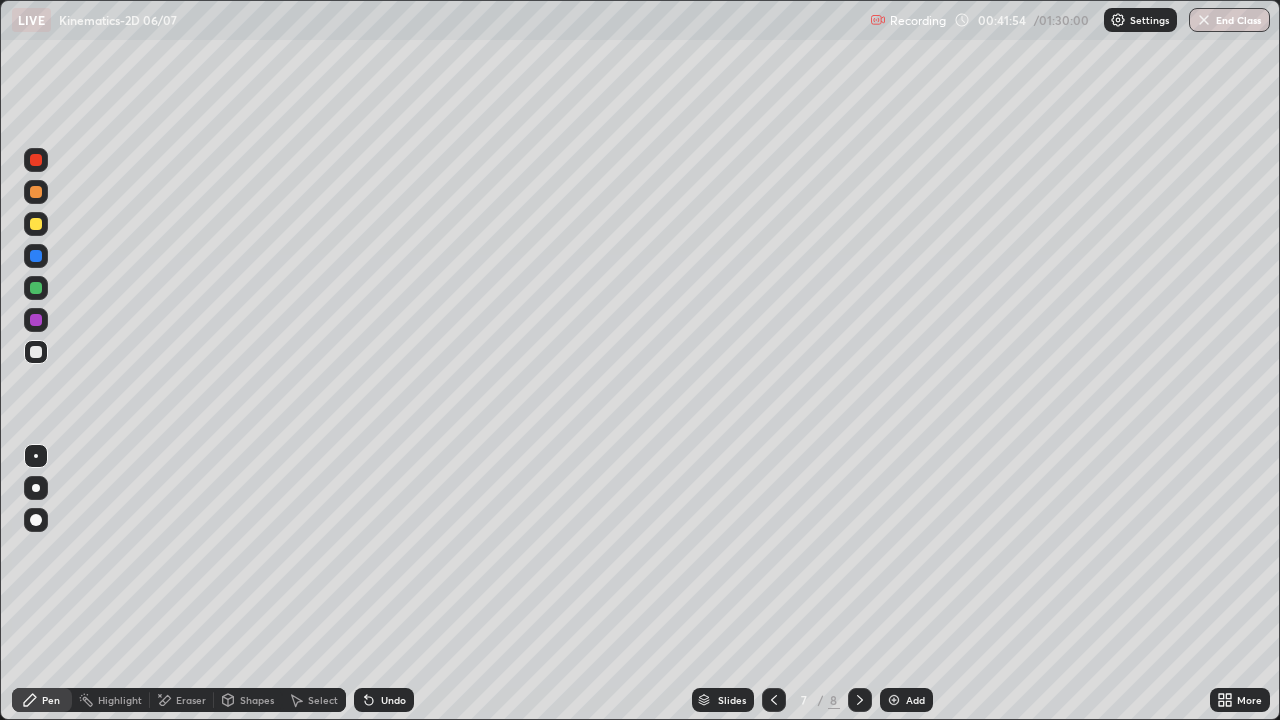 click at bounding box center (860, 700) 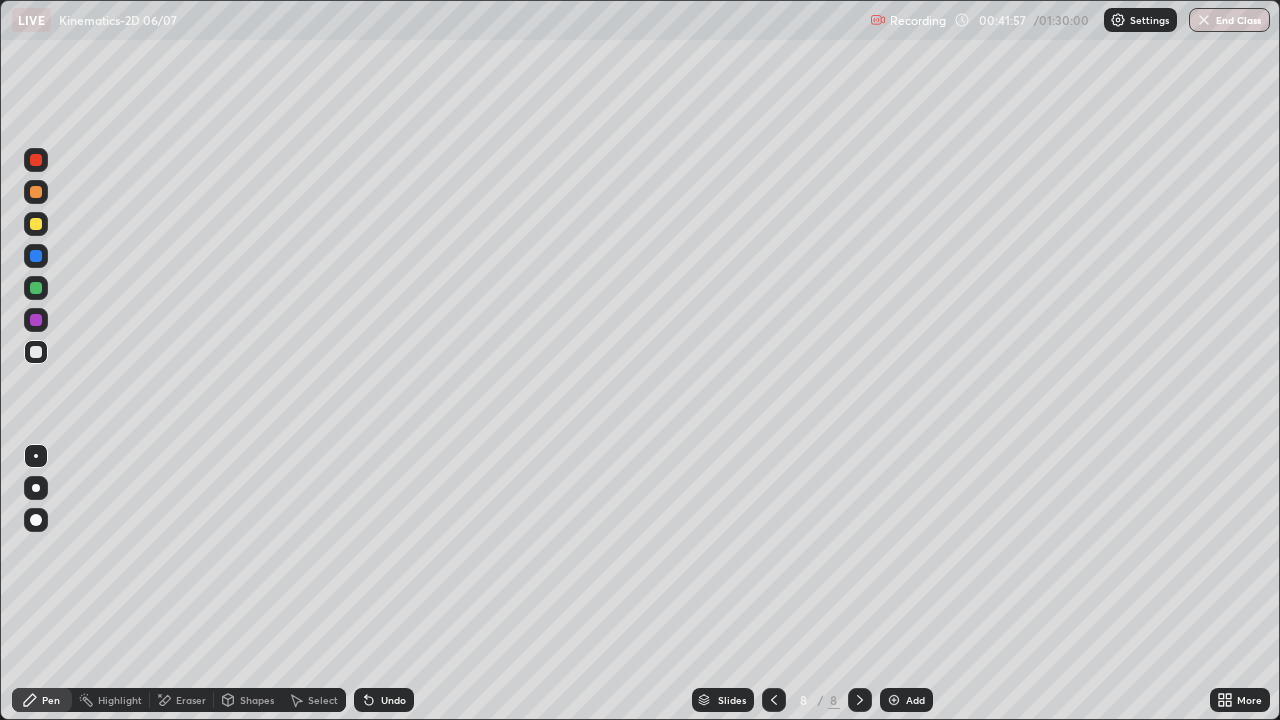 click at bounding box center [36, 224] 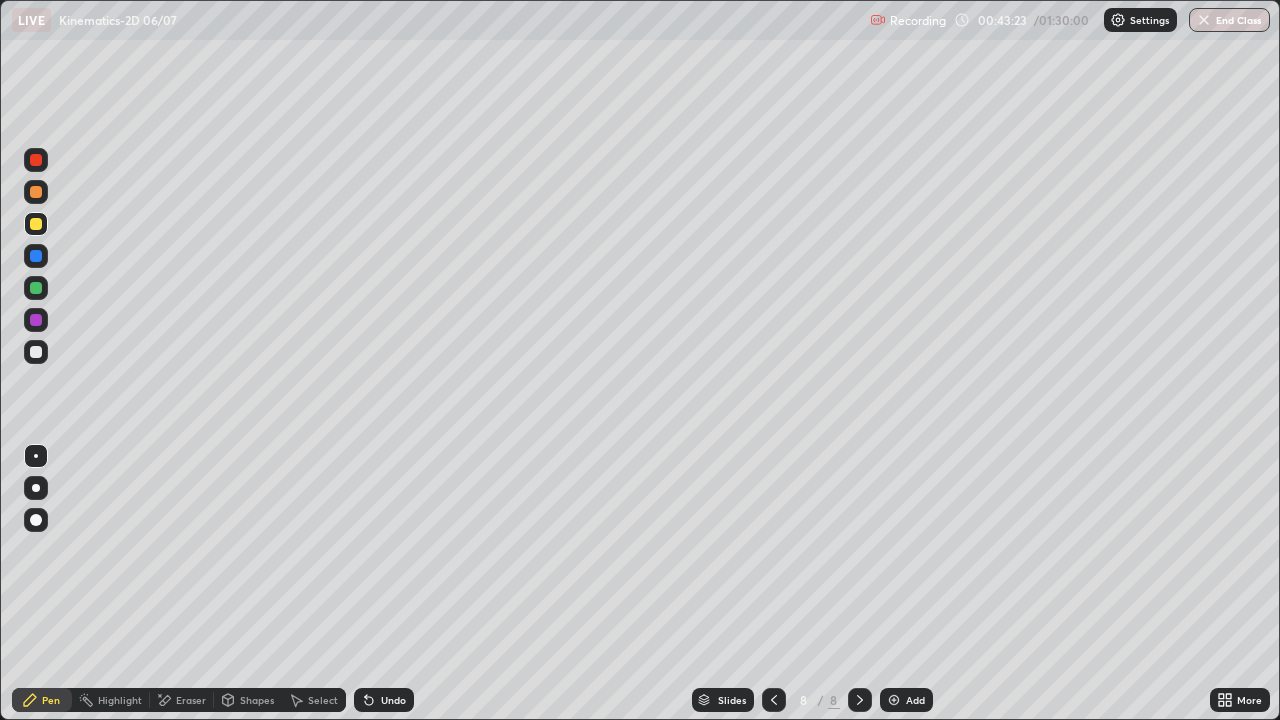 click at bounding box center [36, 352] 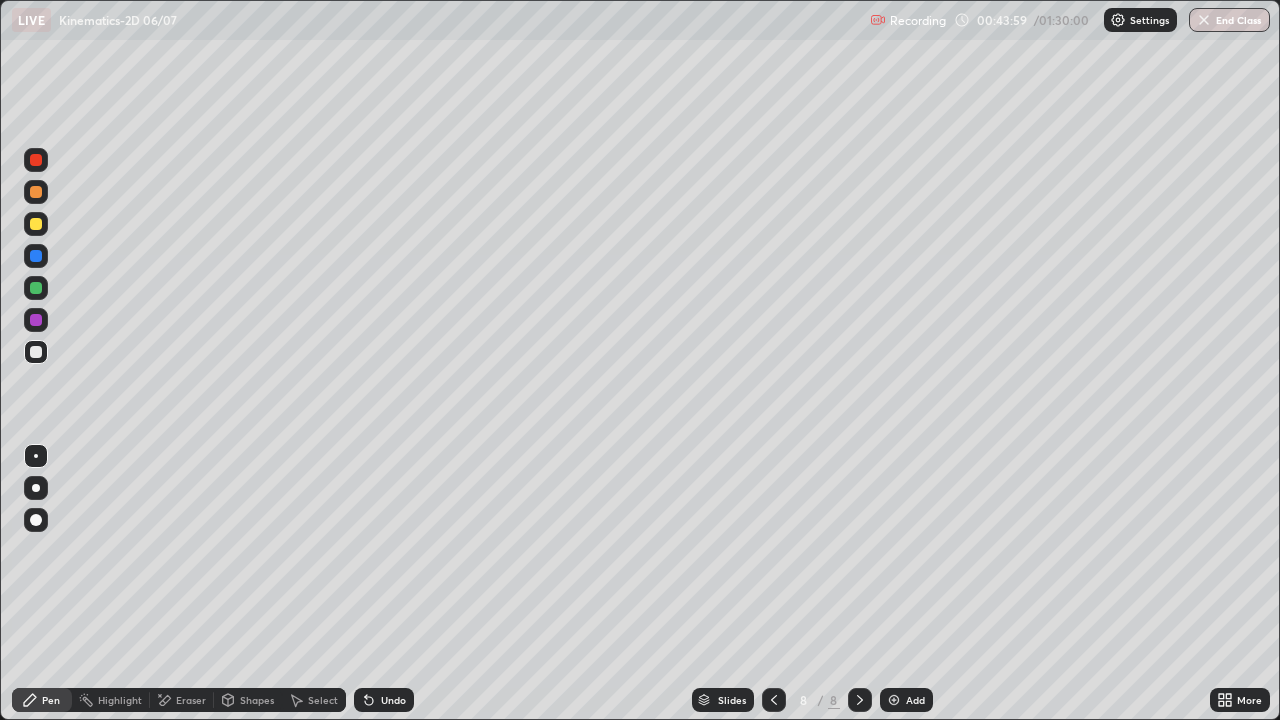 click at bounding box center (36, 224) 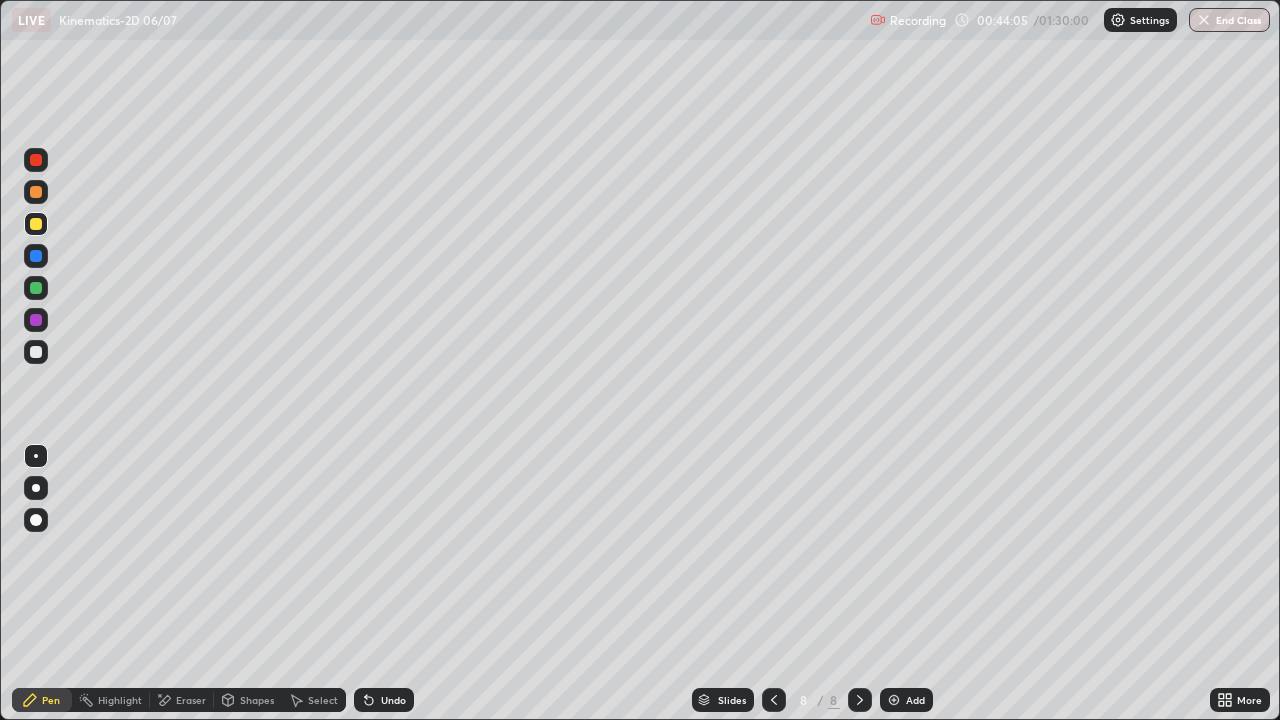 click 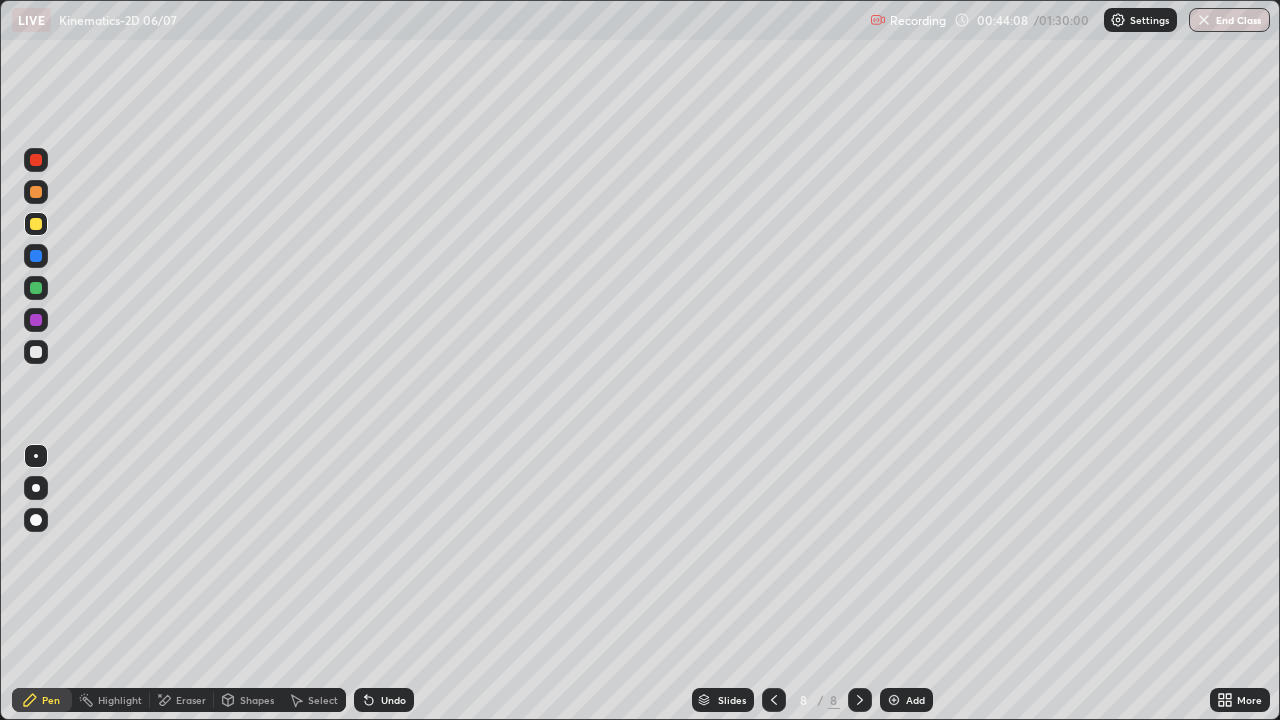 click on "Undo" at bounding box center (393, 700) 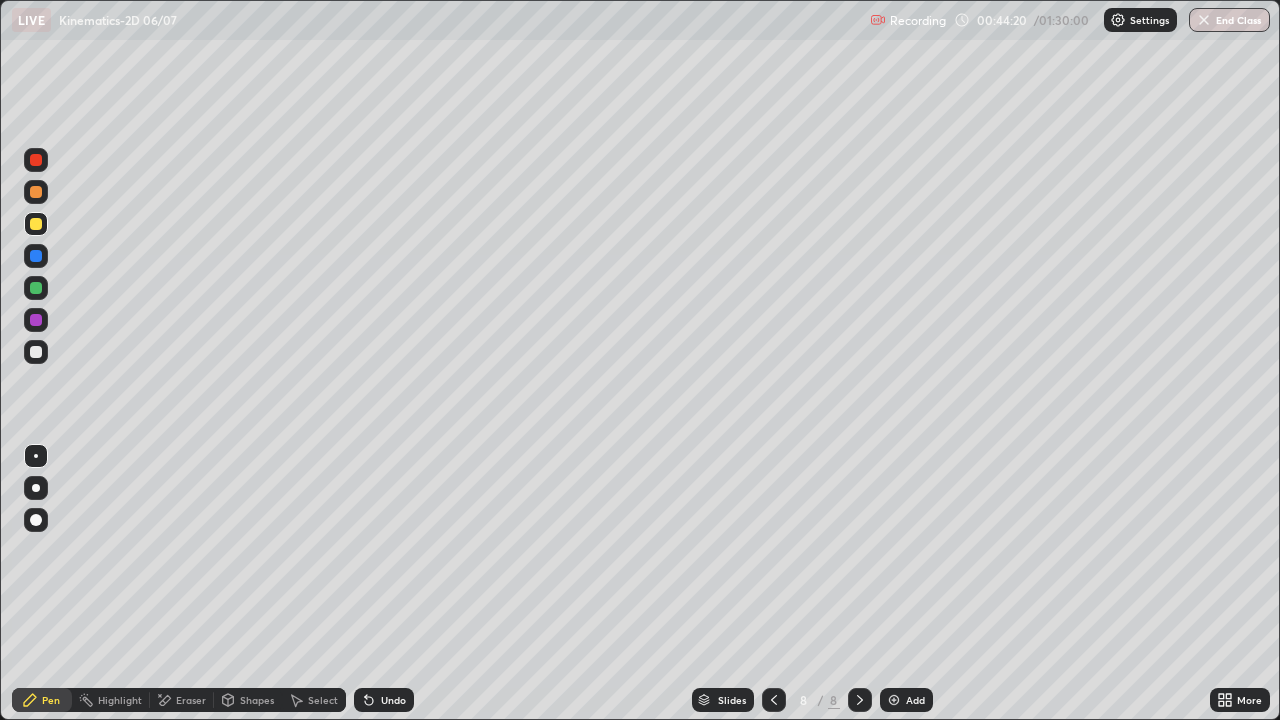 click at bounding box center (36, 352) 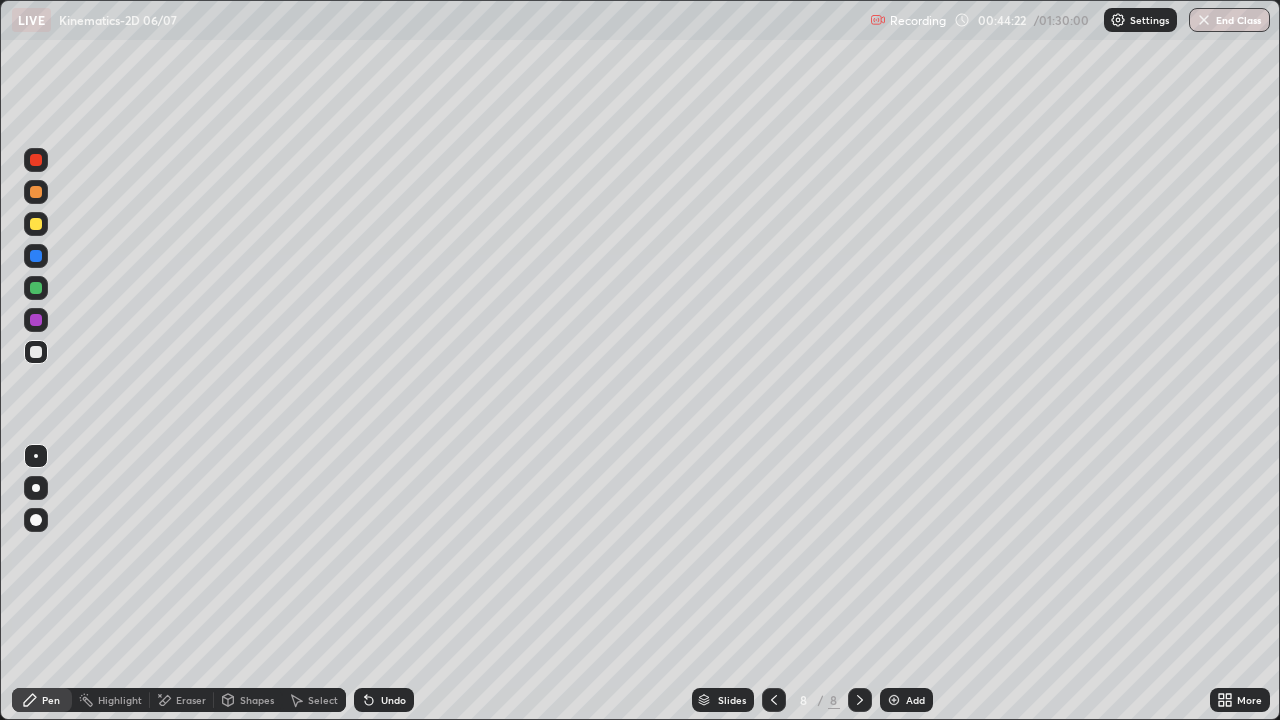 click on "Eraser" at bounding box center [191, 700] 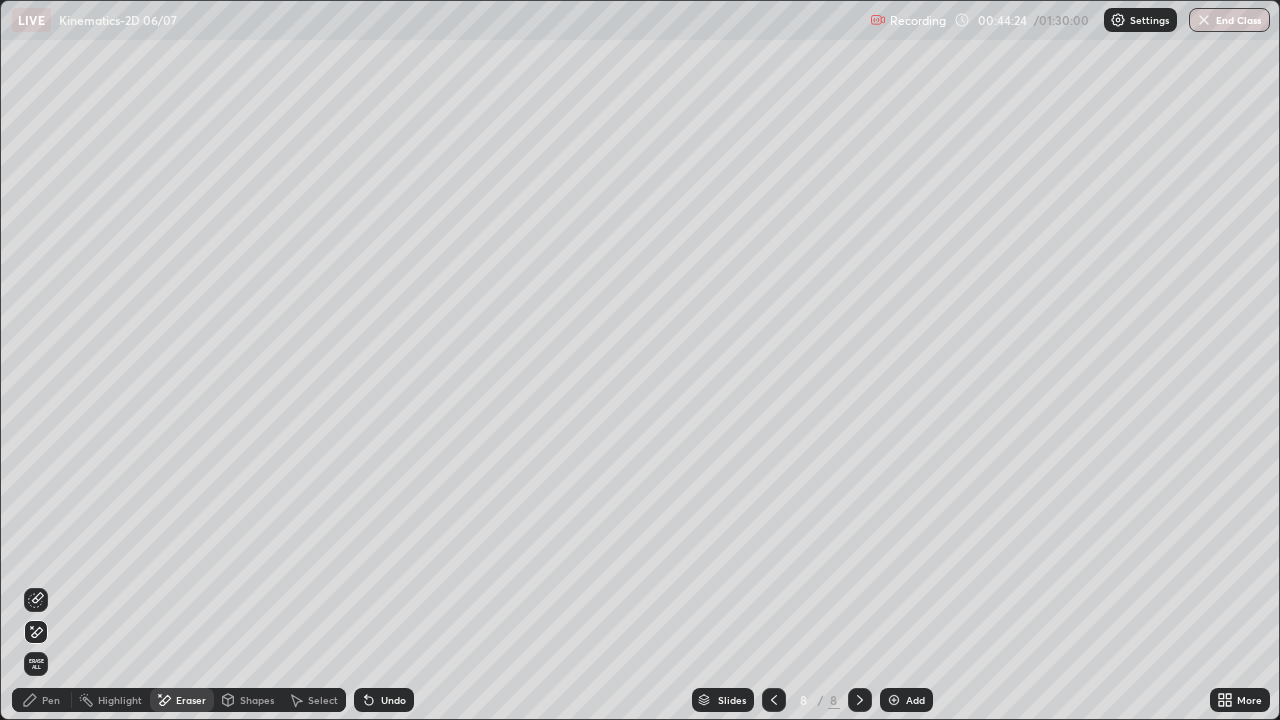 click on "Pen" at bounding box center [42, 700] 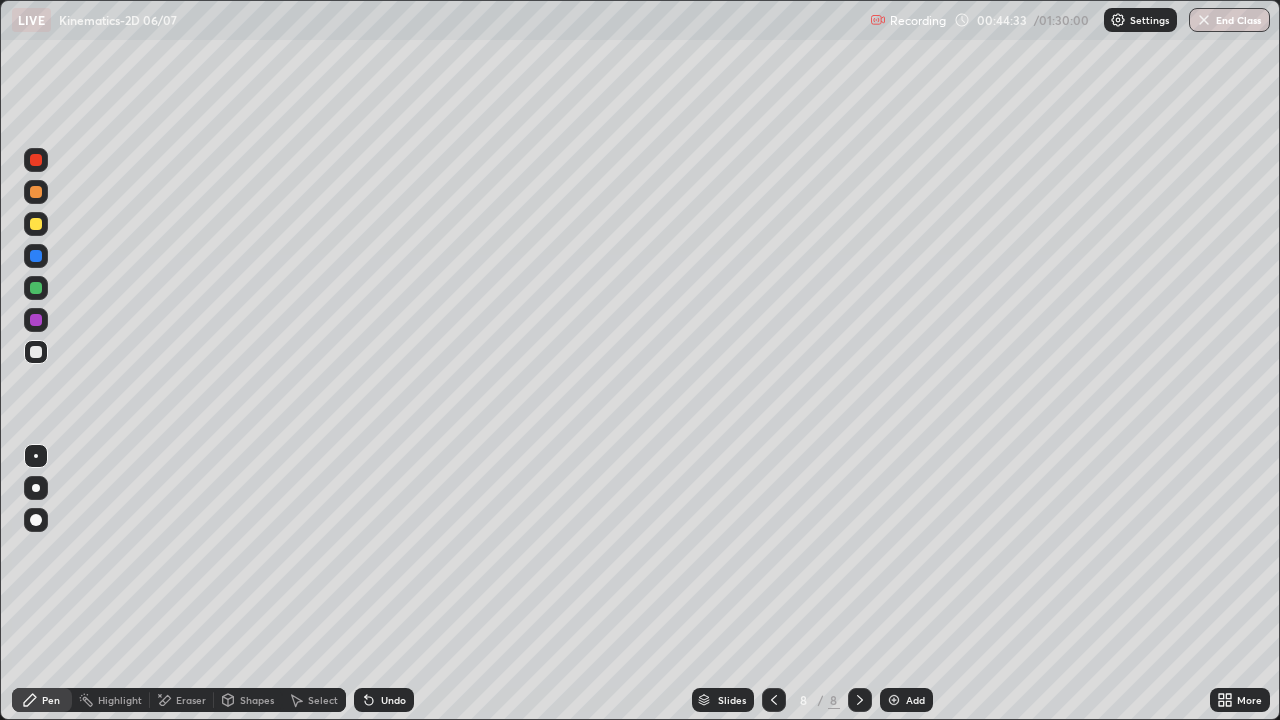 click on "Undo" at bounding box center [384, 700] 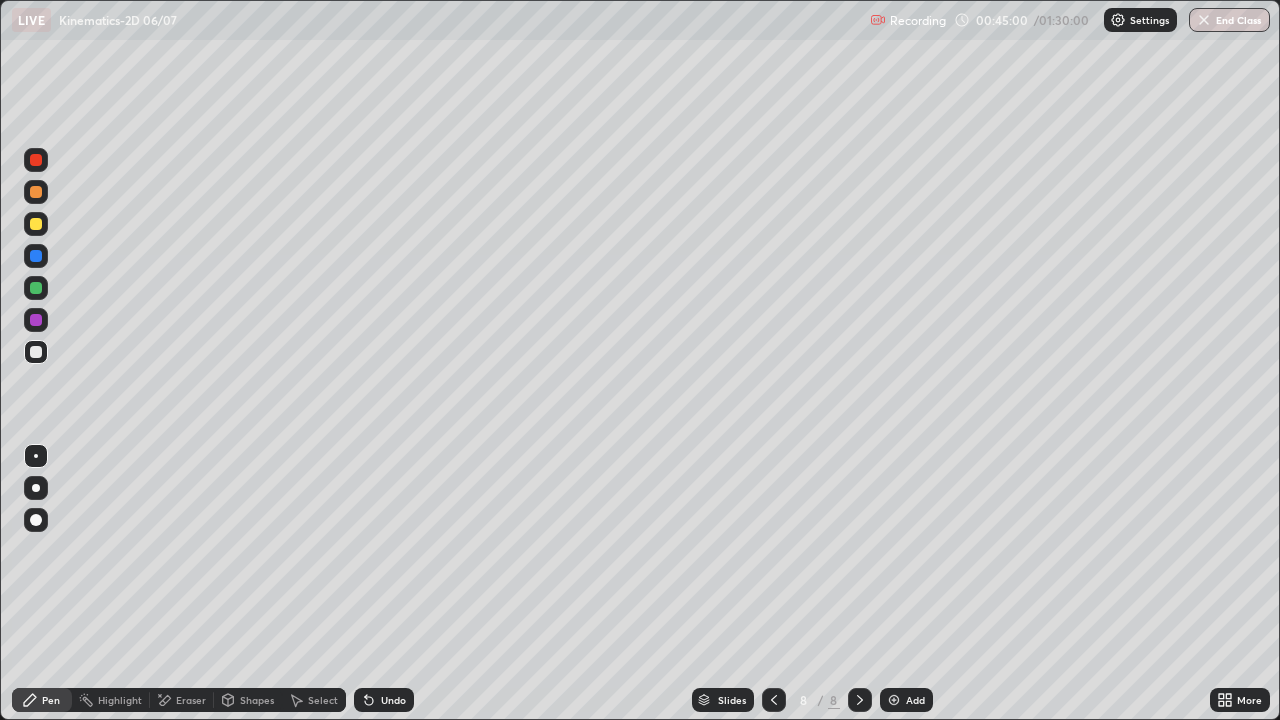 click on "Eraser" at bounding box center [191, 700] 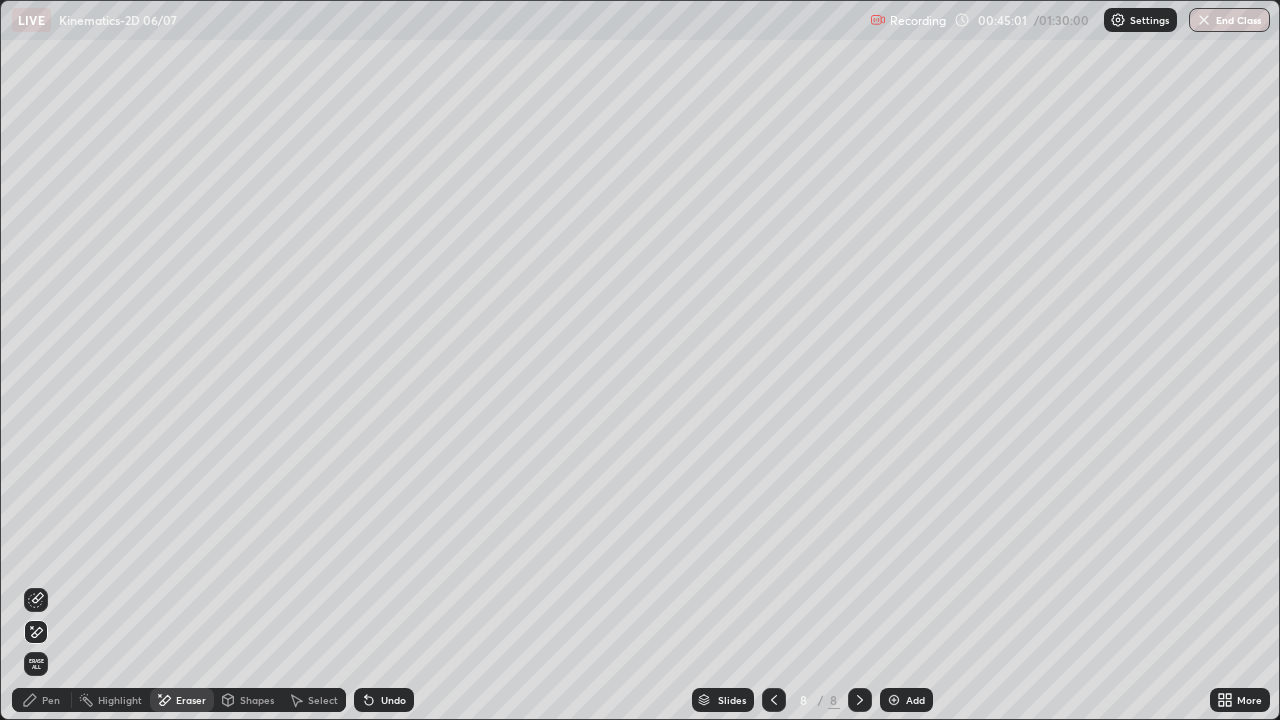 click 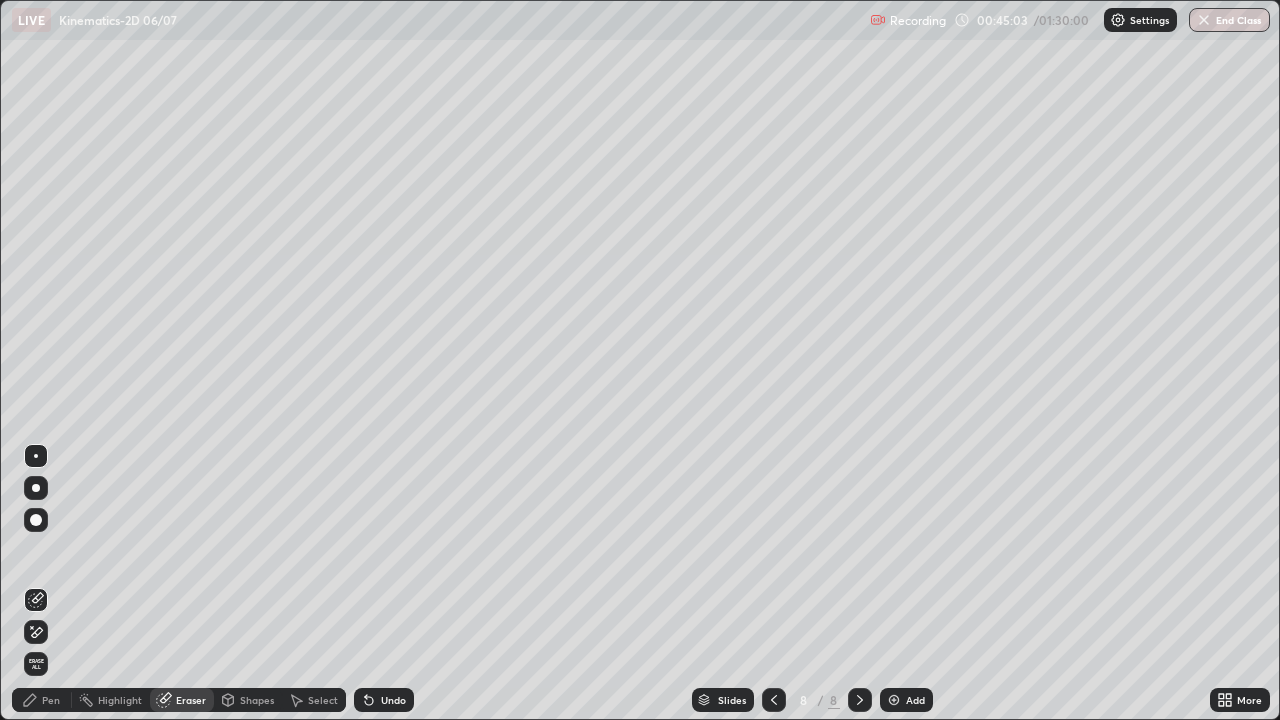 click on "Pen" at bounding box center [42, 700] 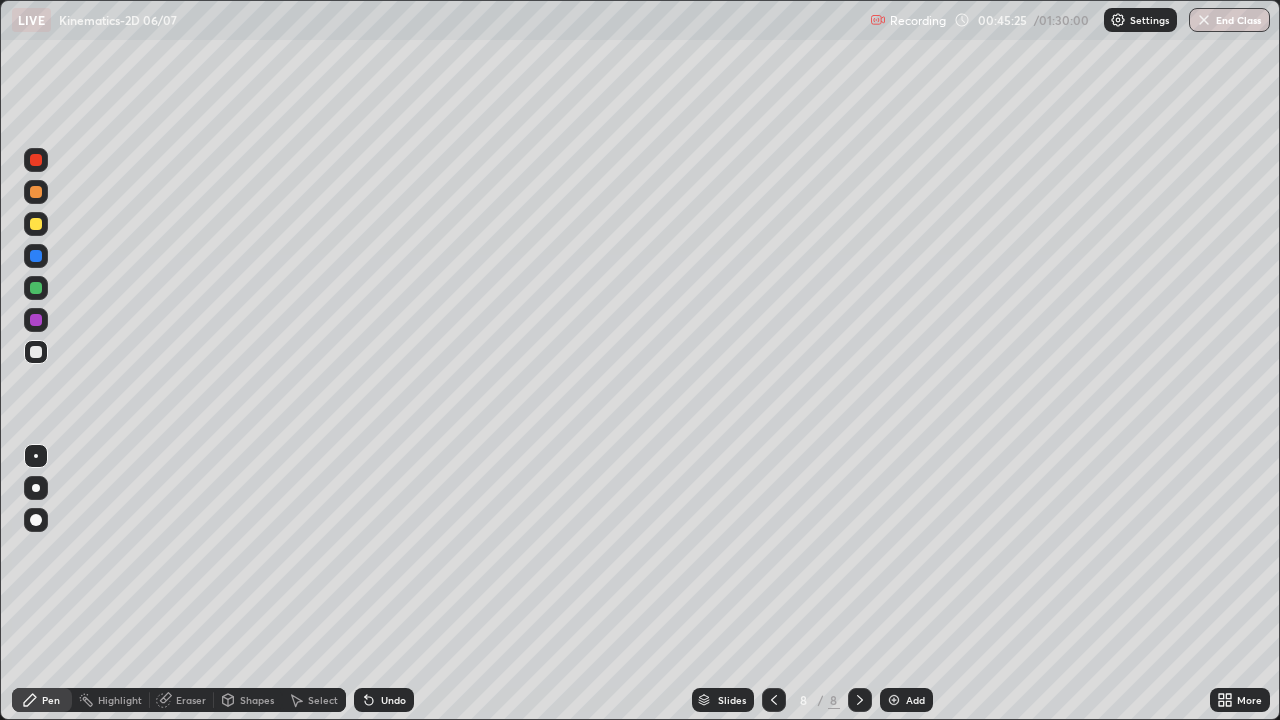 click at bounding box center (36, 224) 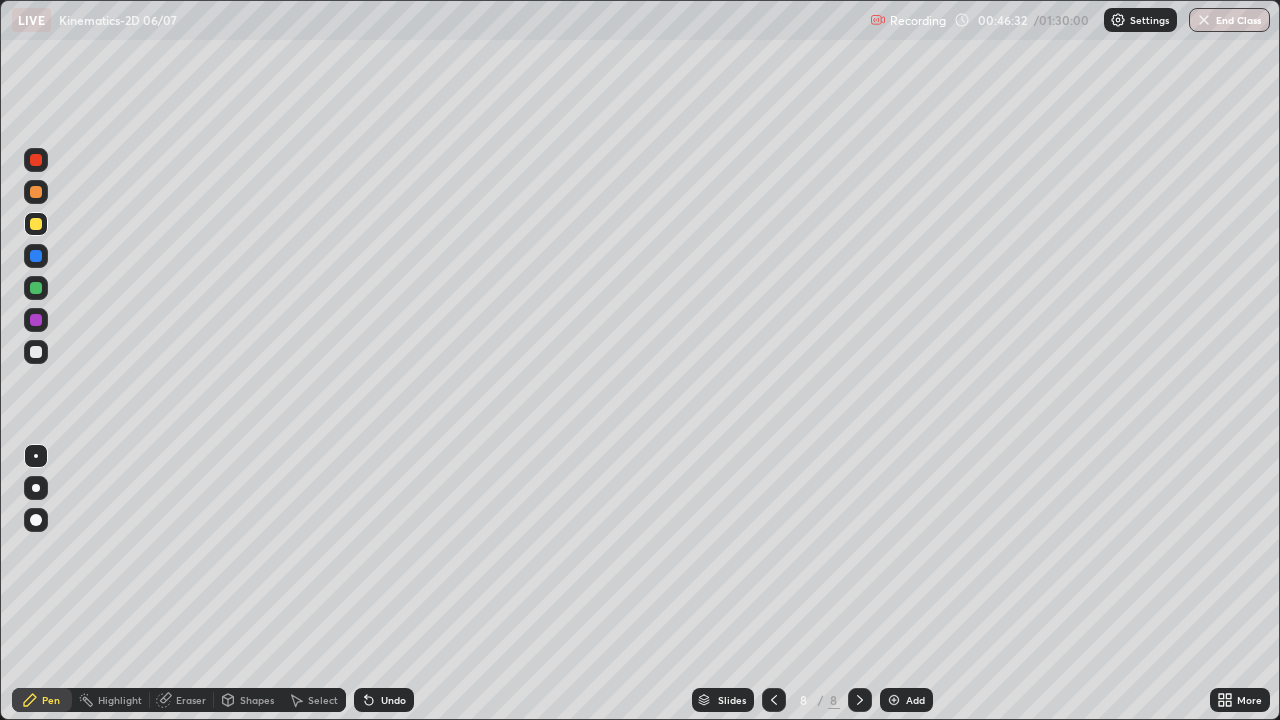 click at bounding box center (36, 352) 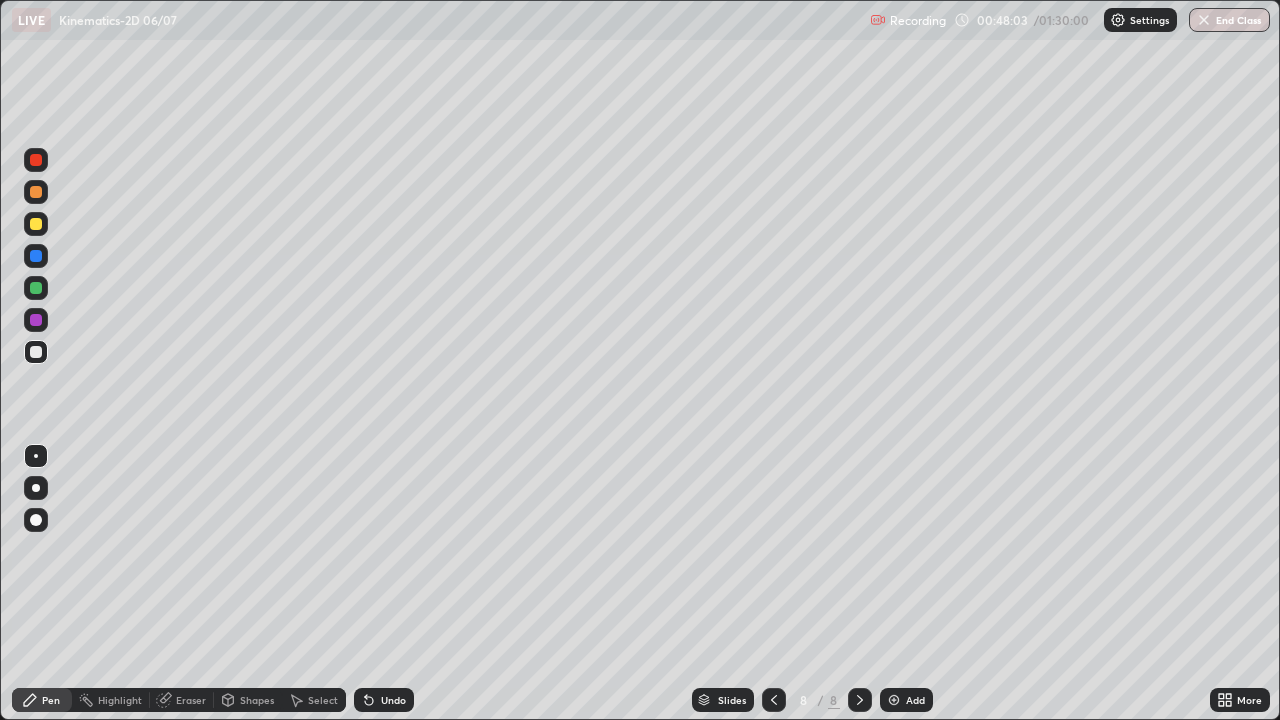 click at bounding box center [36, 224] 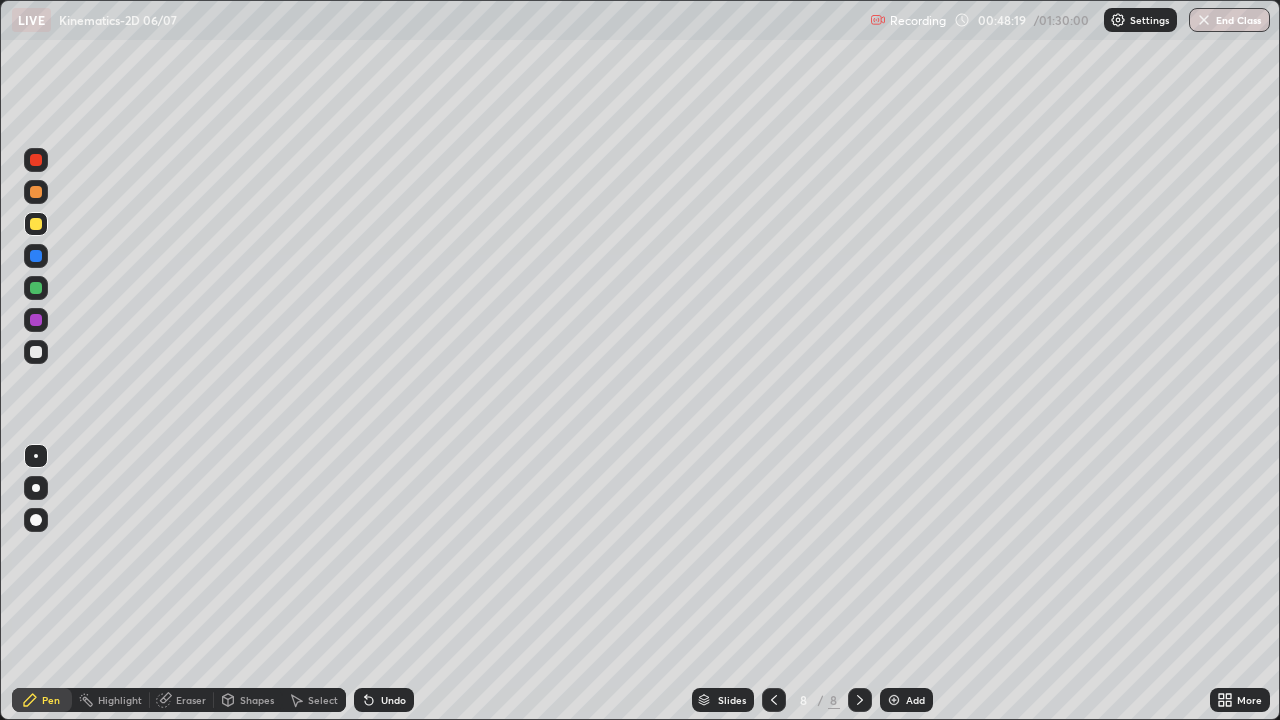 click at bounding box center [36, 352] 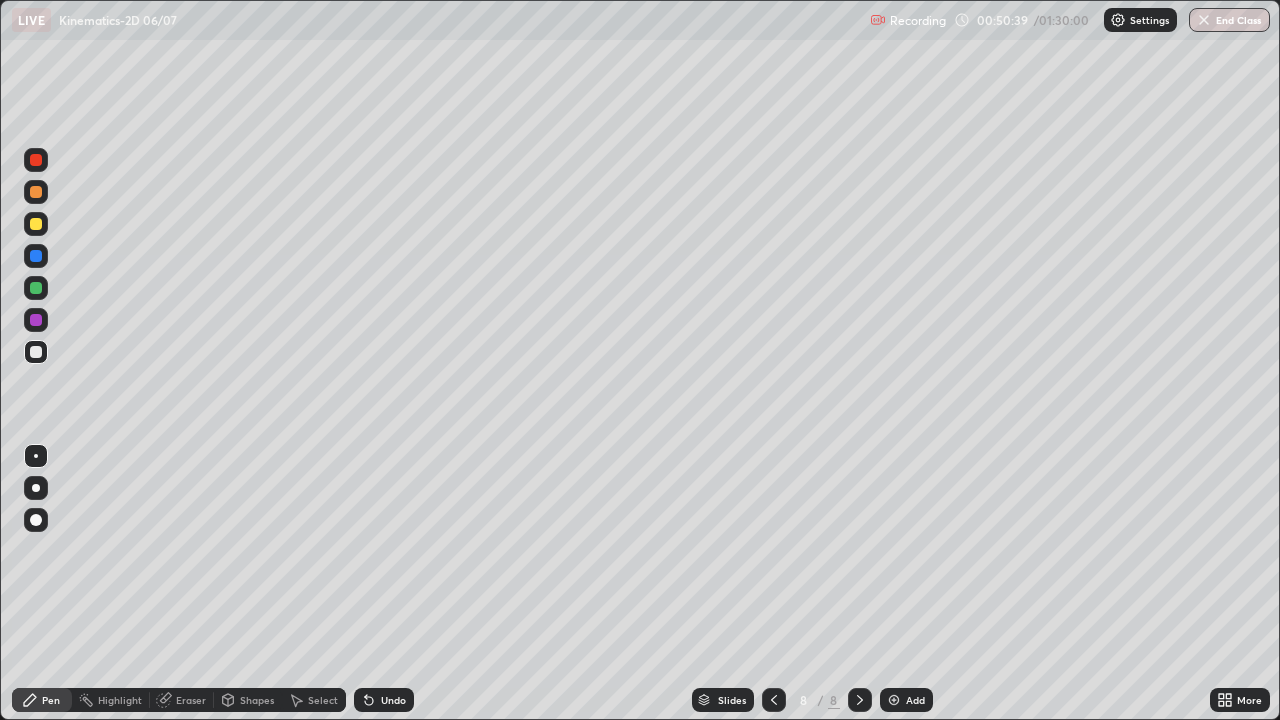 click 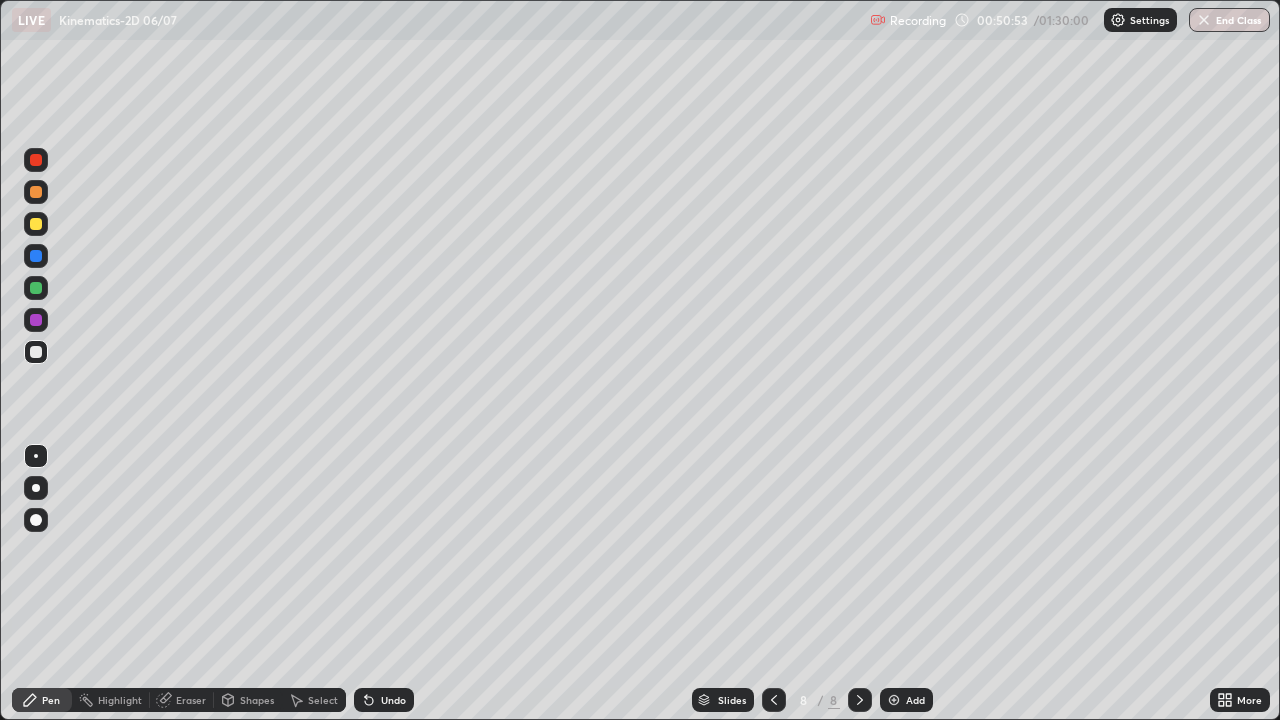 click at bounding box center (36, 224) 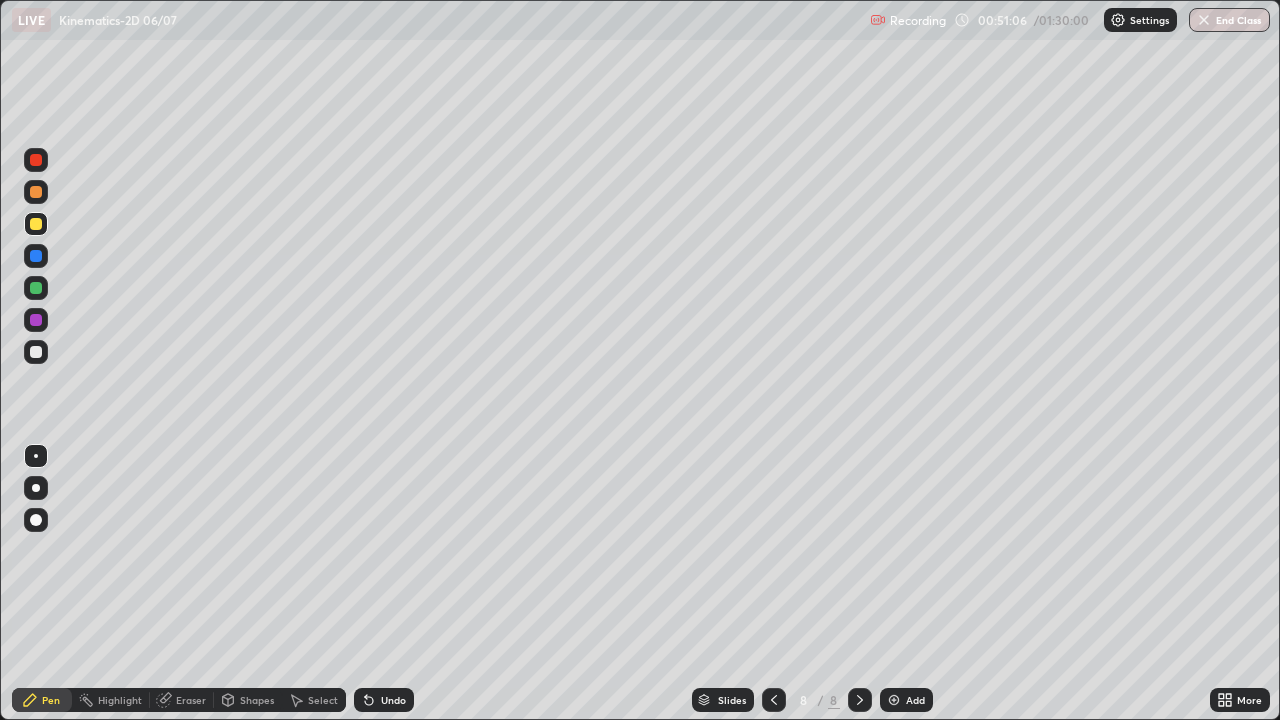 click 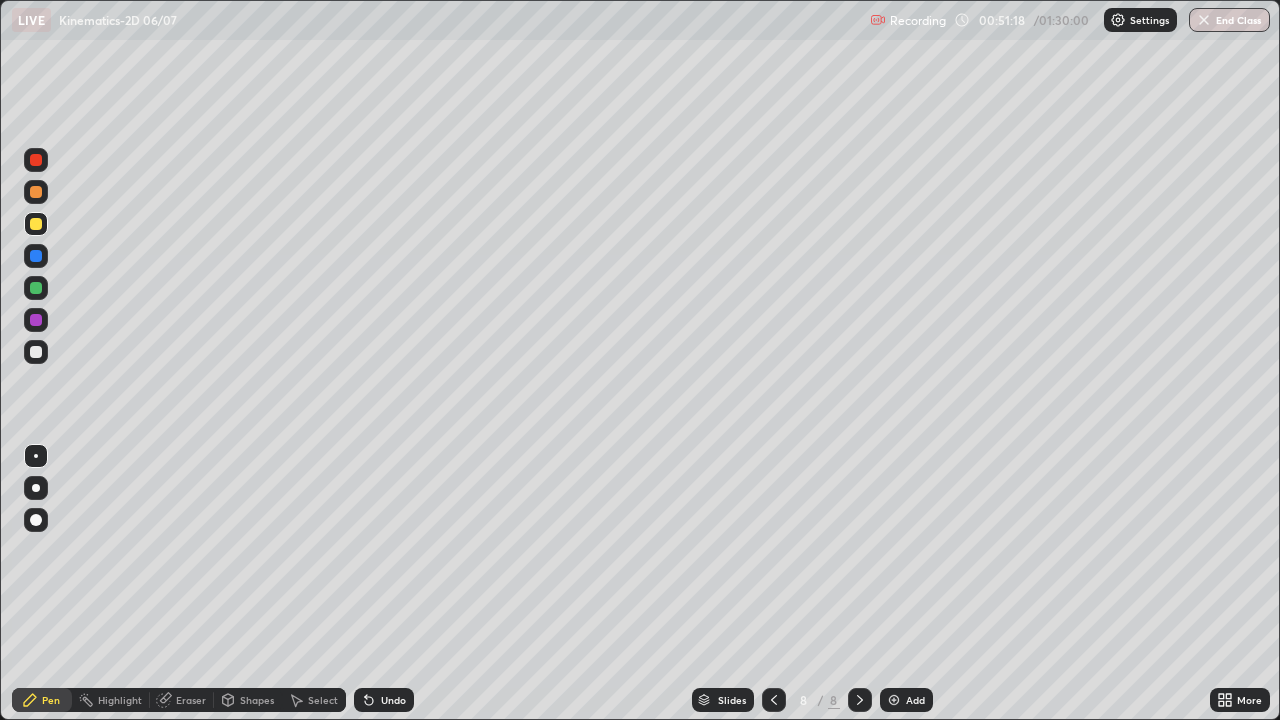 click 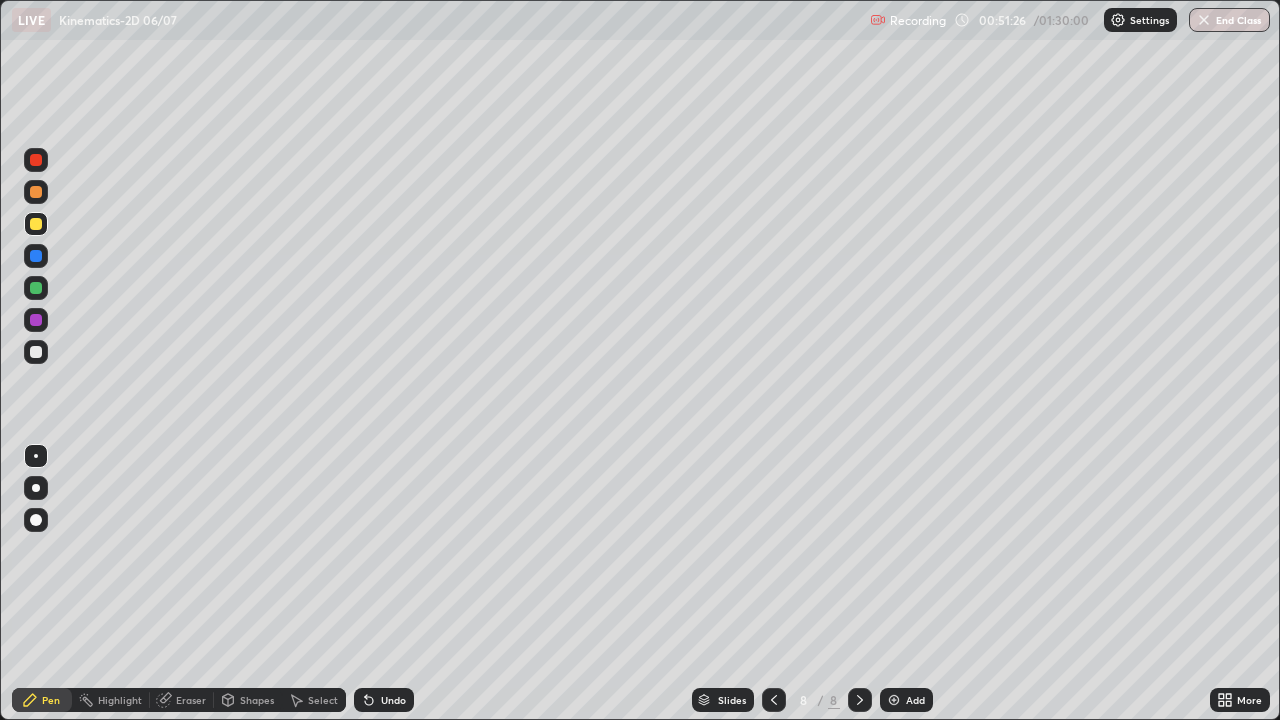 click at bounding box center (36, 352) 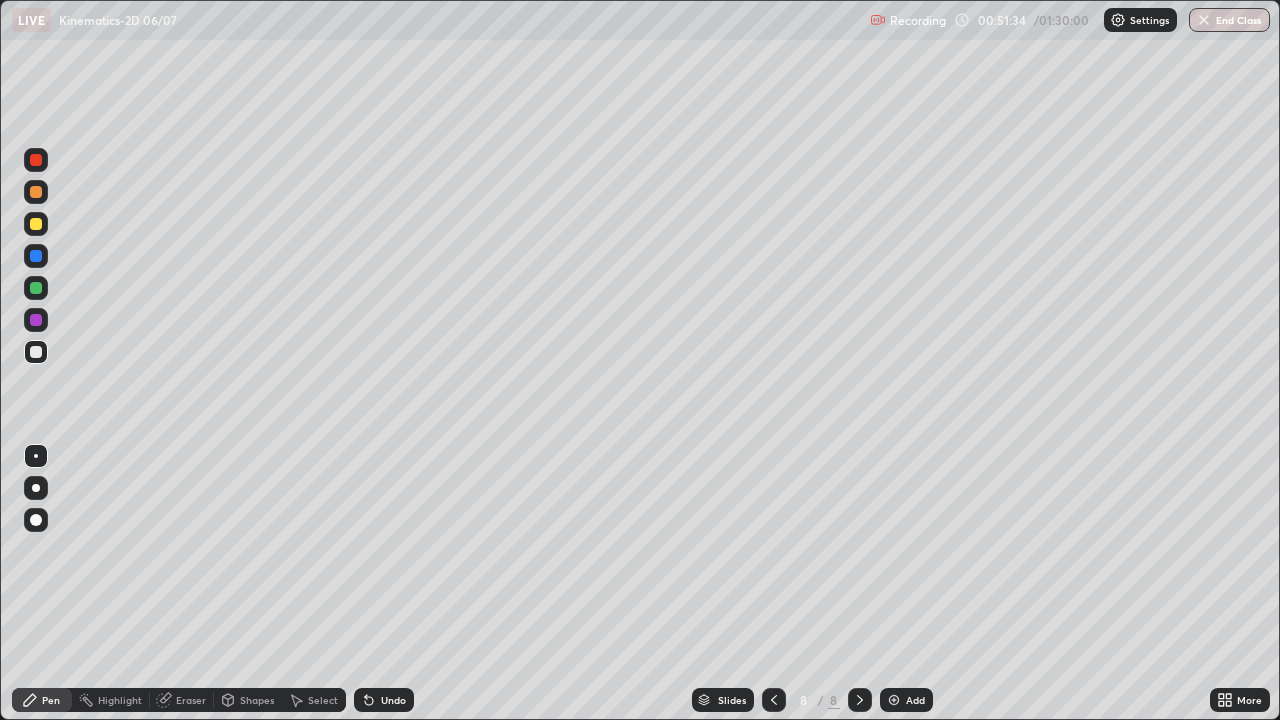 click 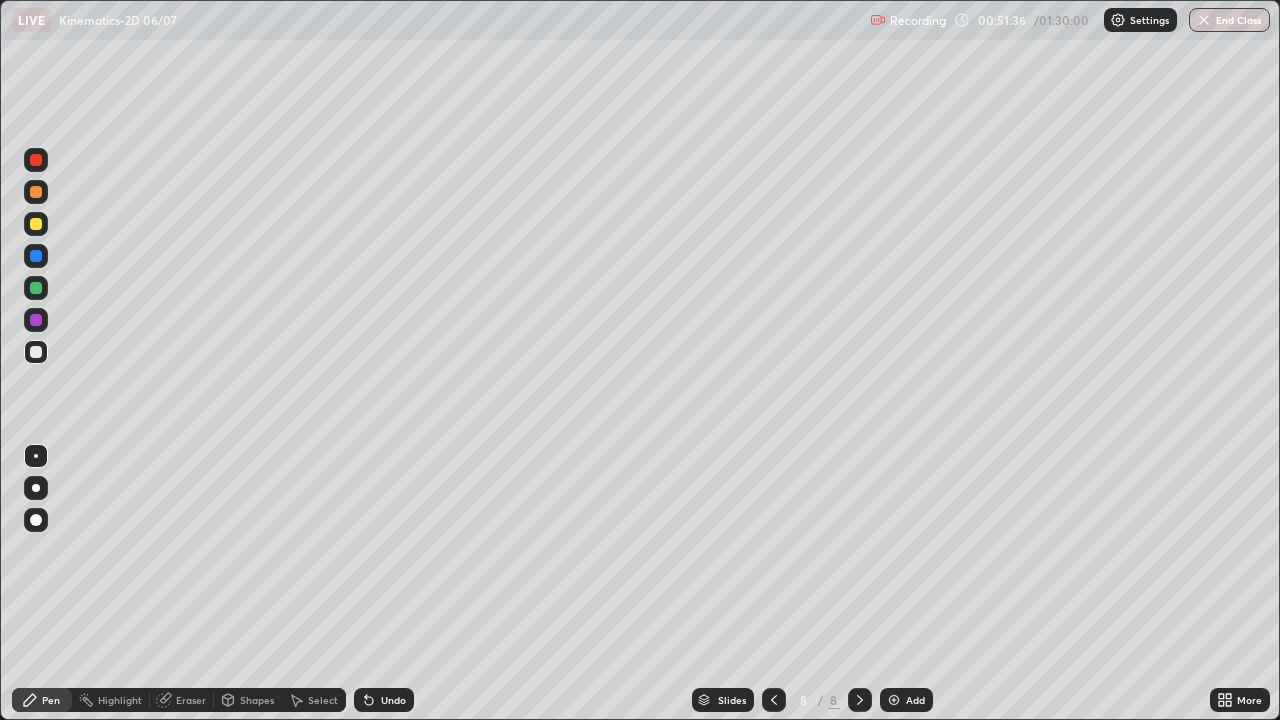 click at bounding box center [894, 700] 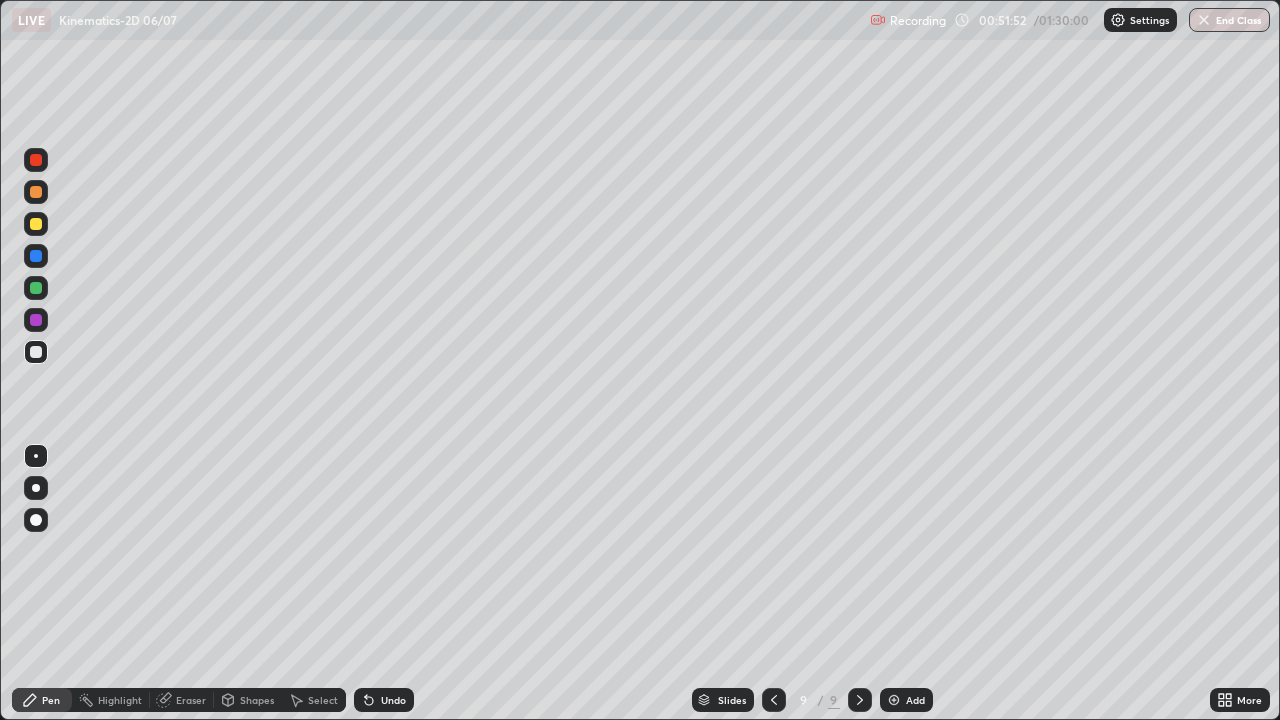click at bounding box center [36, 224] 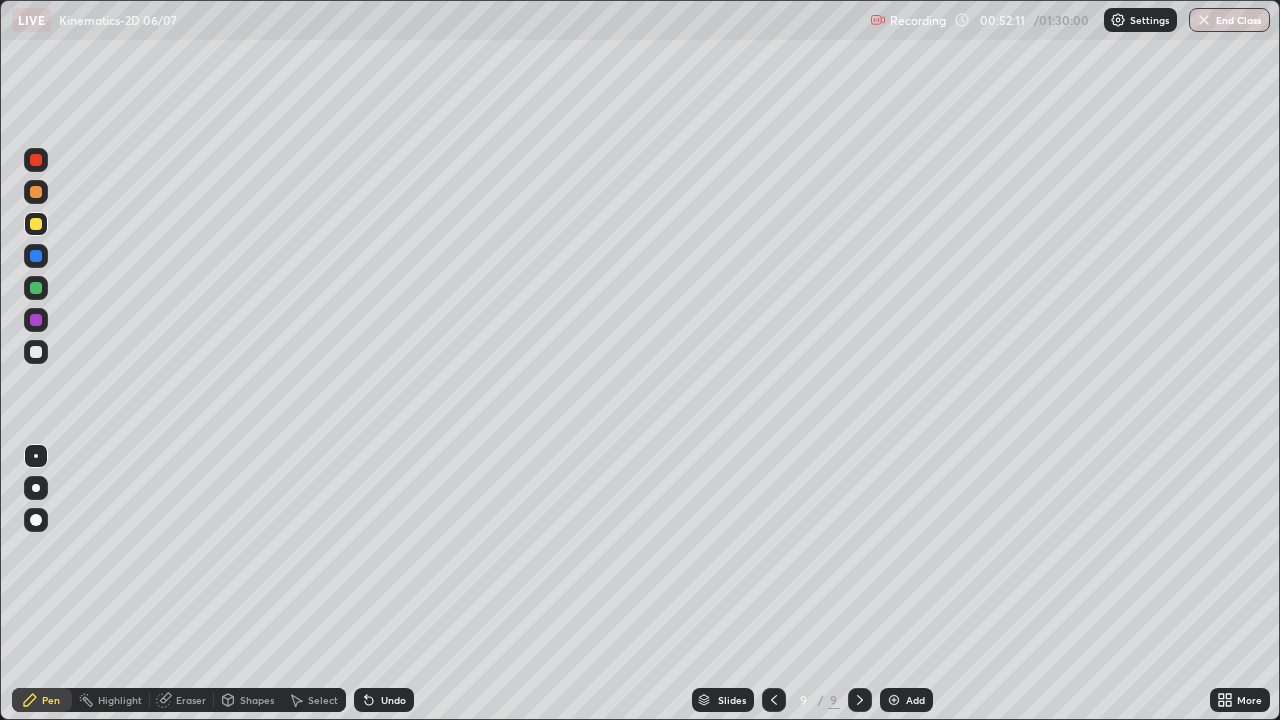 click 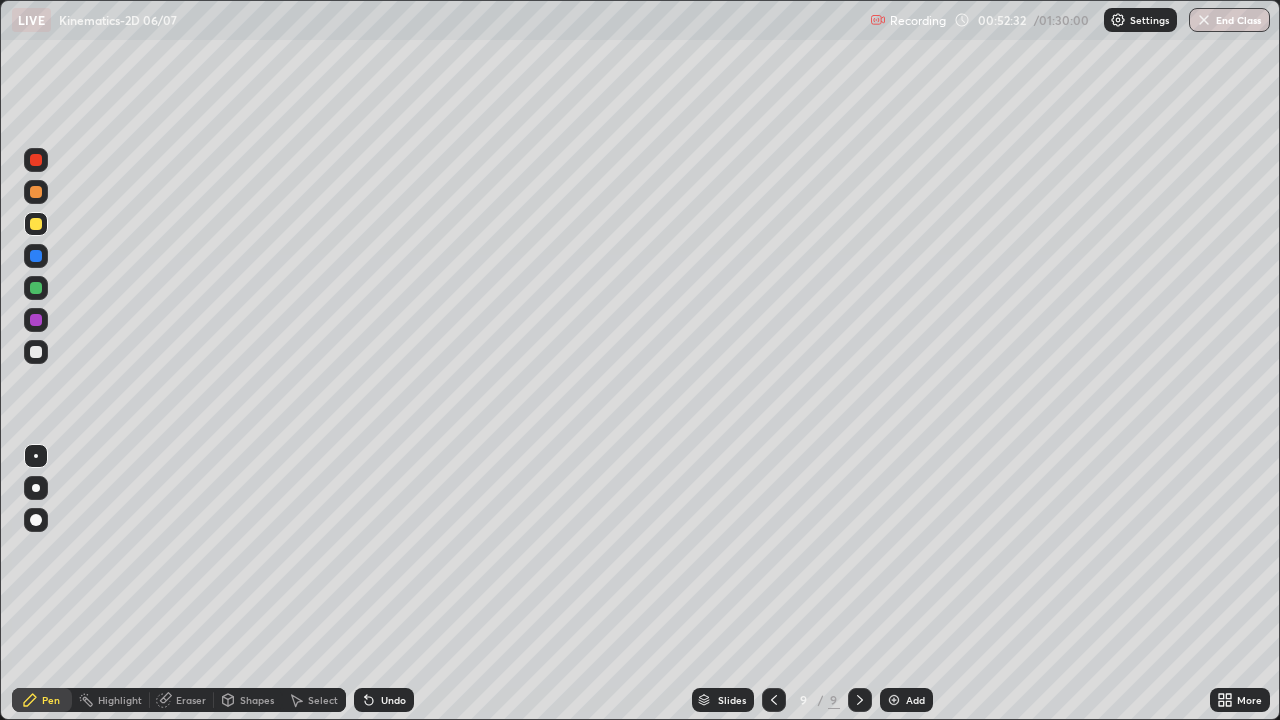 click 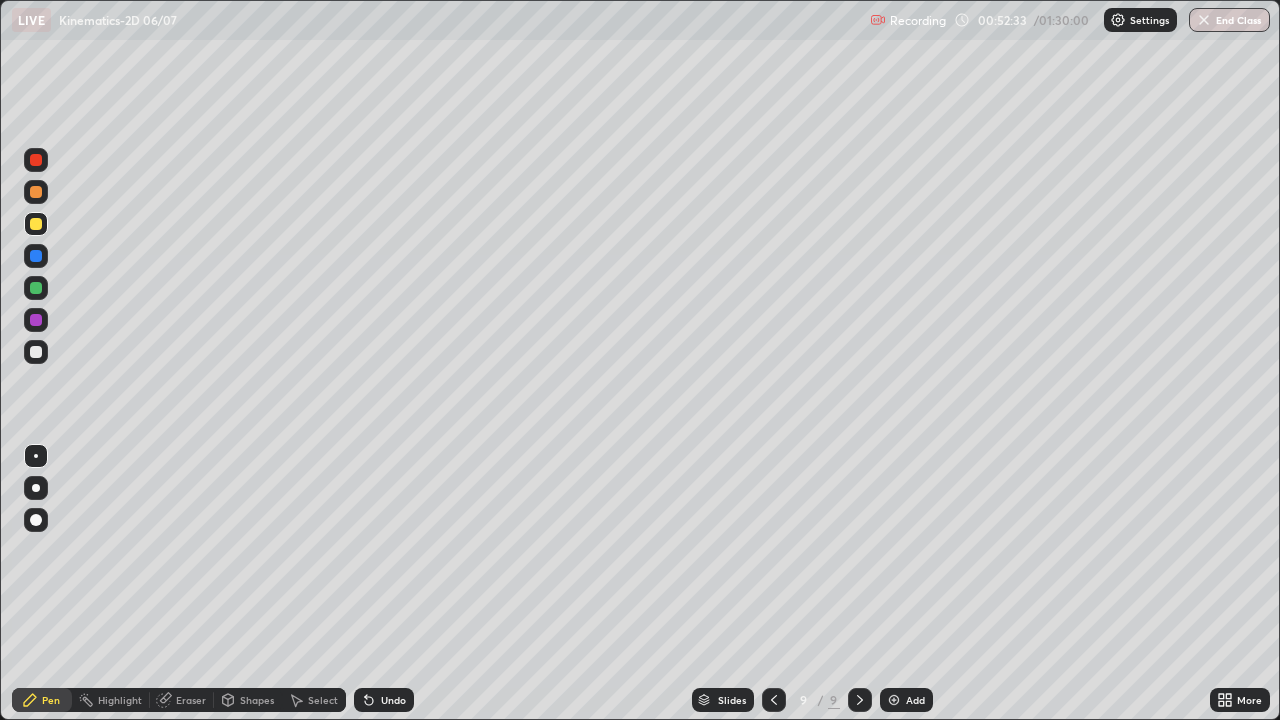 click on "Undo" at bounding box center [384, 700] 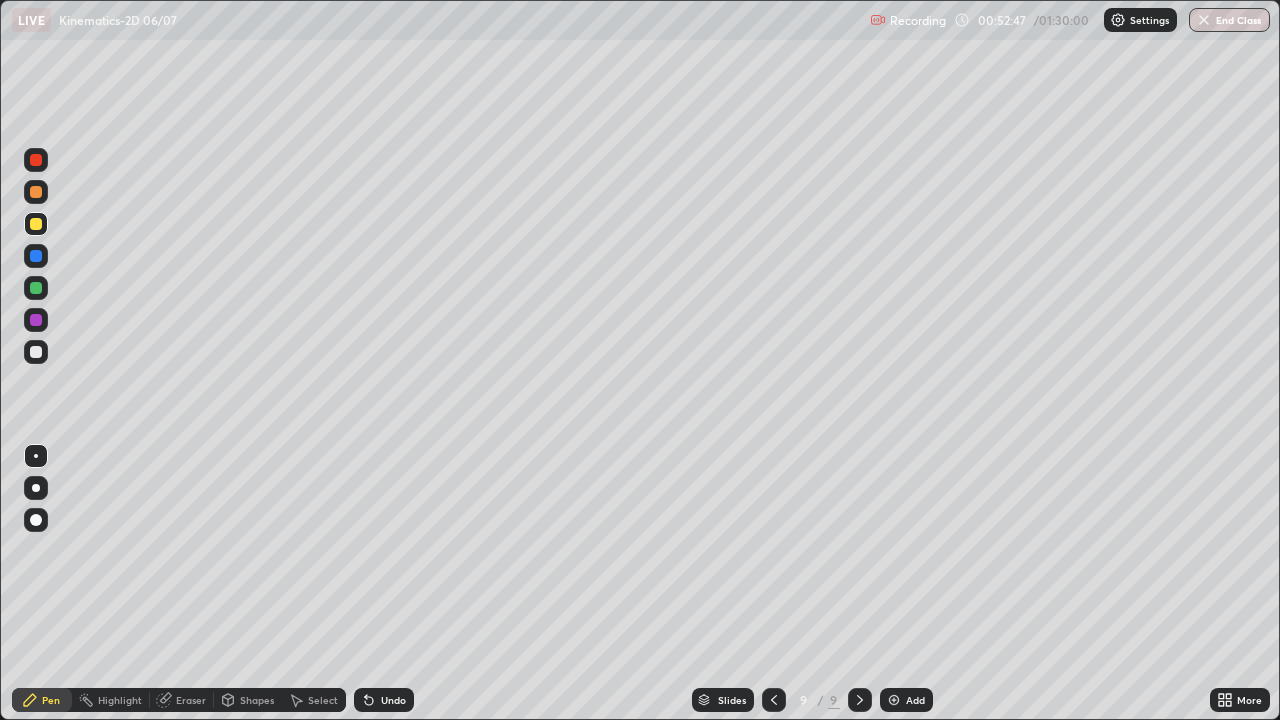 click at bounding box center [36, 352] 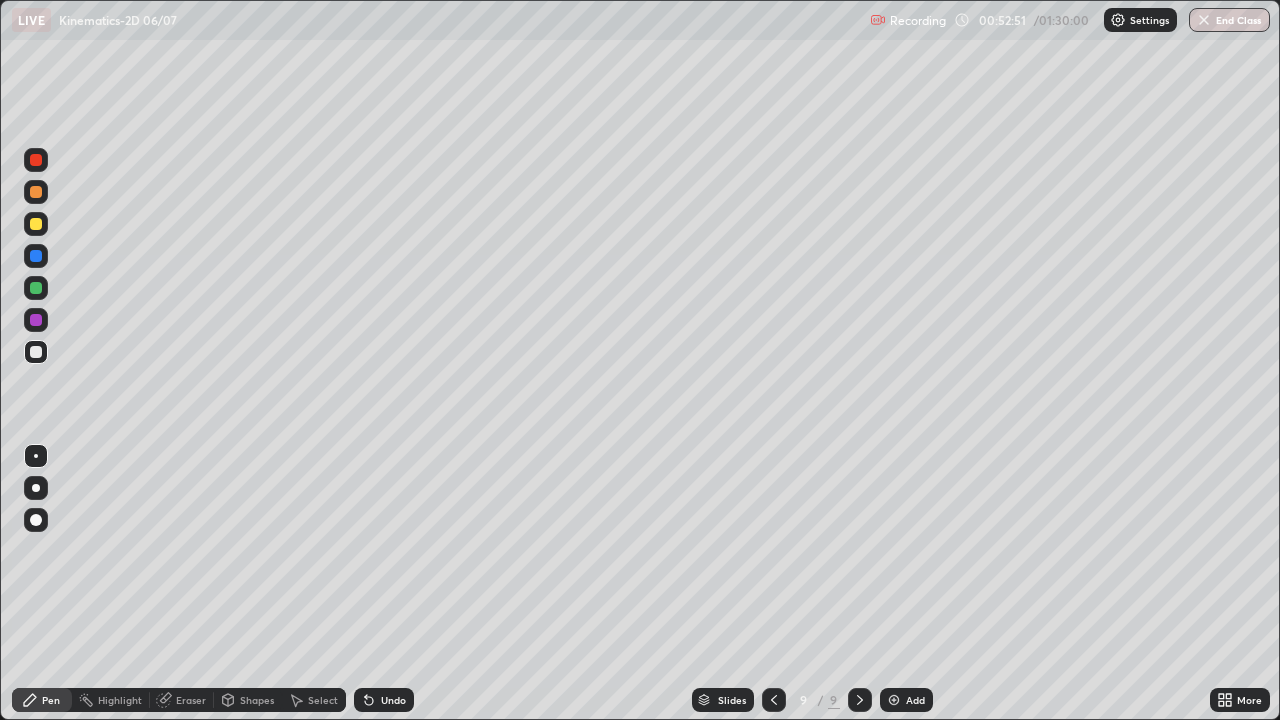 click on "Undo" at bounding box center [393, 700] 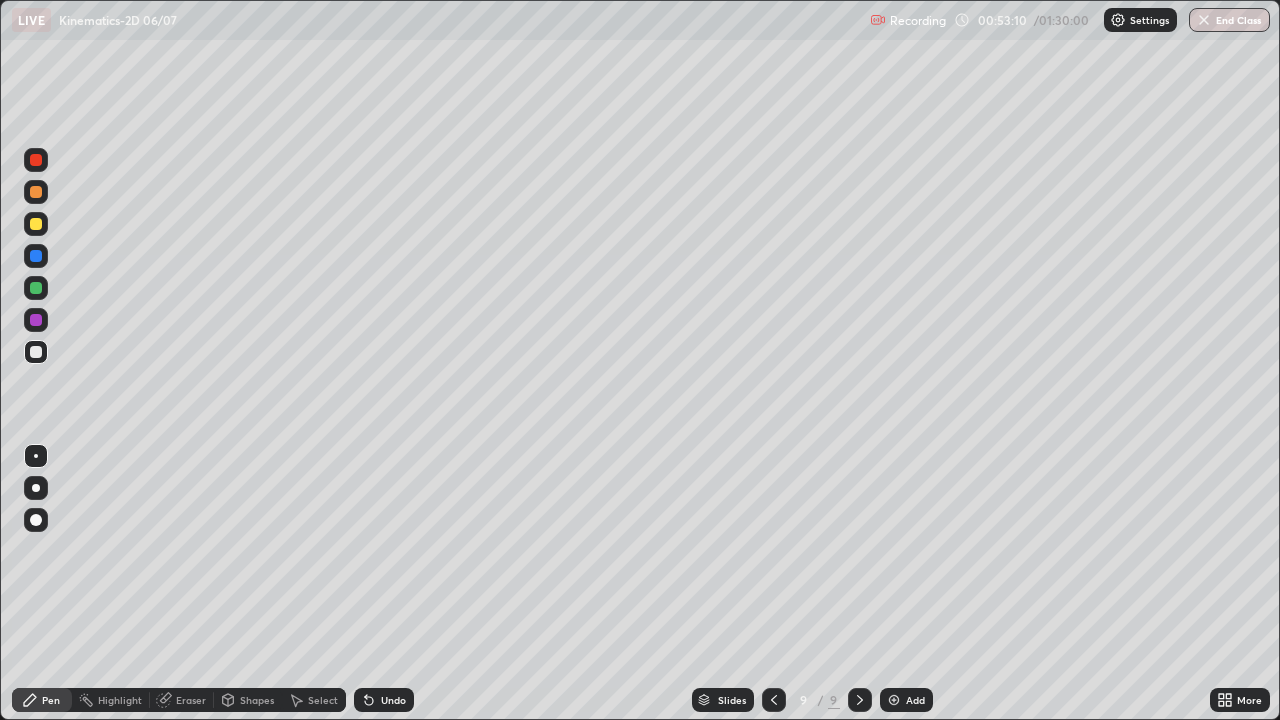 click on "Undo" at bounding box center [393, 700] 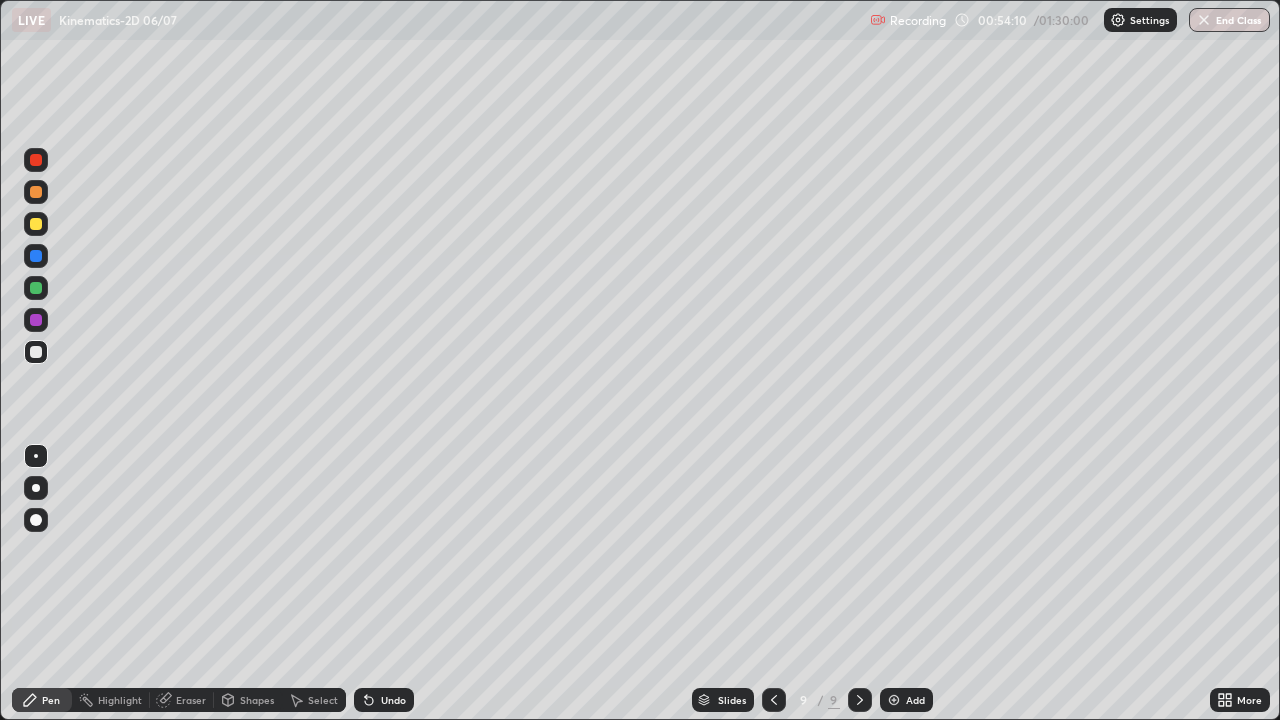 click on "Undo" at bounding box center (393, 700) 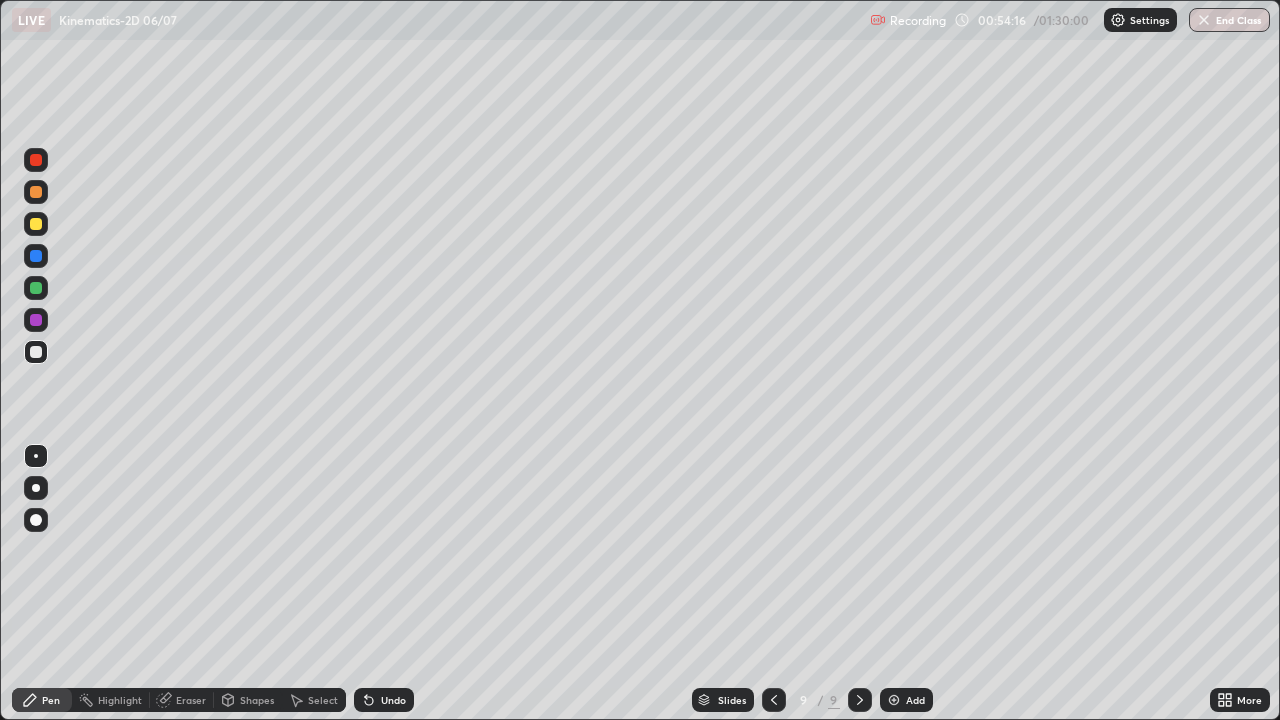 click at bounding box center [36, 224] 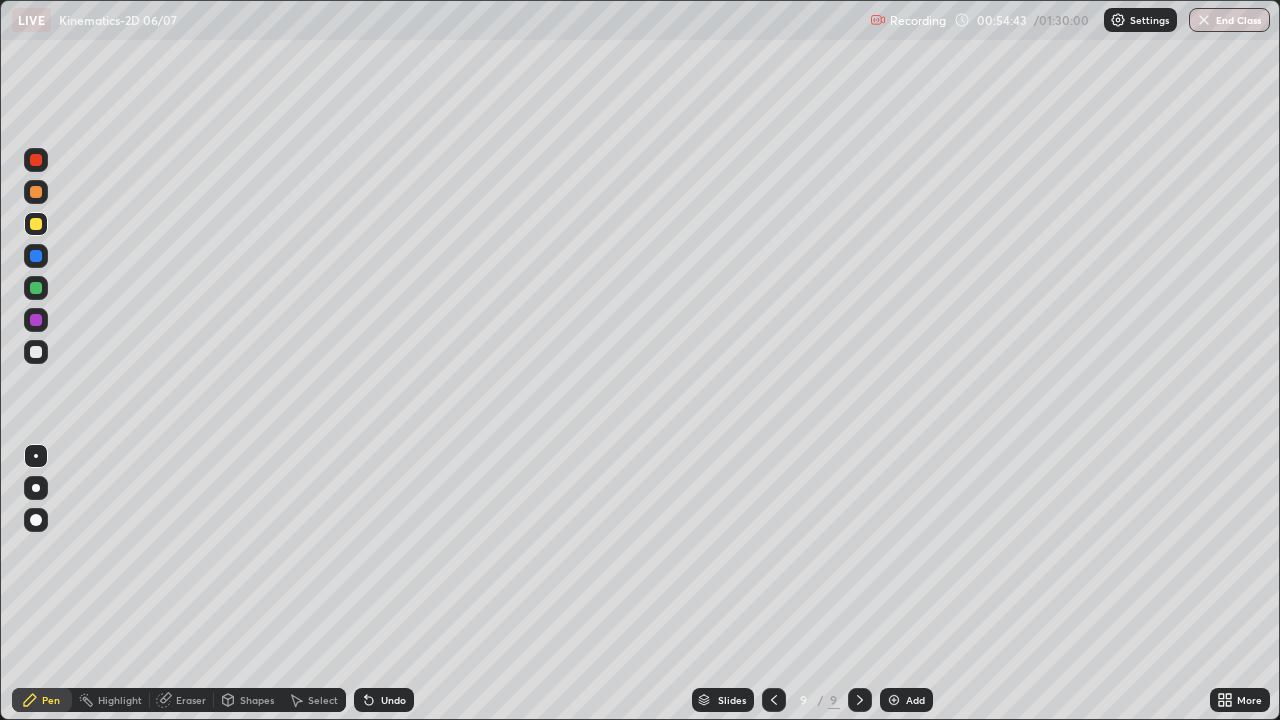 click at bounding box center [36, 160] 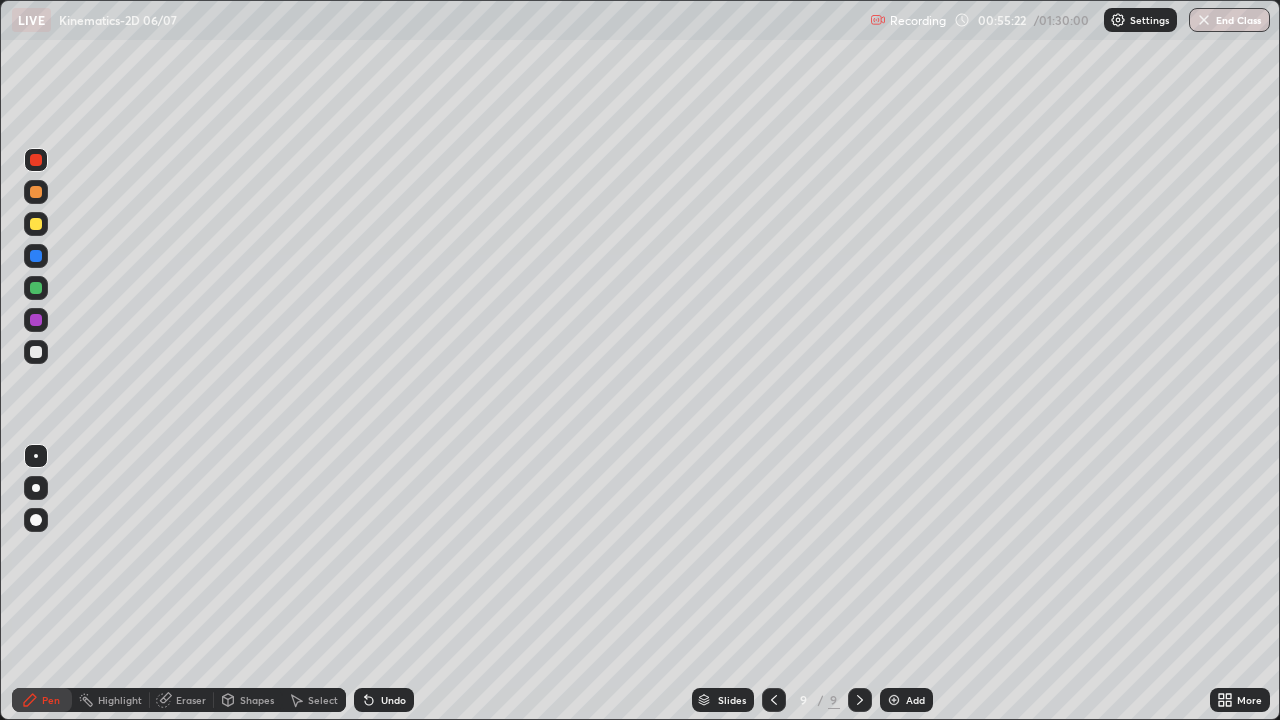 click on "Undo" at bounding box center (393, 700) 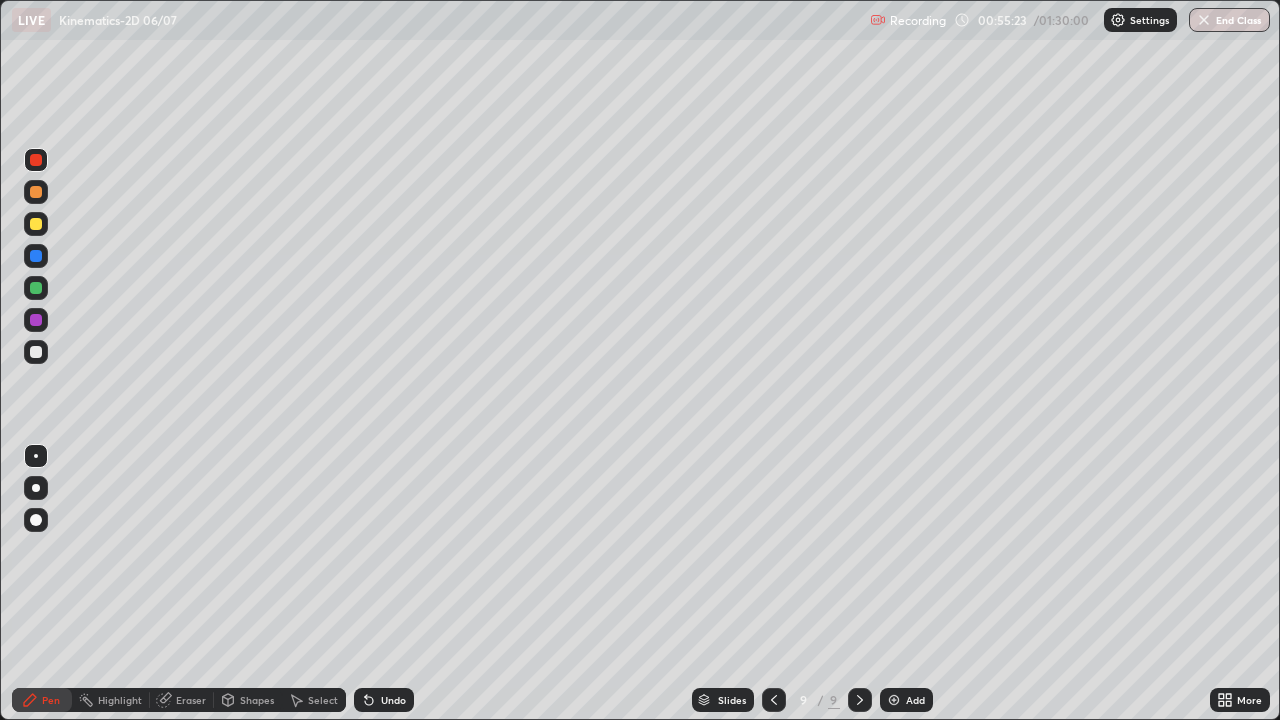 click on "Undo" at bounding box center [393, 700] 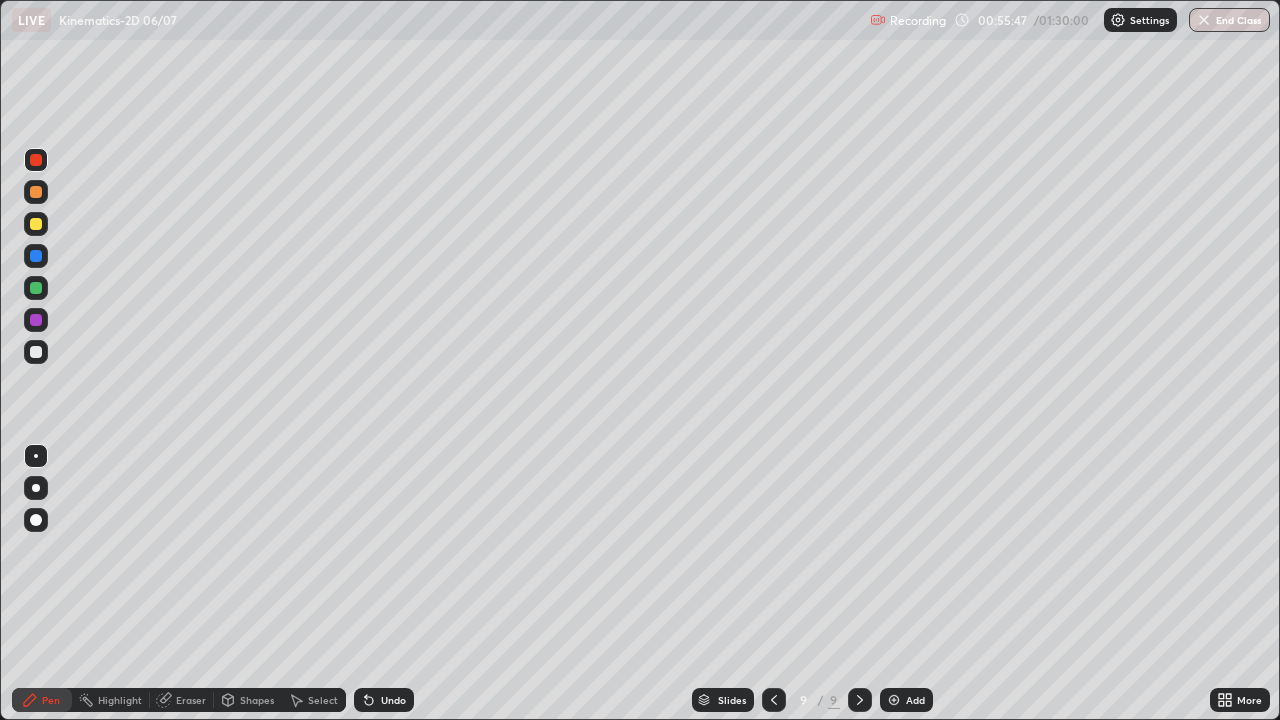 click at bounding box center (36, 224) 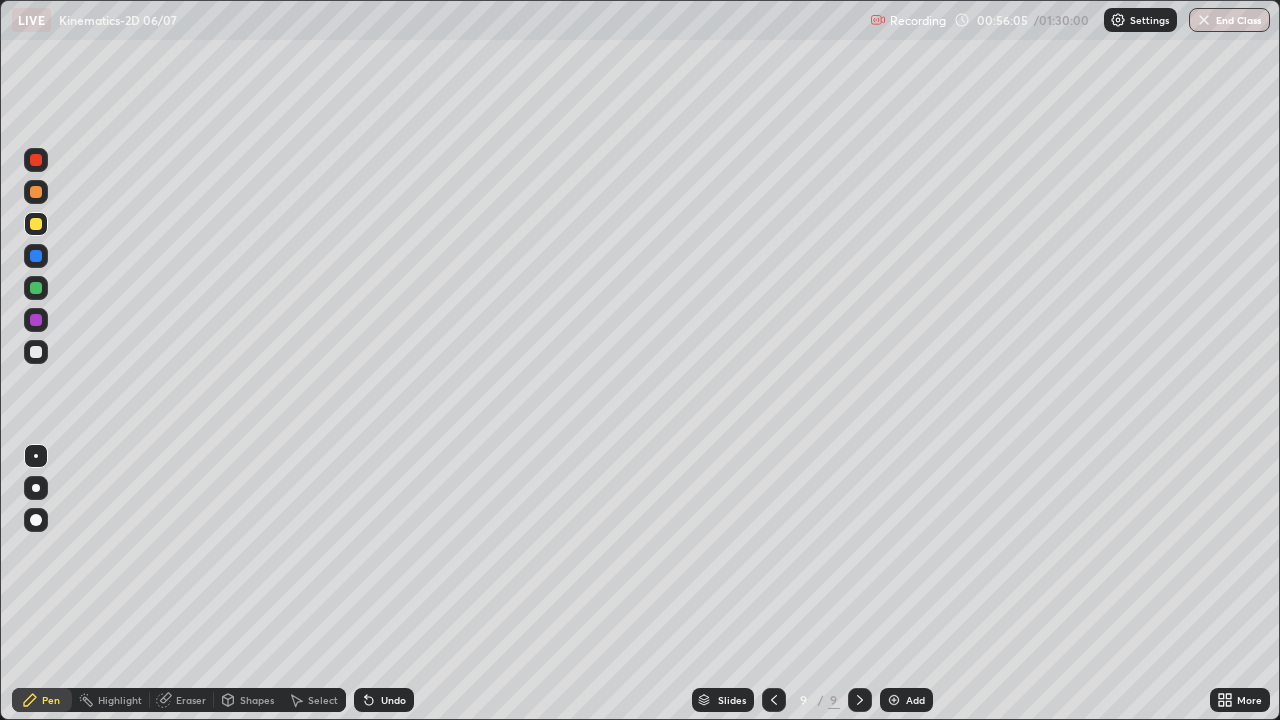 click at bounding box center [36, 352] 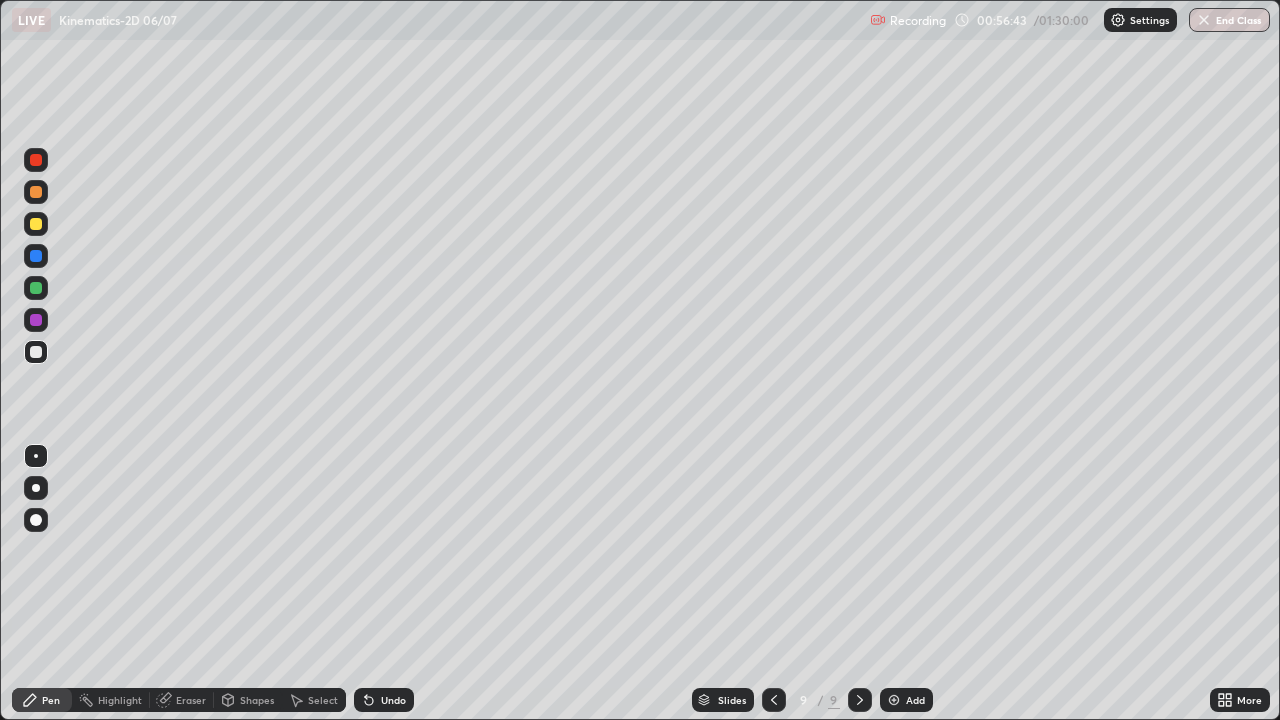 click 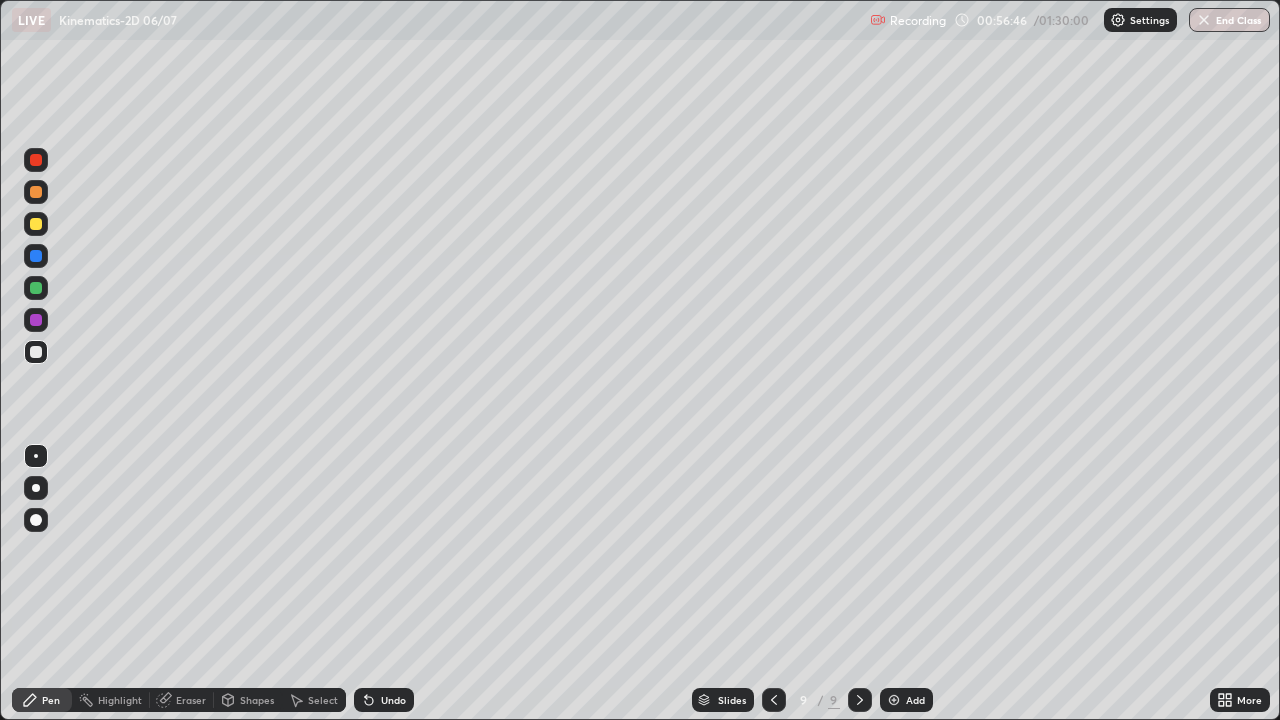 click on "Eraser" at bounding box center (182, 700) 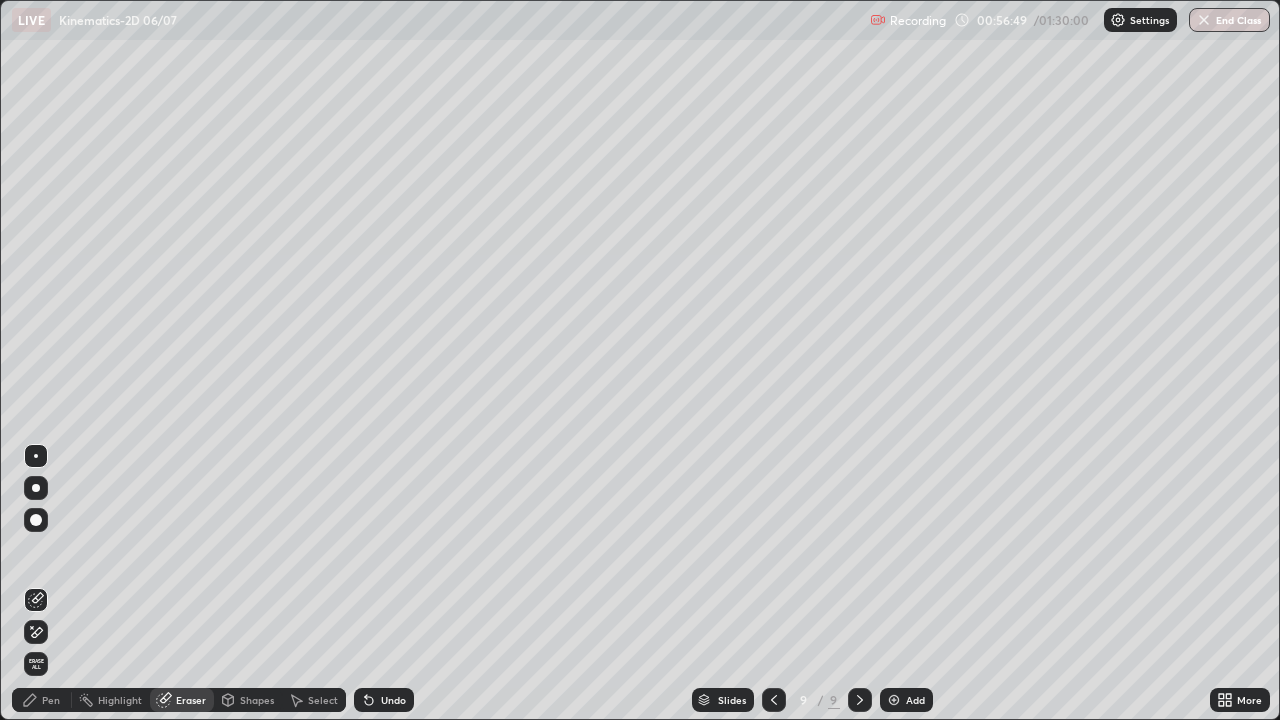 click on "Pen" at bounding box center [51, 700] 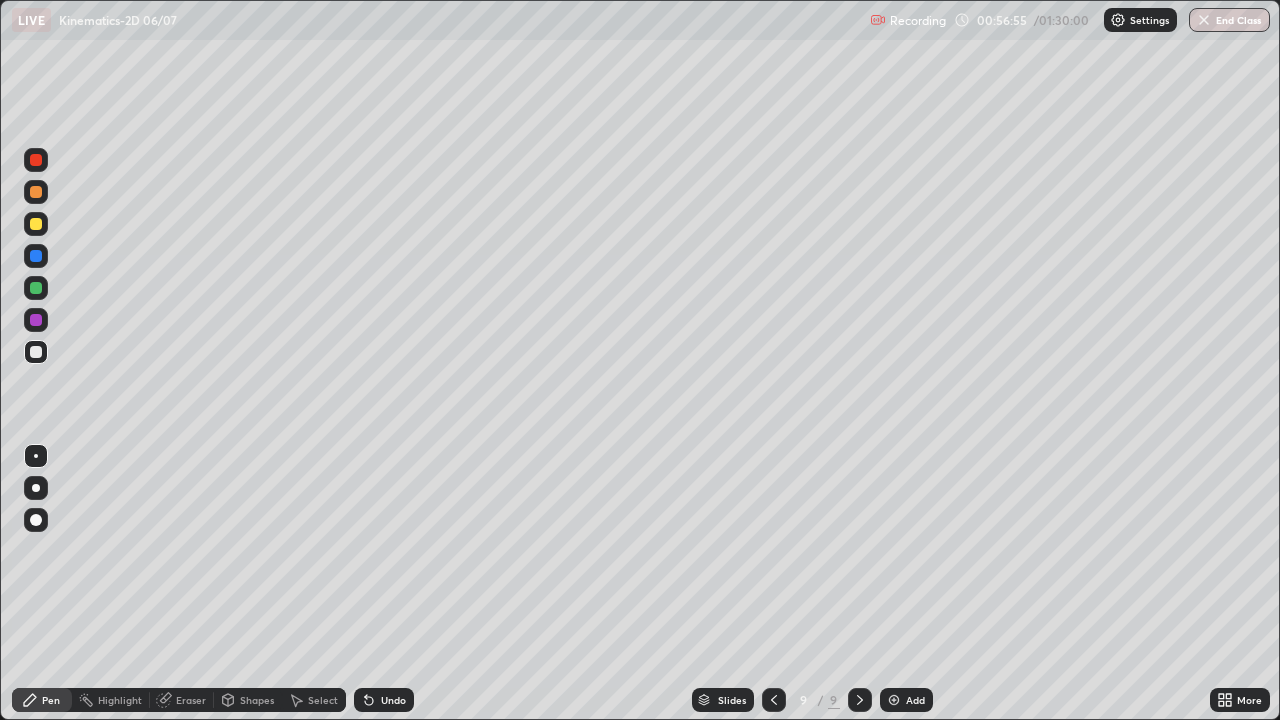 click on "Undo" at bounding box center (393, 700) 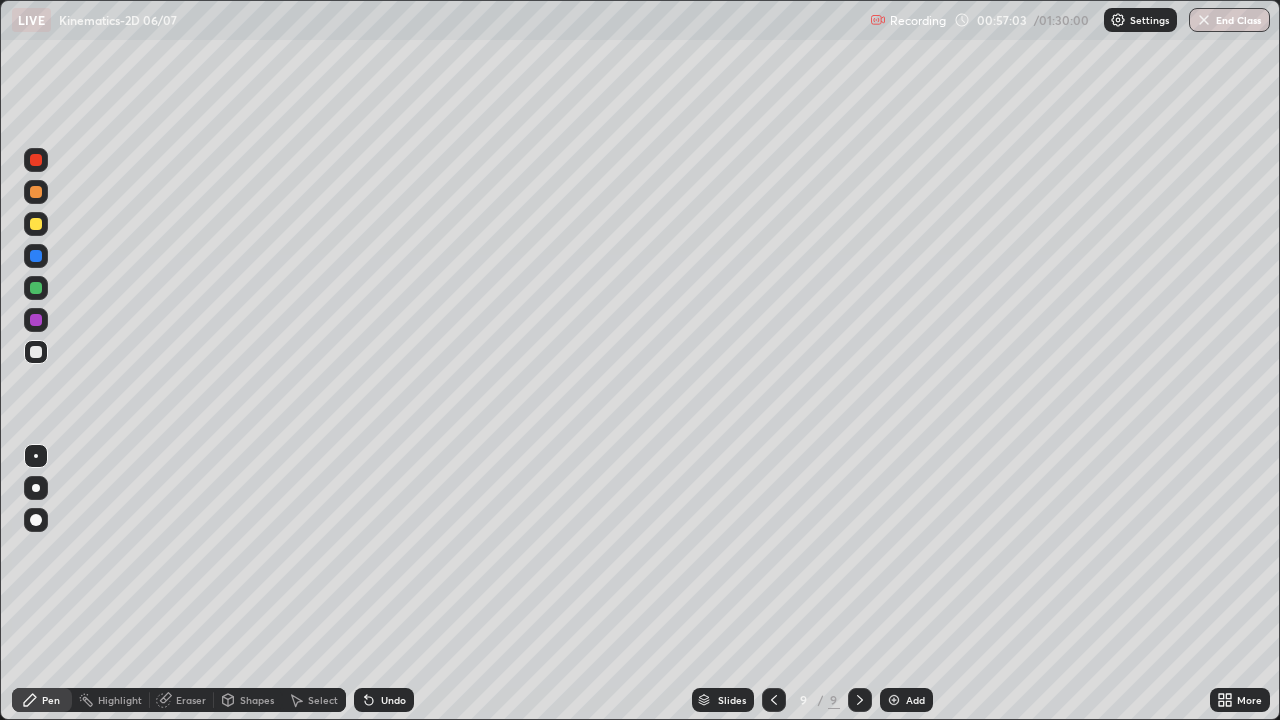 click at bounding box center [36, 224] 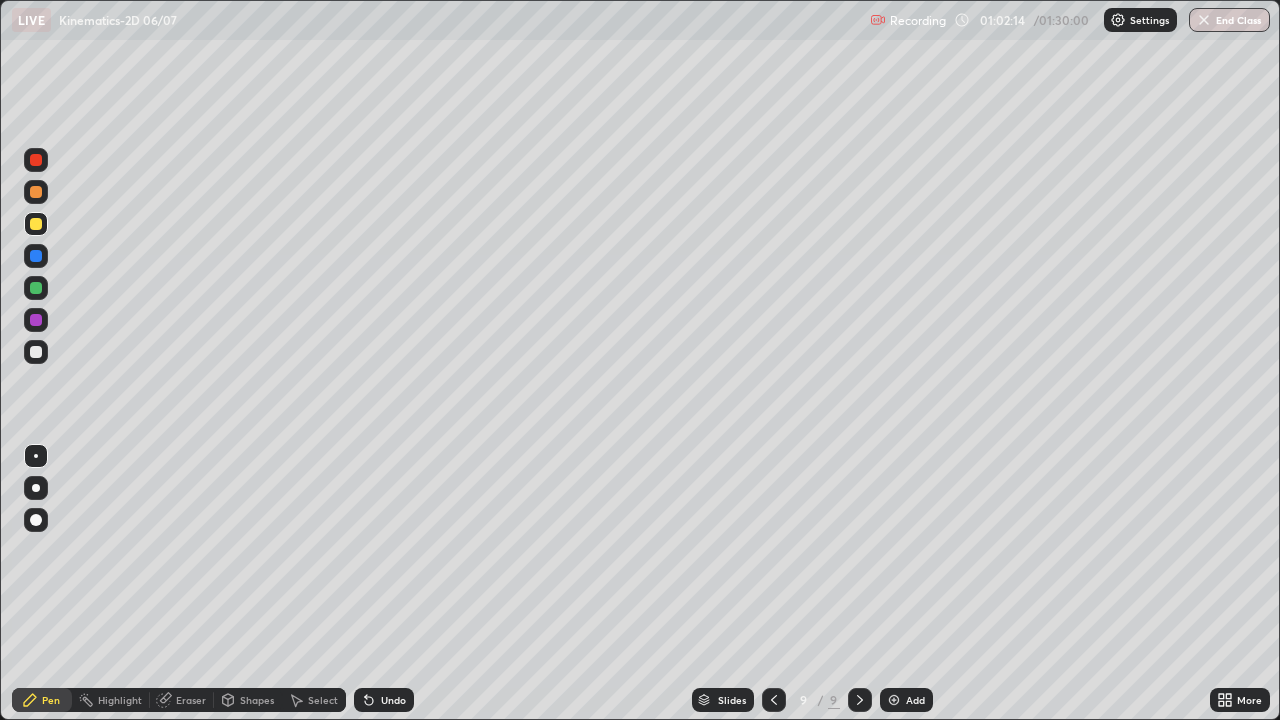 click on "Select" at bounding box center [314, 700] 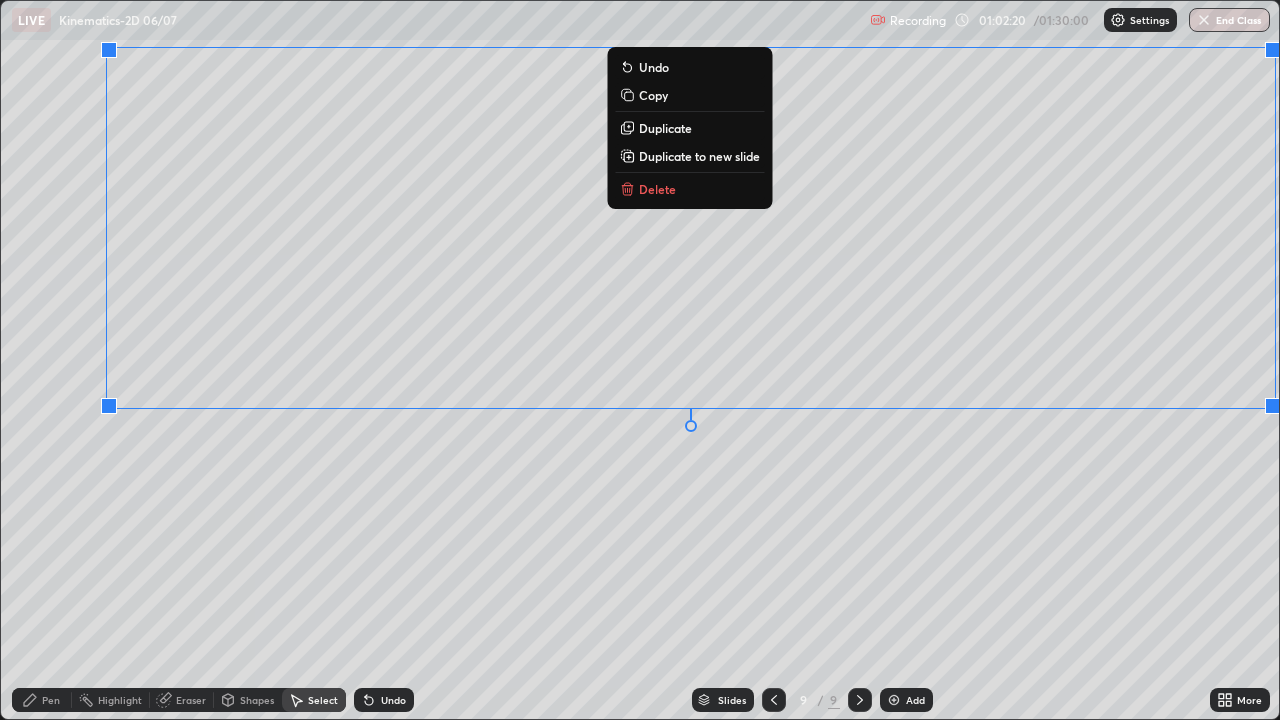 click on "0 ° Undo Copy Duplicate Duplicate to new slide Delete" at bounding box center [640, 360] 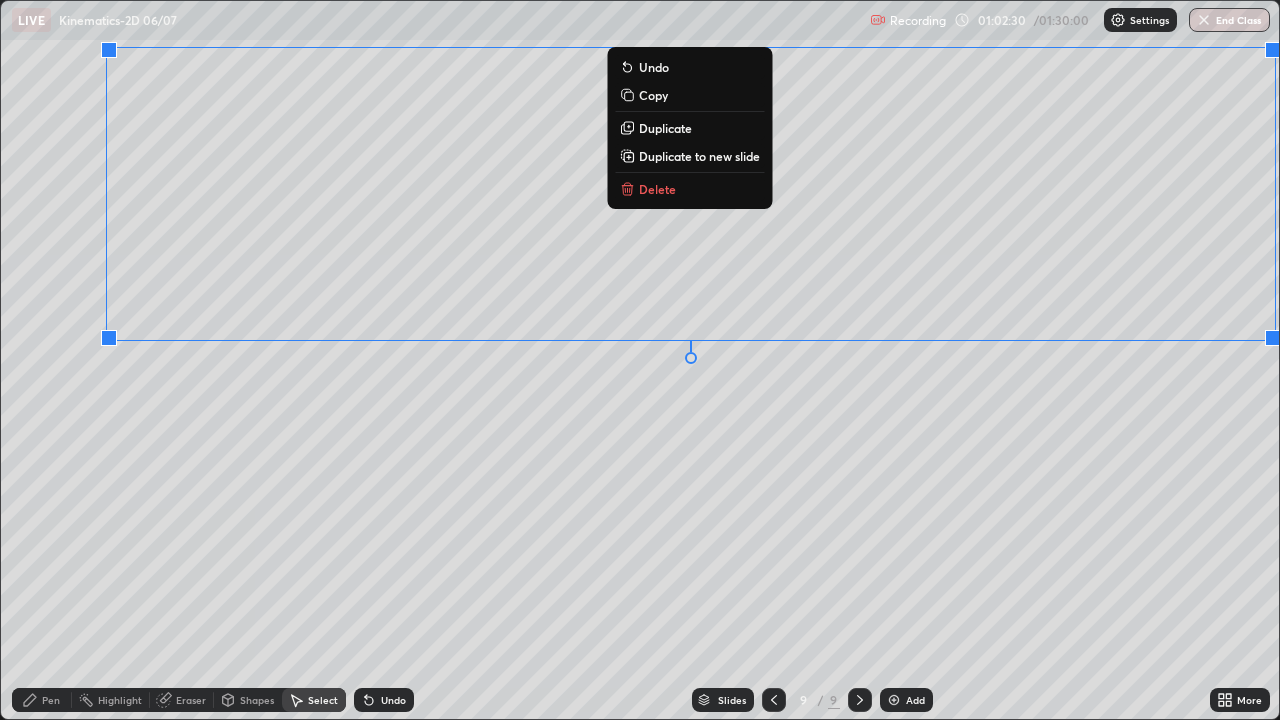 click on "Duplicate to new slide" at bounding box center [699, 156] 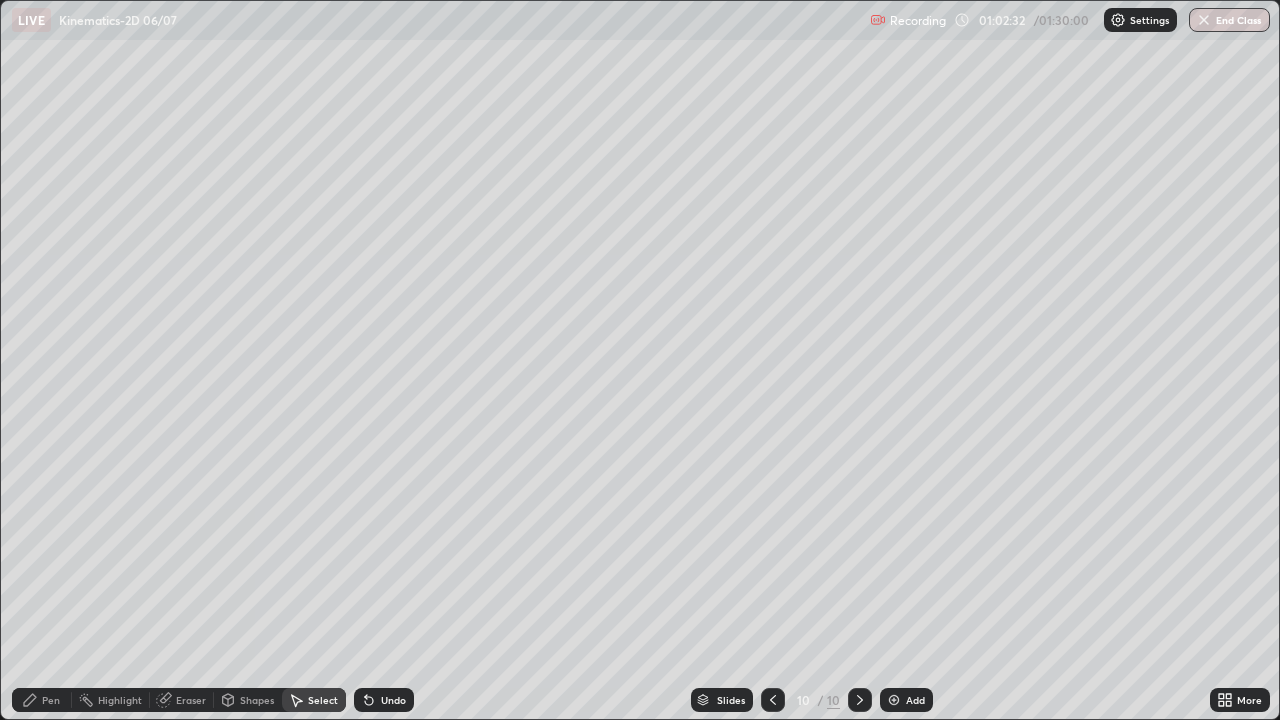 click on "Eraser" at bounding box center (191, 700) 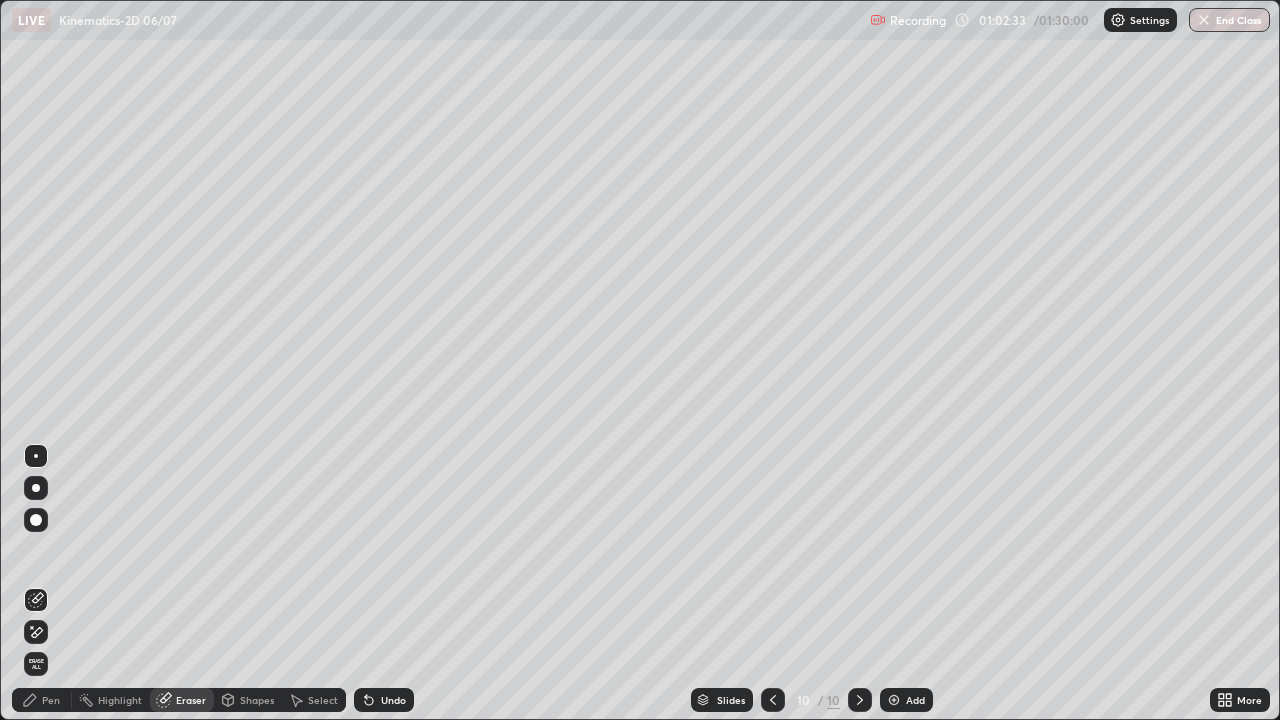 click 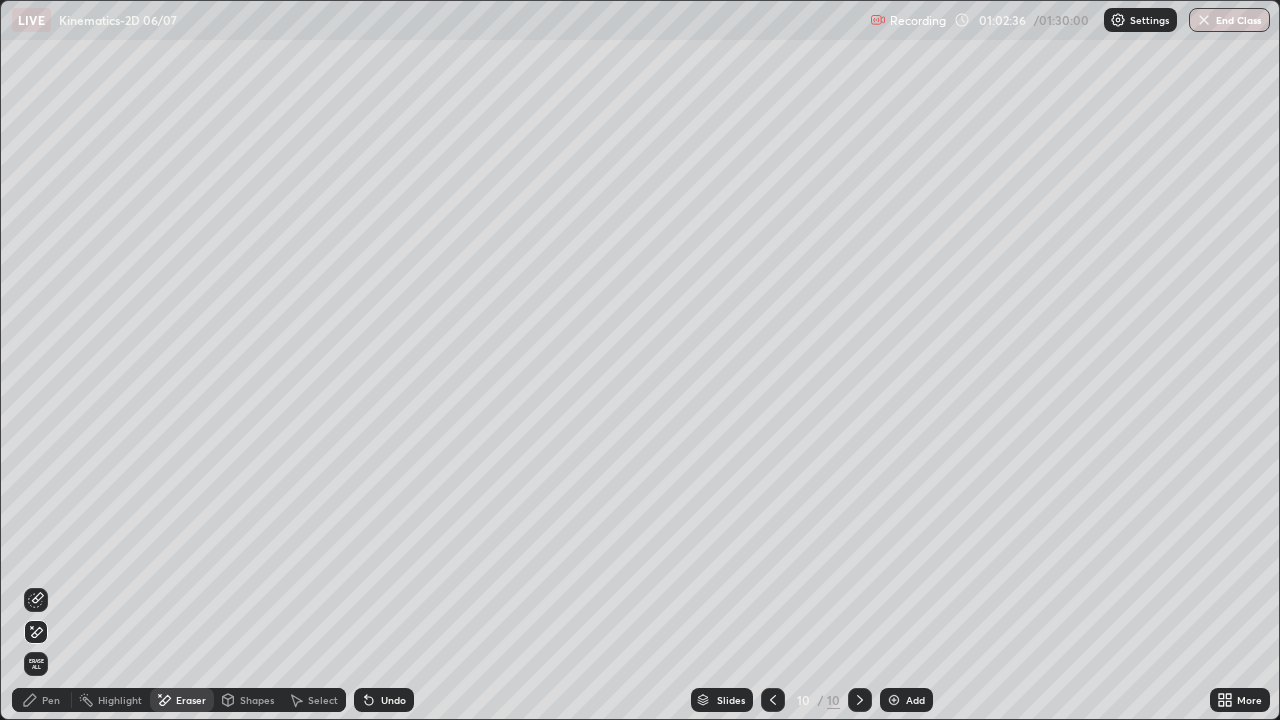 click on "Pen" at bounding box center [42, 700] 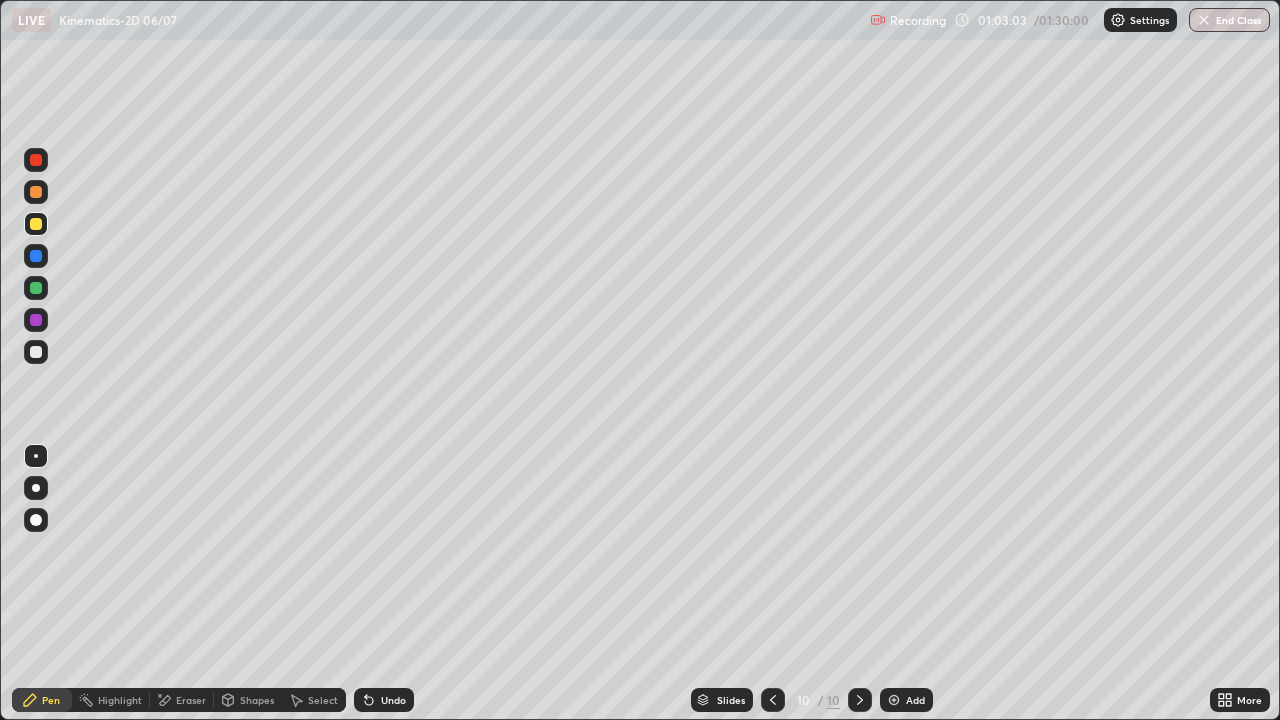 click at bounding box center (36, 352) 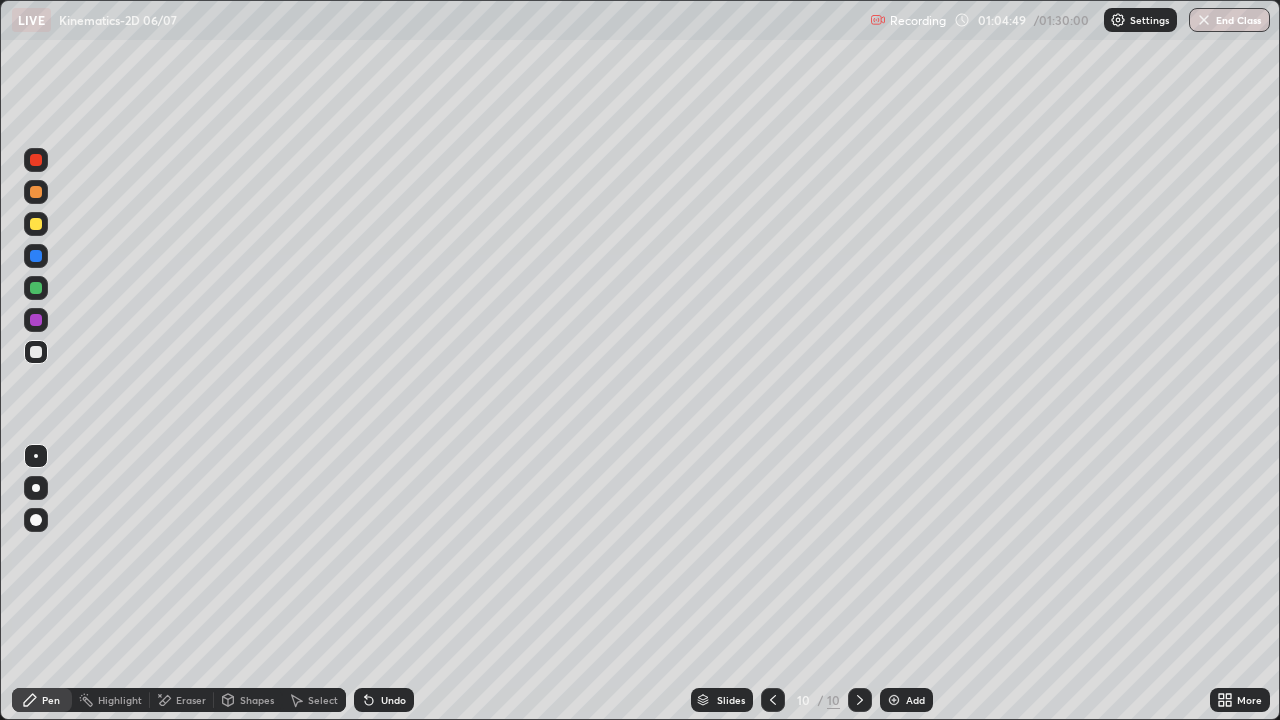 click 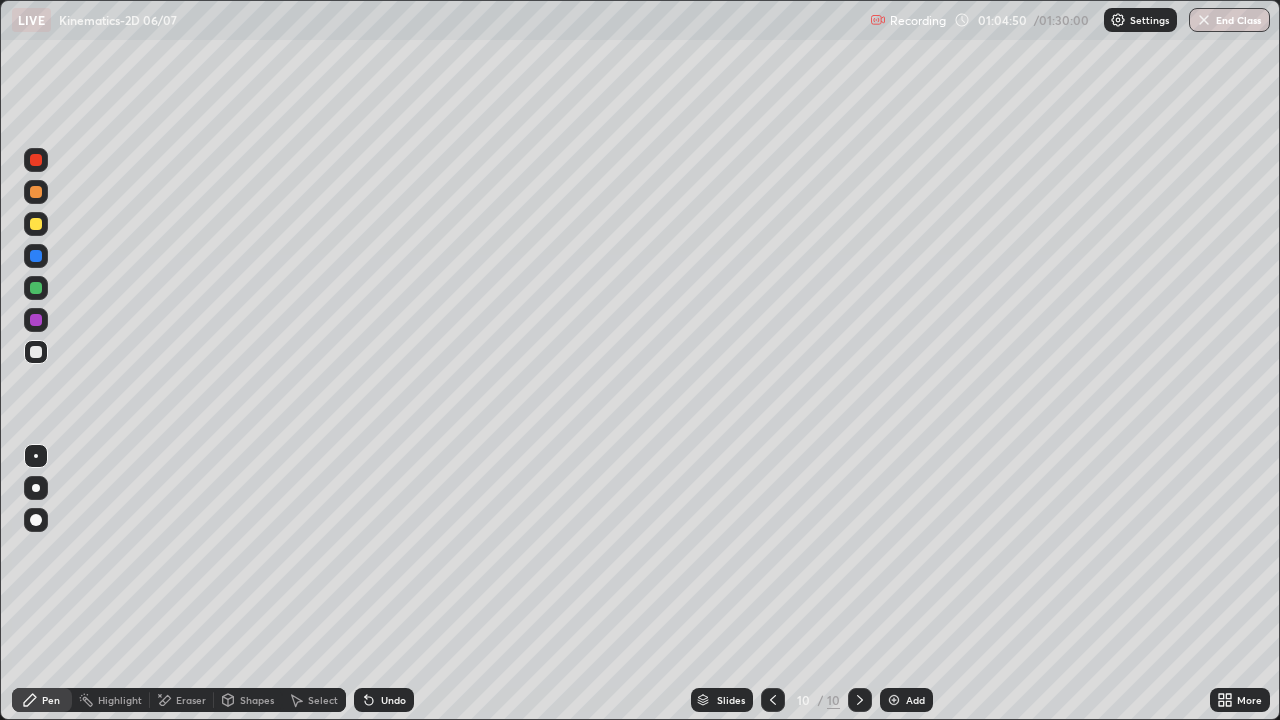 click at bounding box center [894, 700] 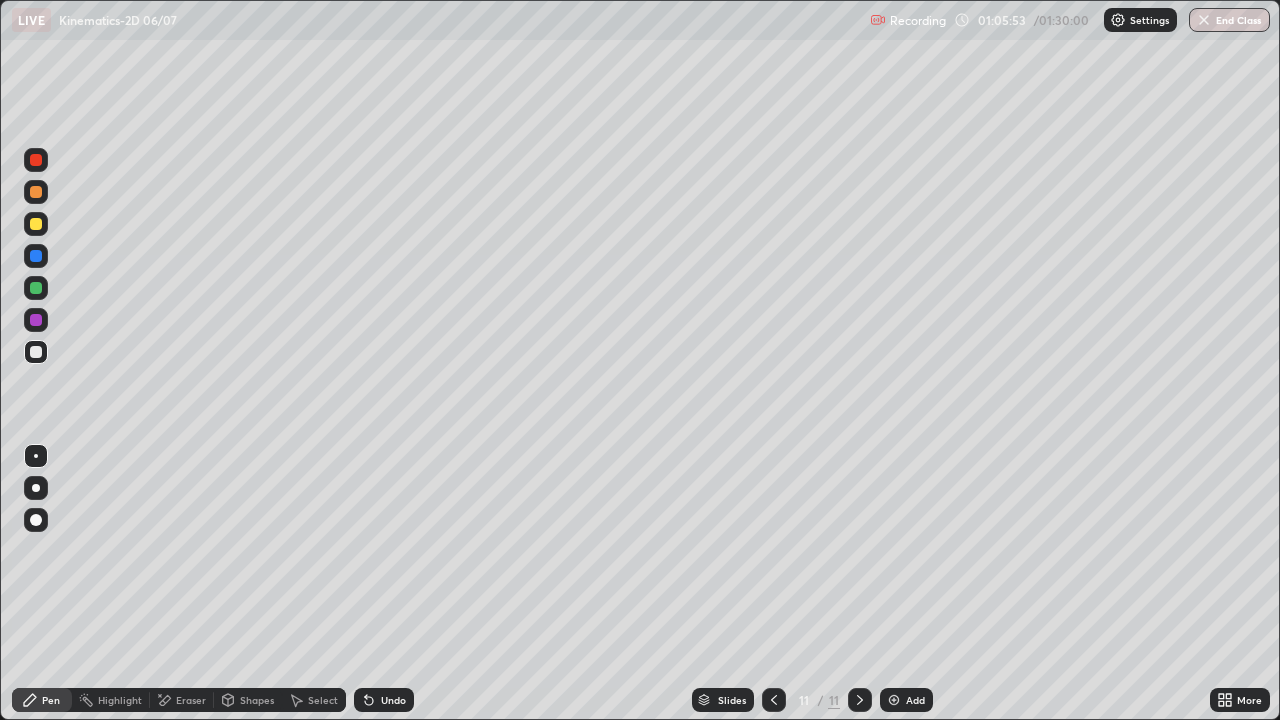 click on "Undo" at bounding box center (384, 700) 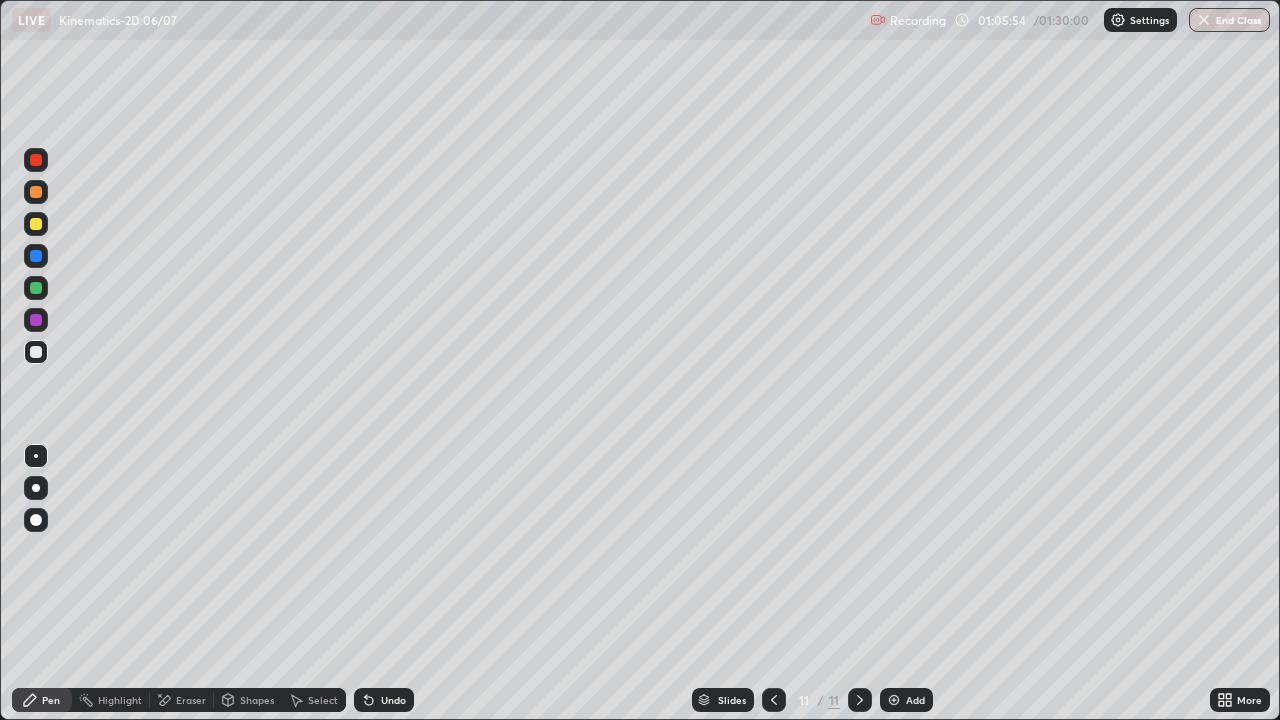 click on "Undo" at bounding box center [393, 700] 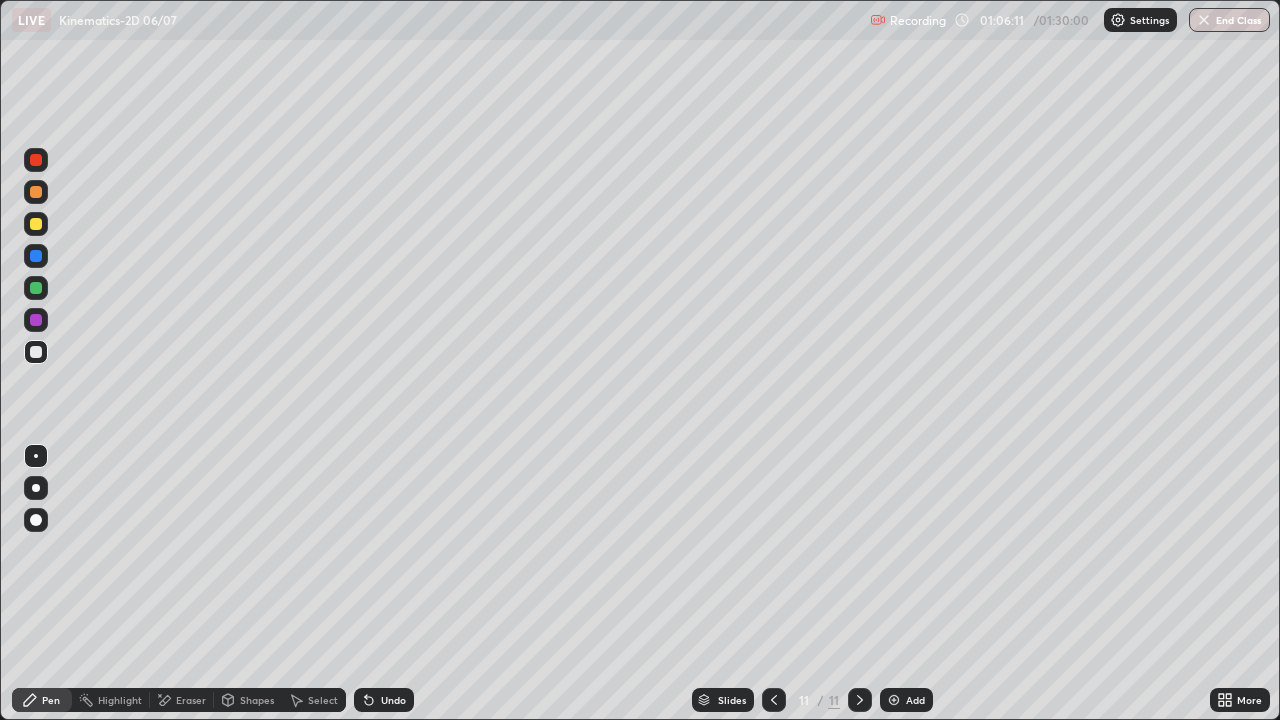 click on "Undo" at bounding box center (384, 700) 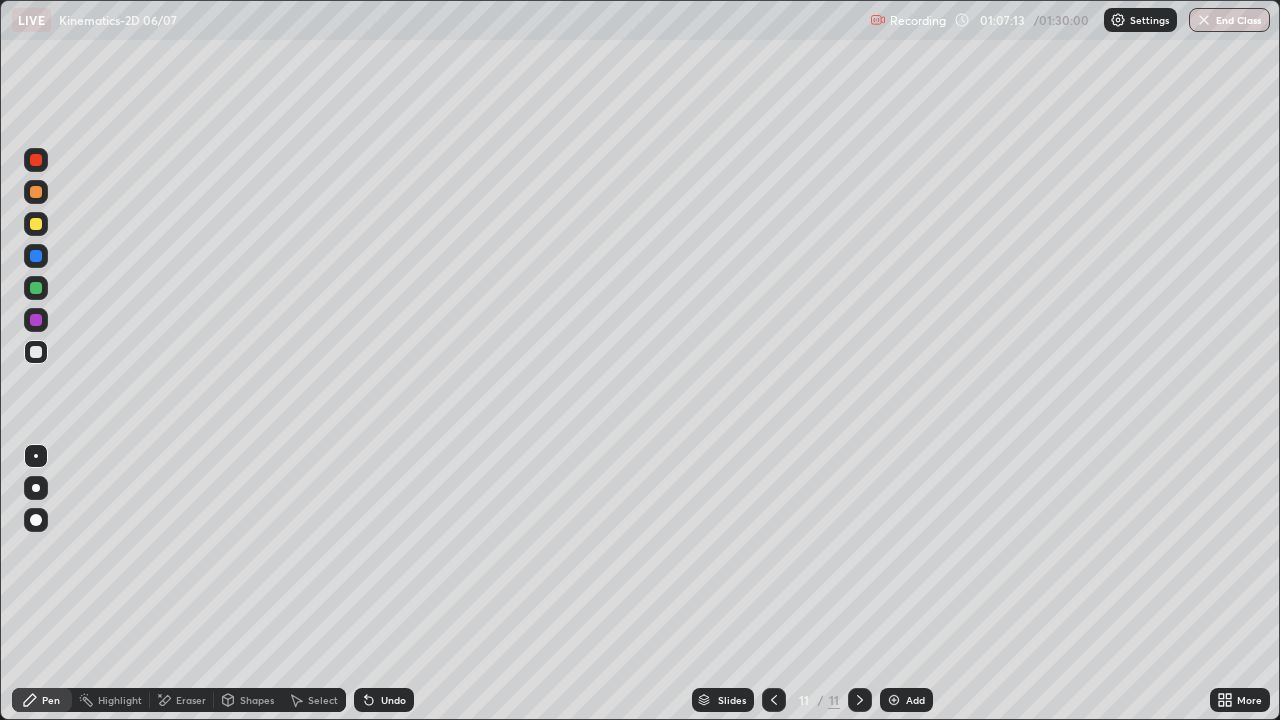 click at bounding box center (36, 224) 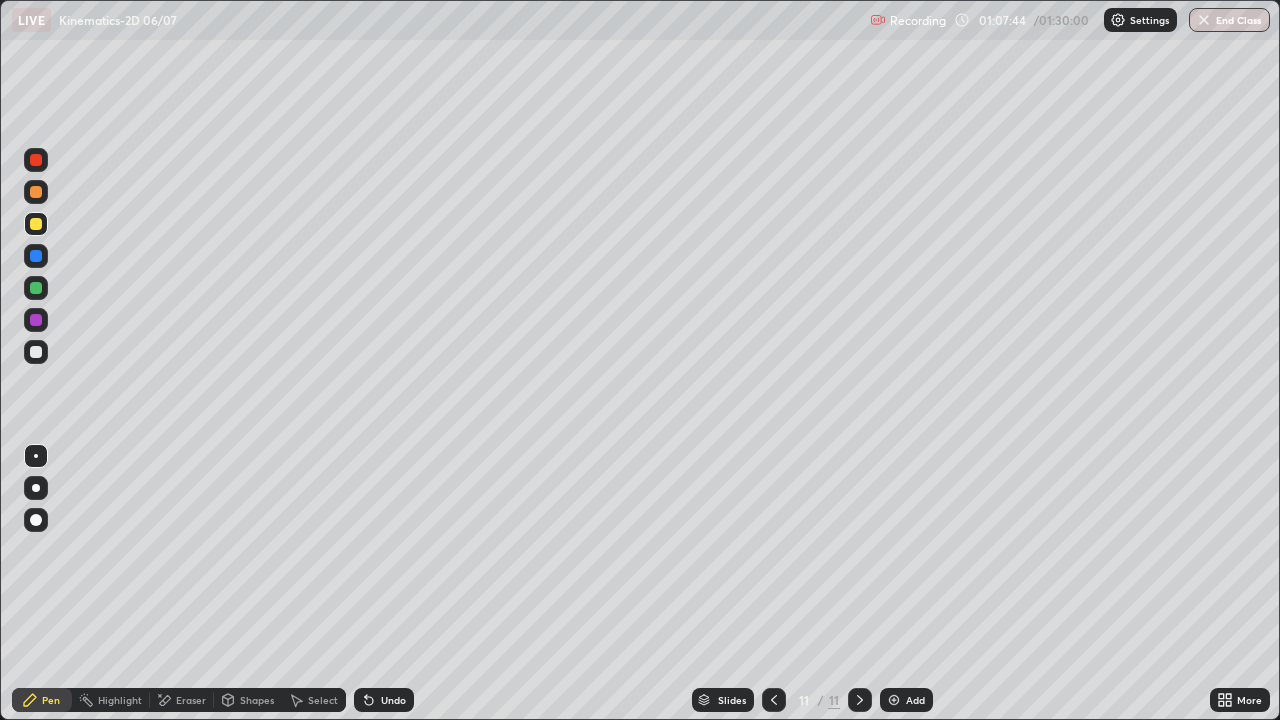 click at bounding box center (36, 352) 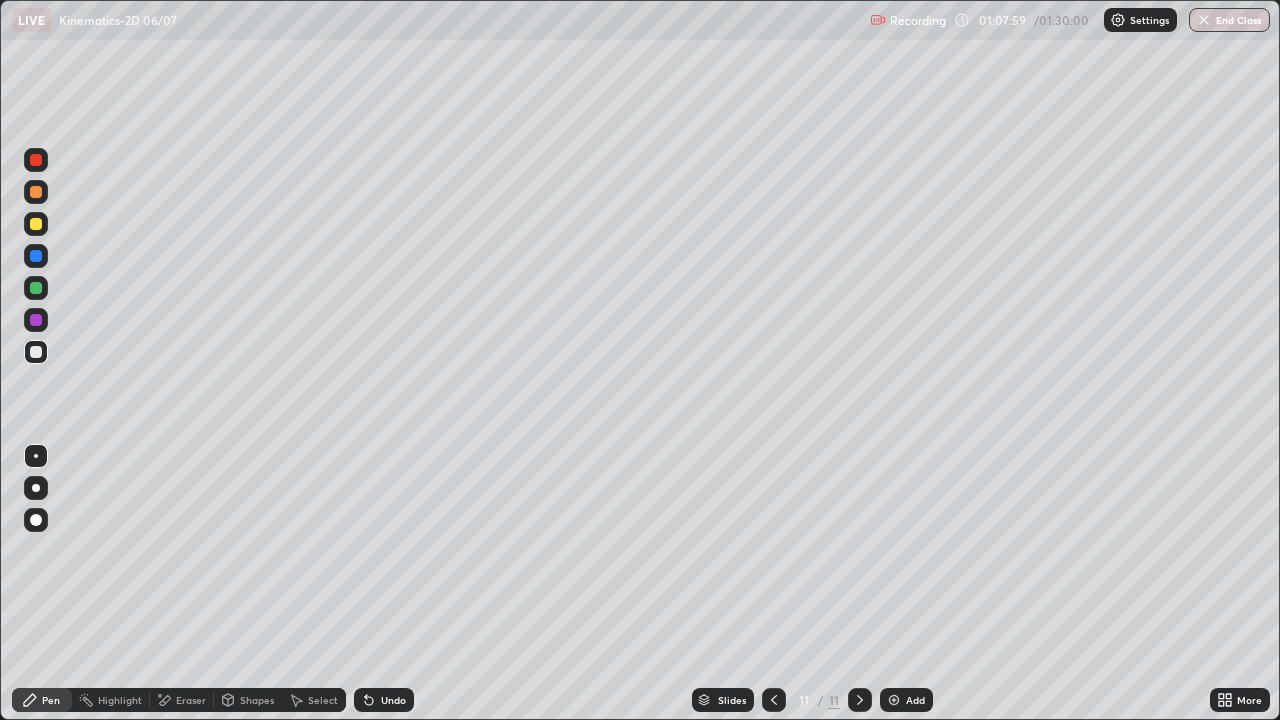 click on "Undo" at bounding box center (393, 700) 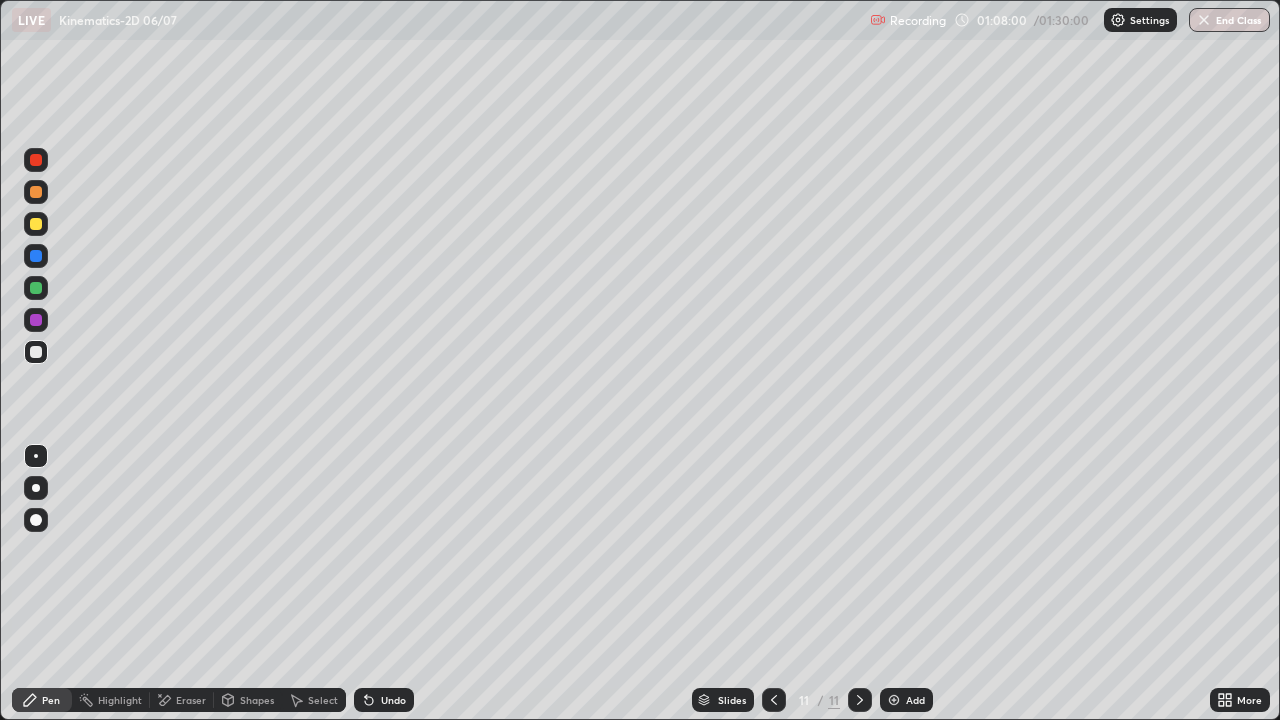 click on "Undo" at bounding box center [393, 700] 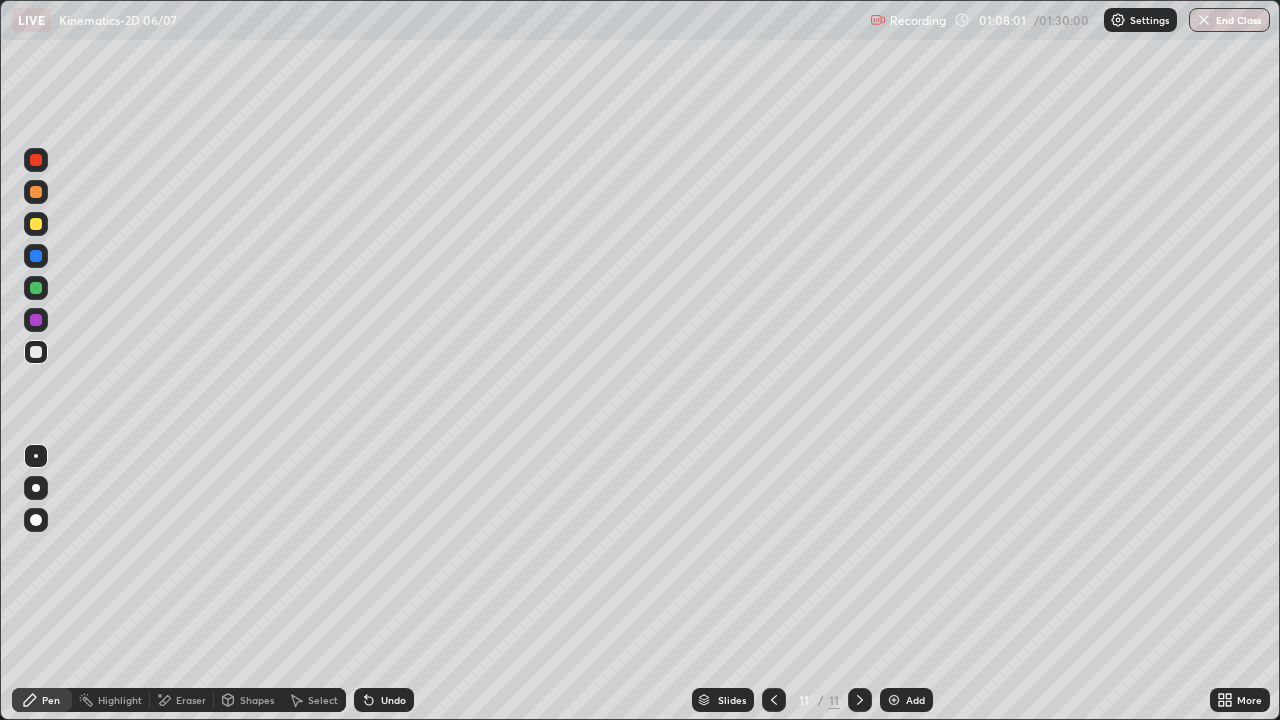 click on "Undo" at bounding box center [384, 700] 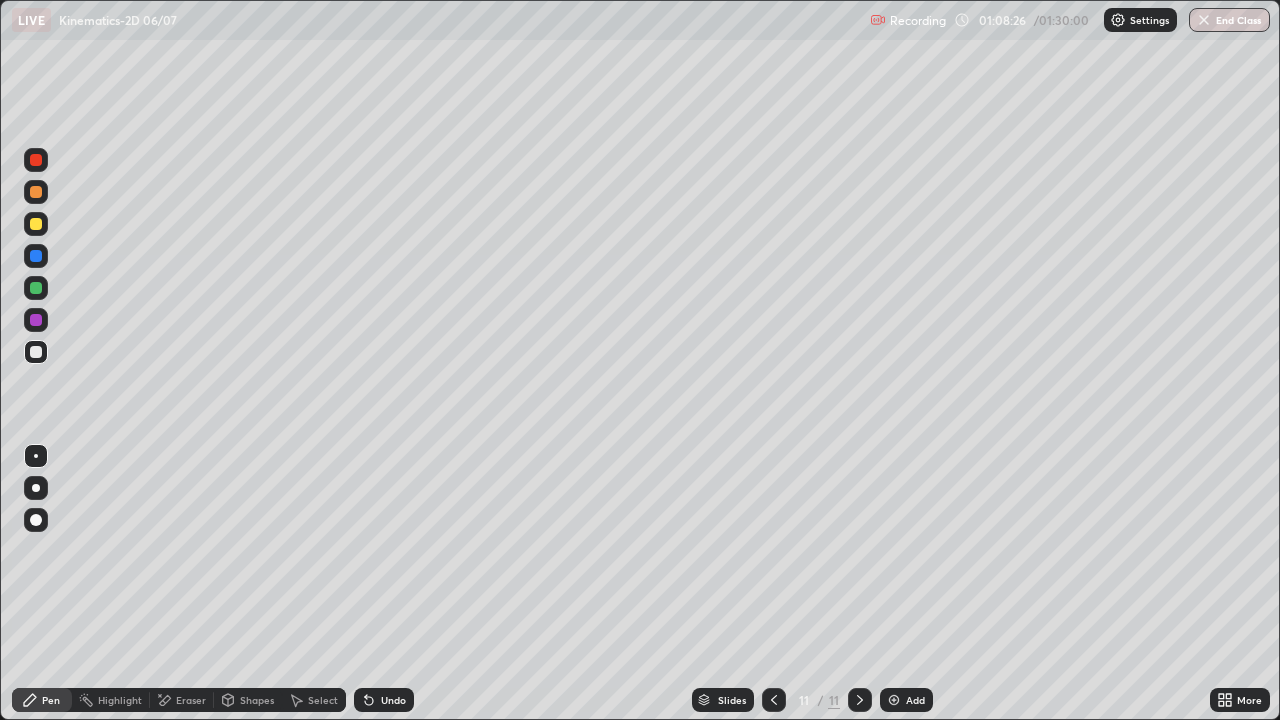 click at bounding box center (36, 224) 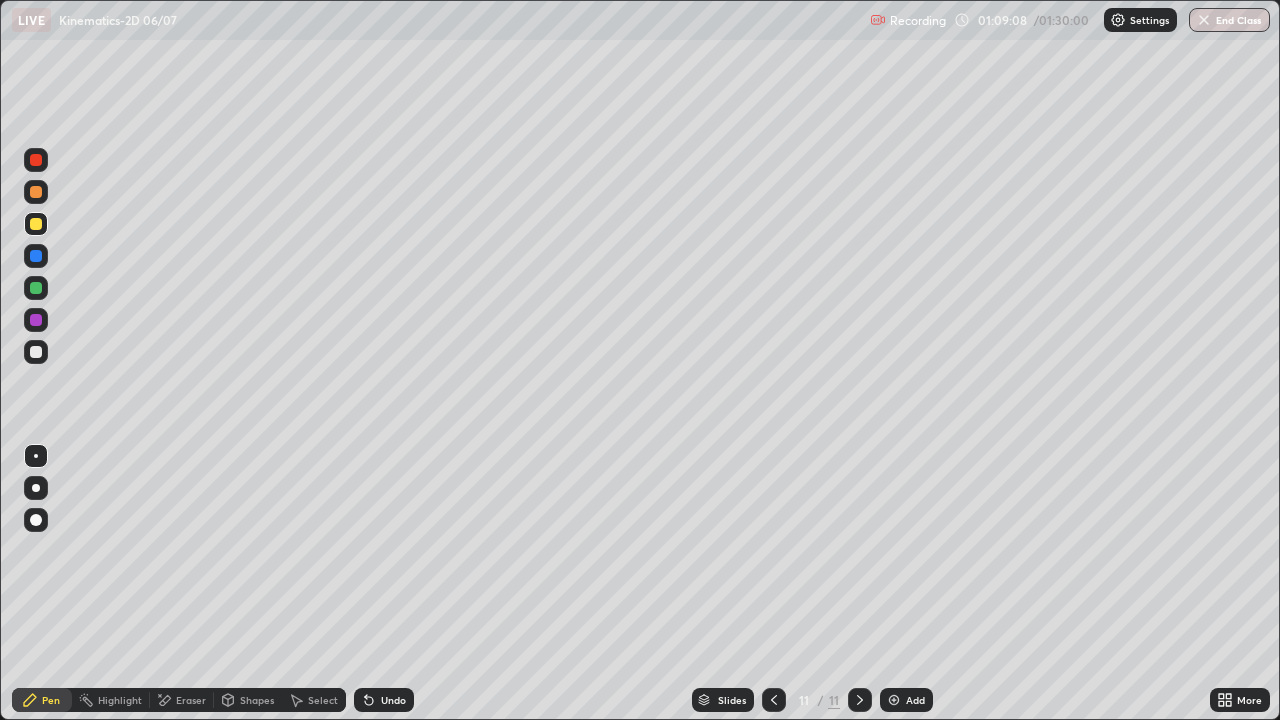 click on "Undo" at bounding box center [384, 700] 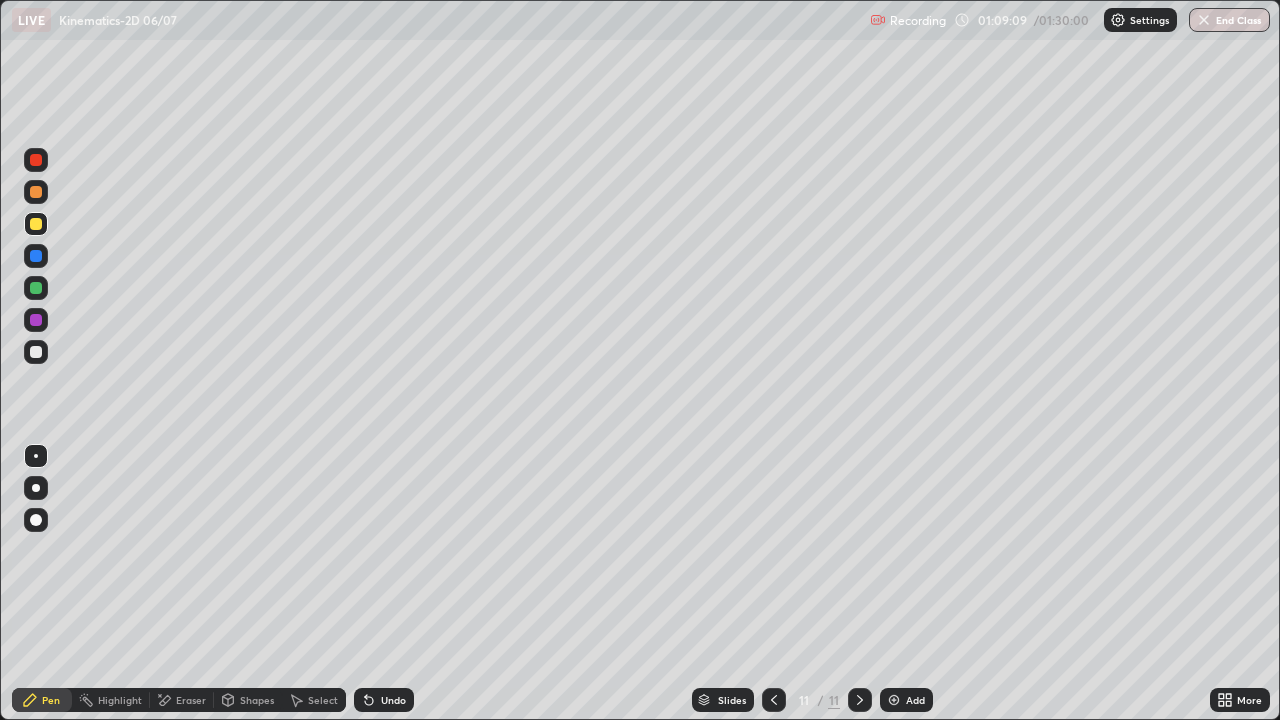 click 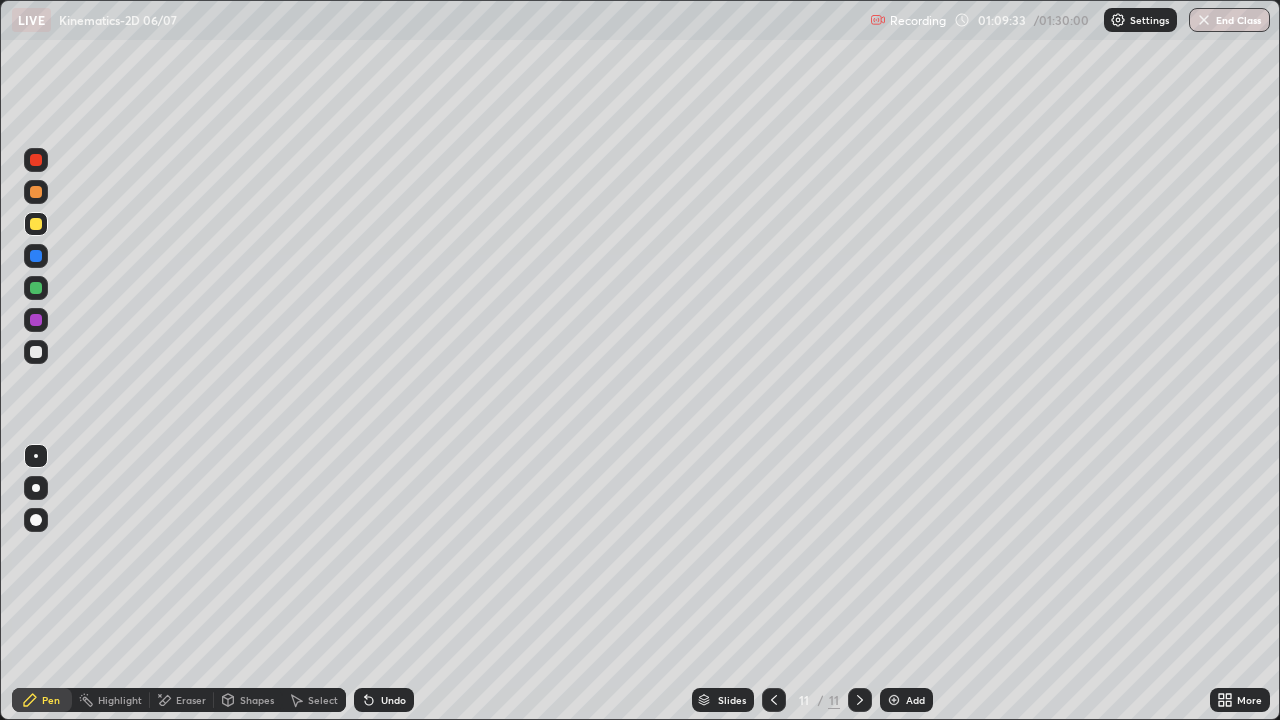 click at bounding box center [36, 352] 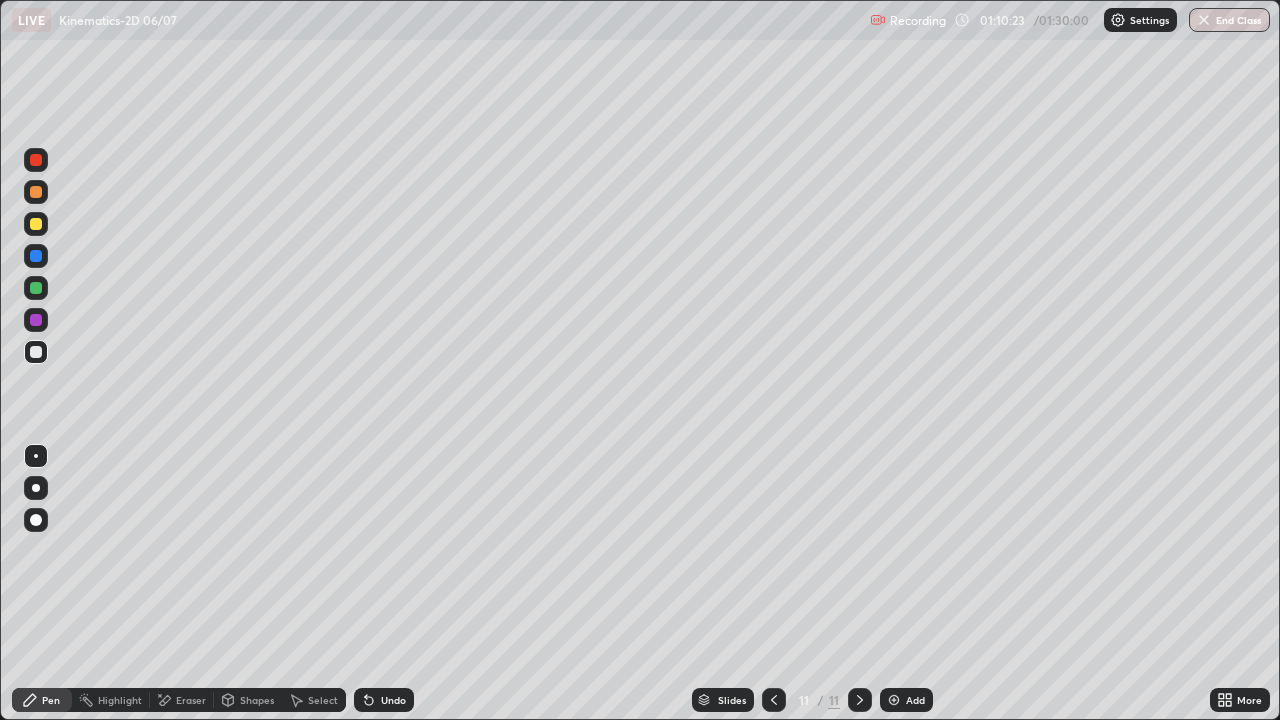 click on "Undo" at bounding box center [384, 700] 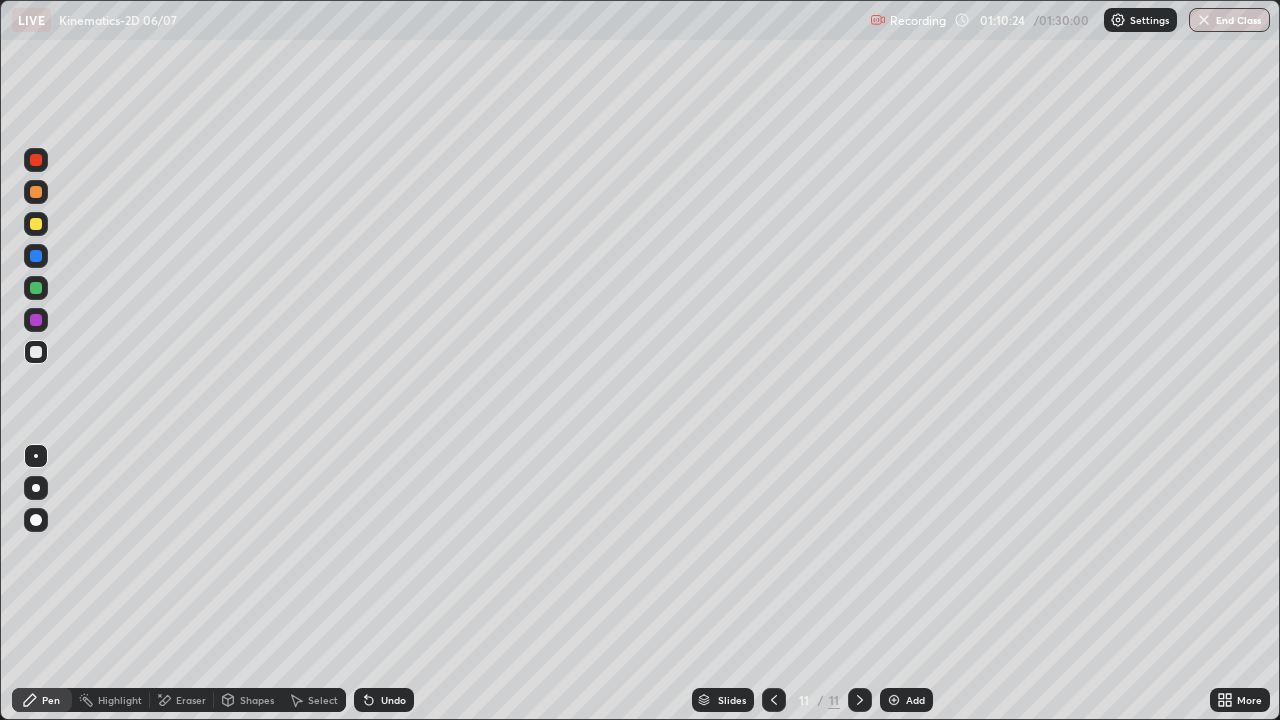 click on "Undo" at bounding box center (384, 700) 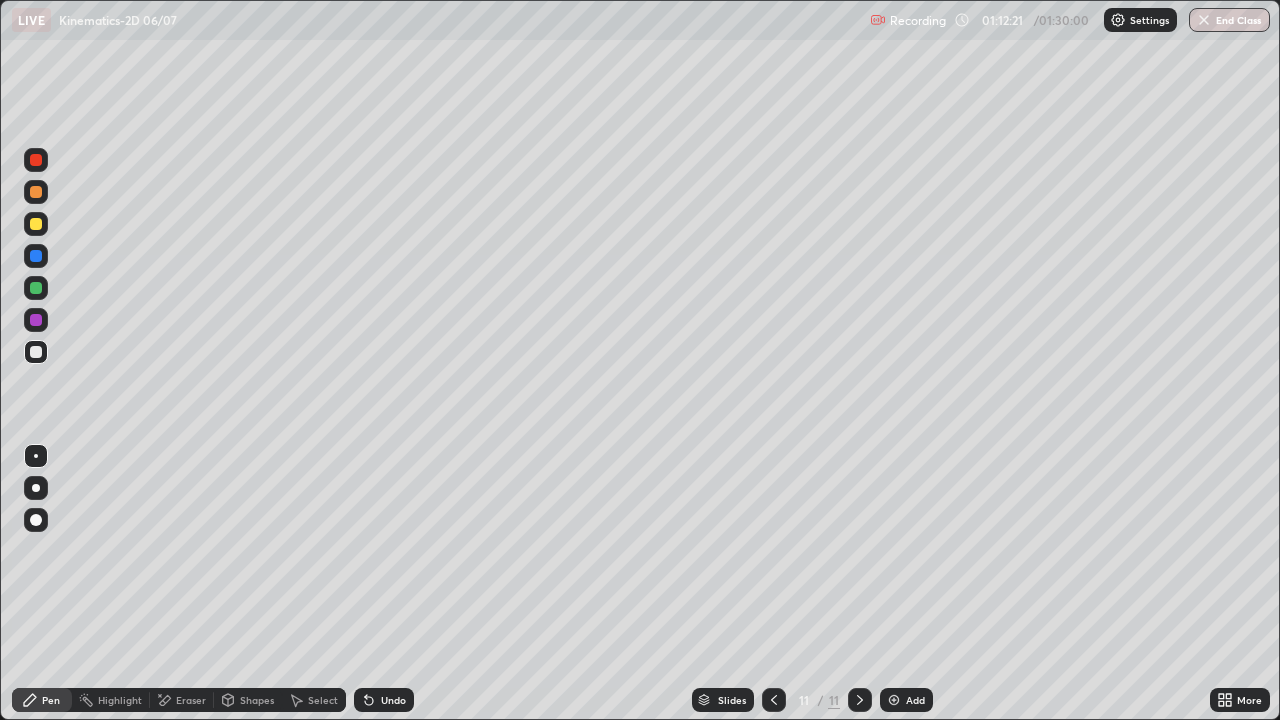 click at bounding box center [36, 224] 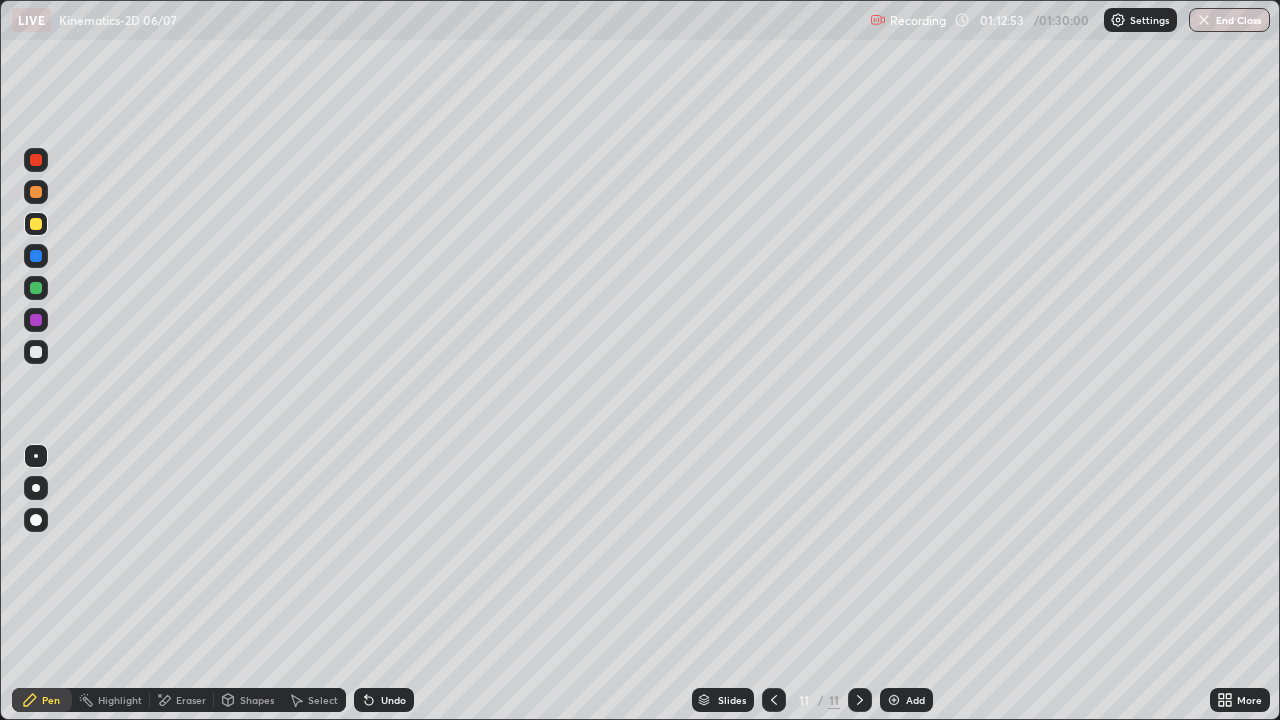 click at bounding box center (36, 352) 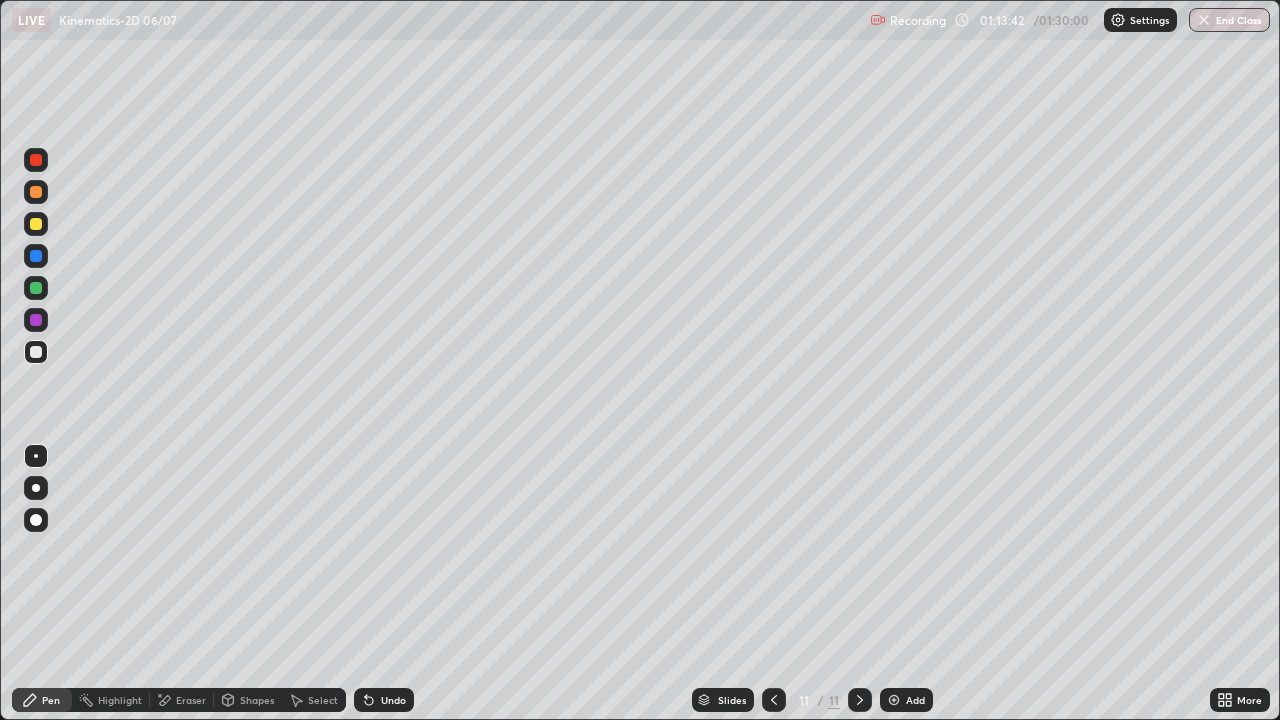 click at bounding box center (36, 224) 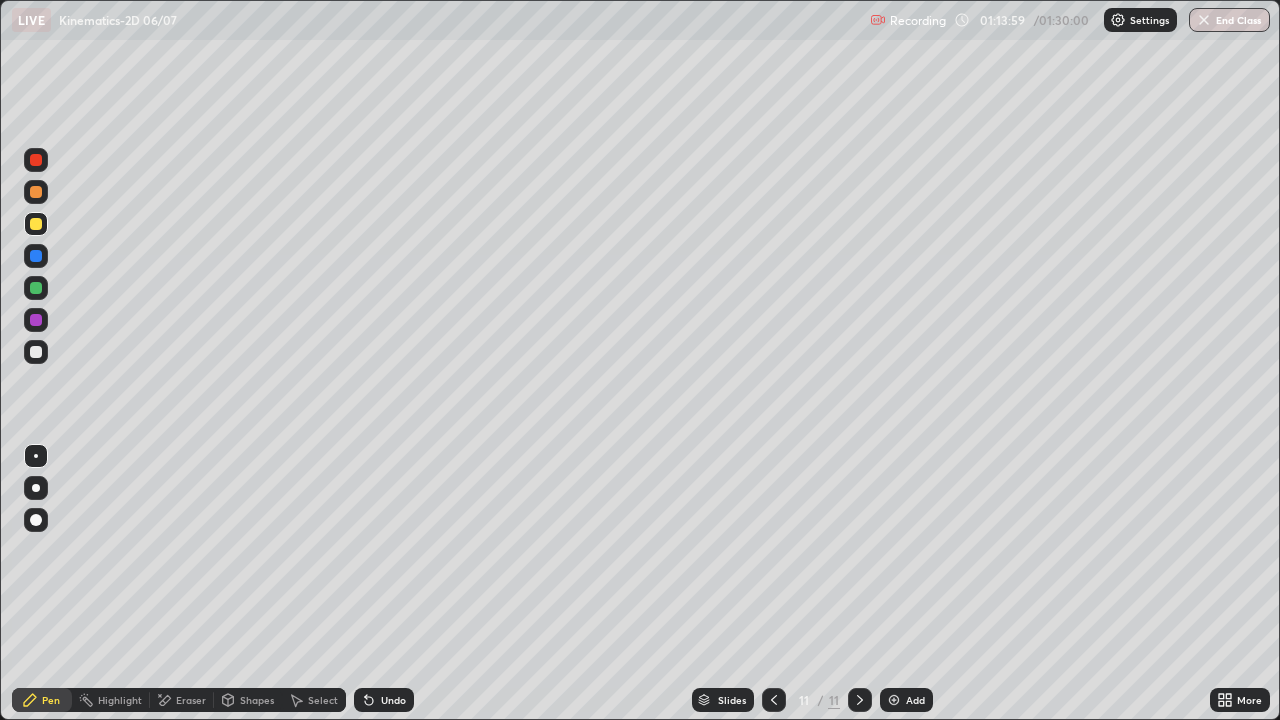click at bounding box center [894, 700] 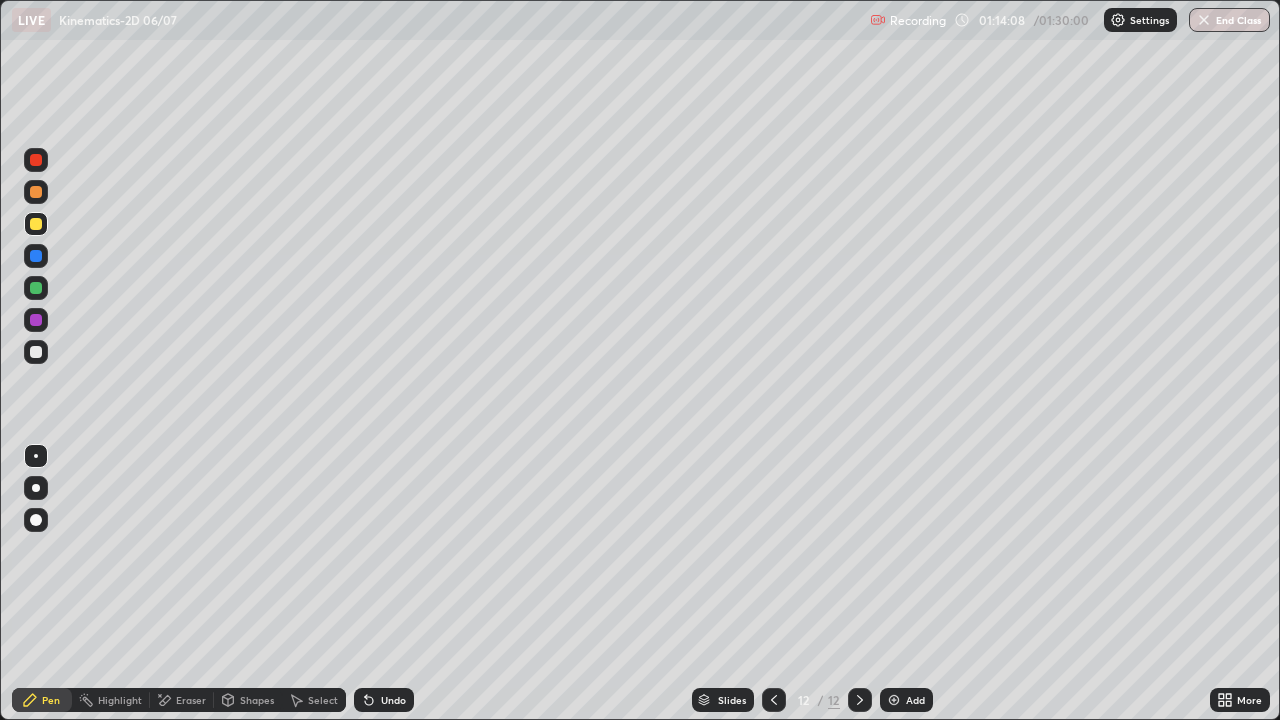 click on "Eraser" at bounding box center [191, 700] 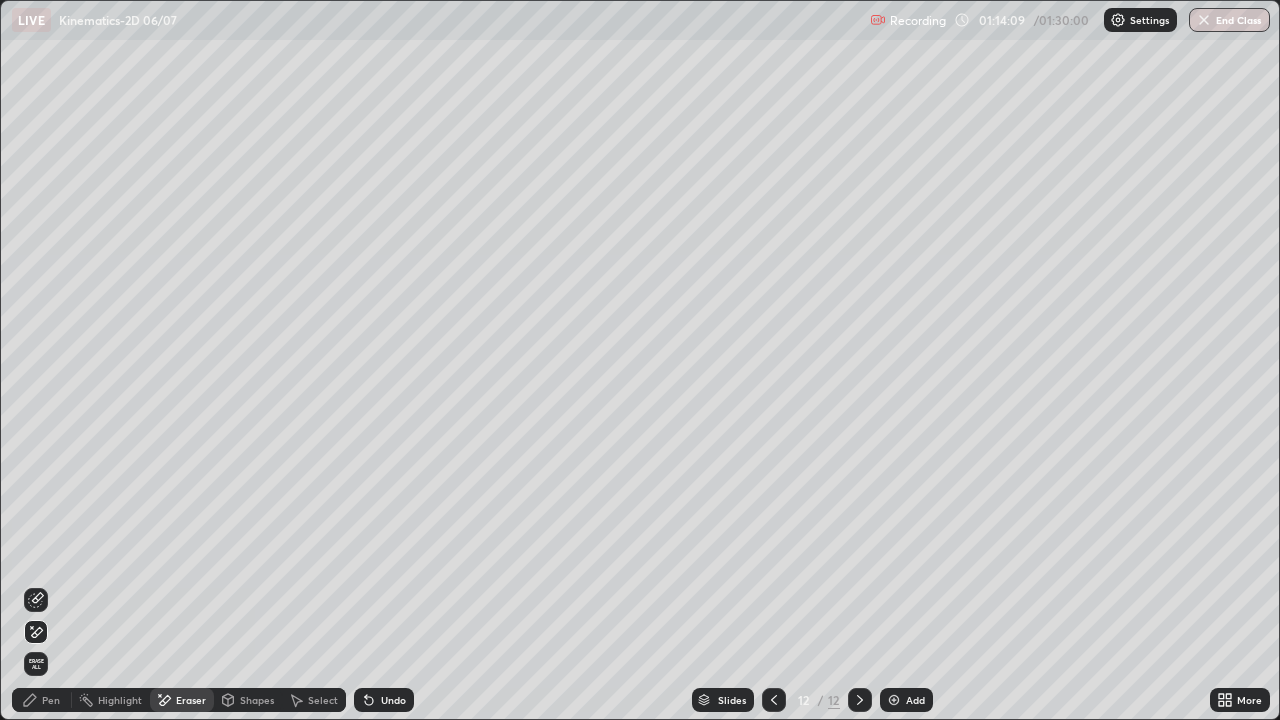 click on "Erase all" at bounding box center [36, 664] 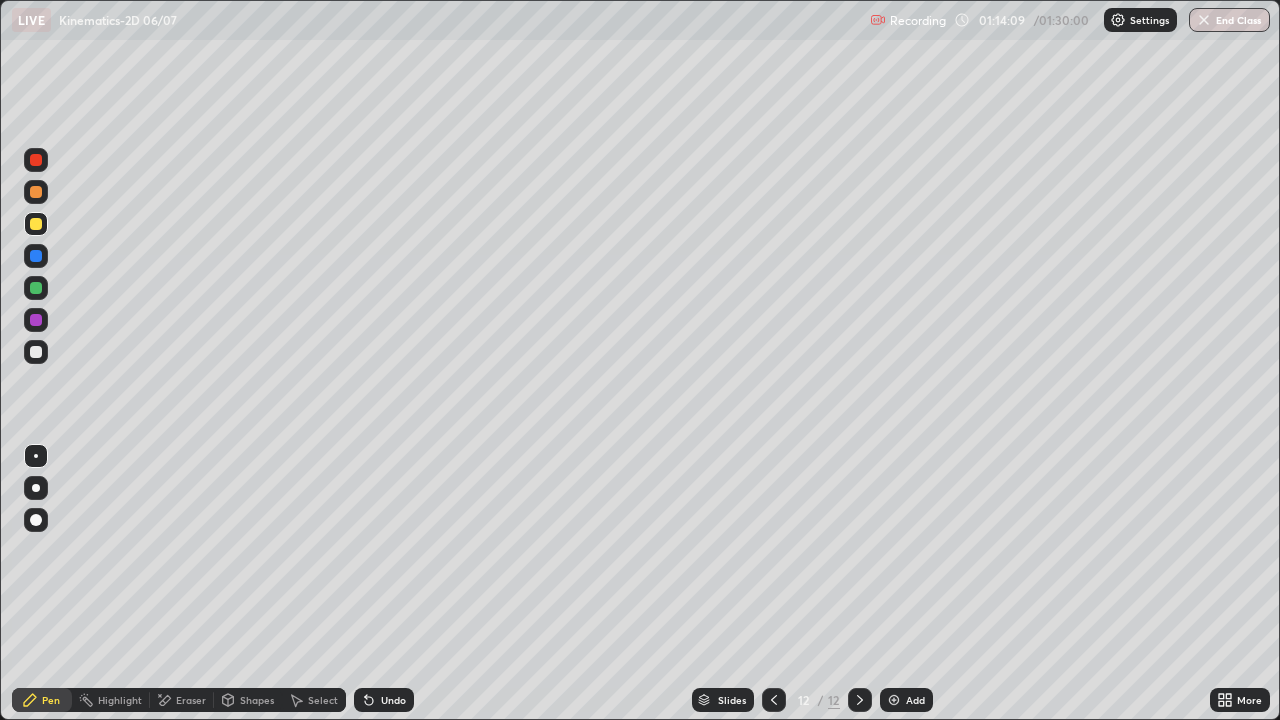 click on "Pen" at bounding box center (51, 700) 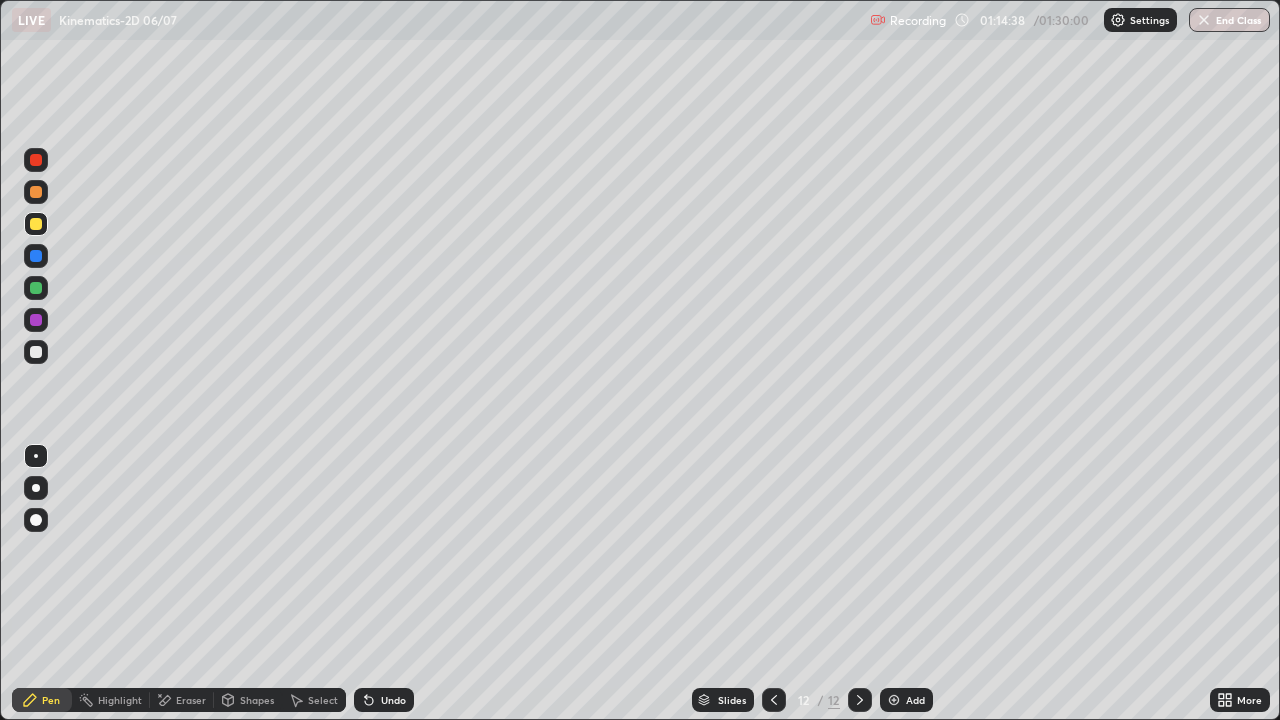 click at bounding box center (36, 352) 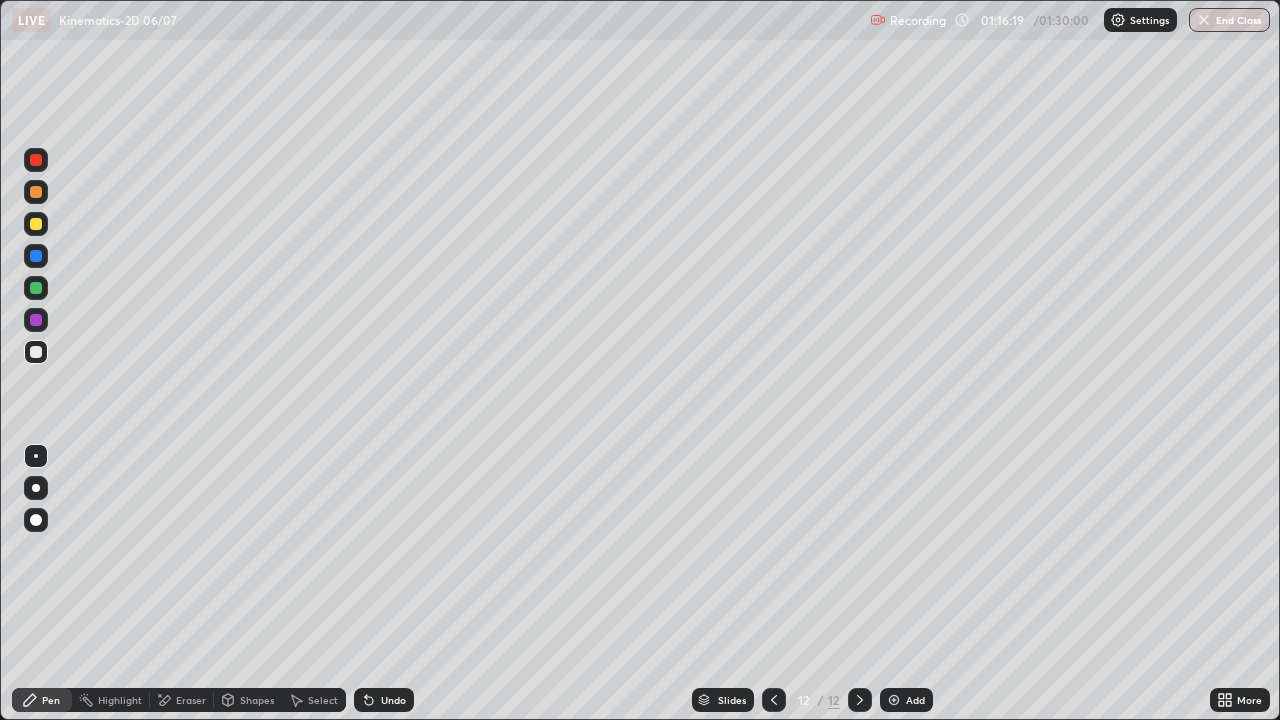 click on "Undo" at bounding box center [393, 700] 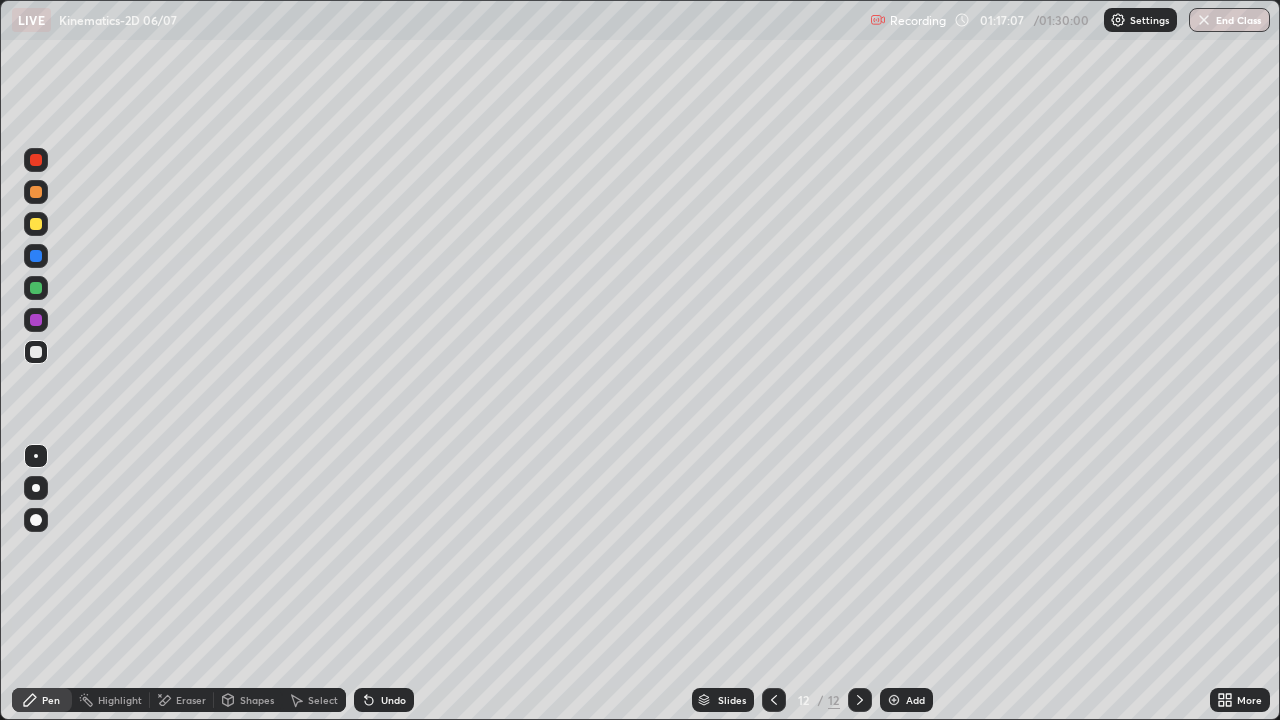 click at bounding box center (36, 224) 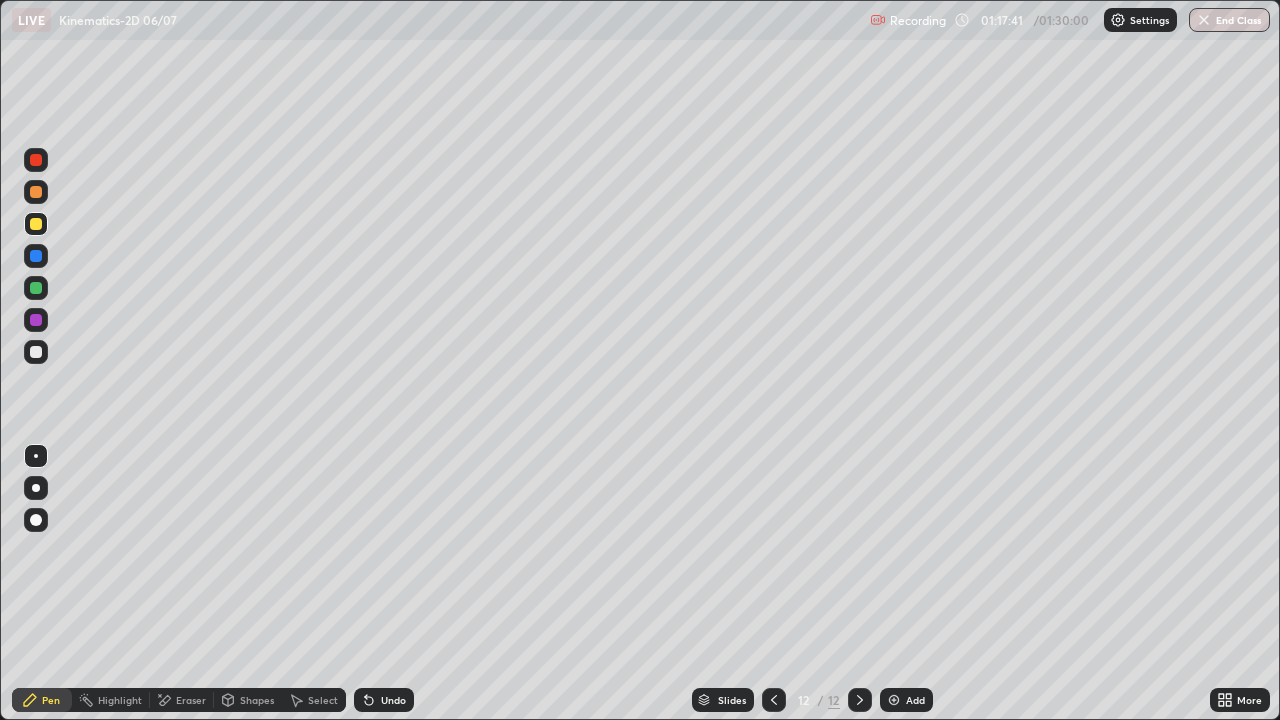 click at bounding box center [36, 352] 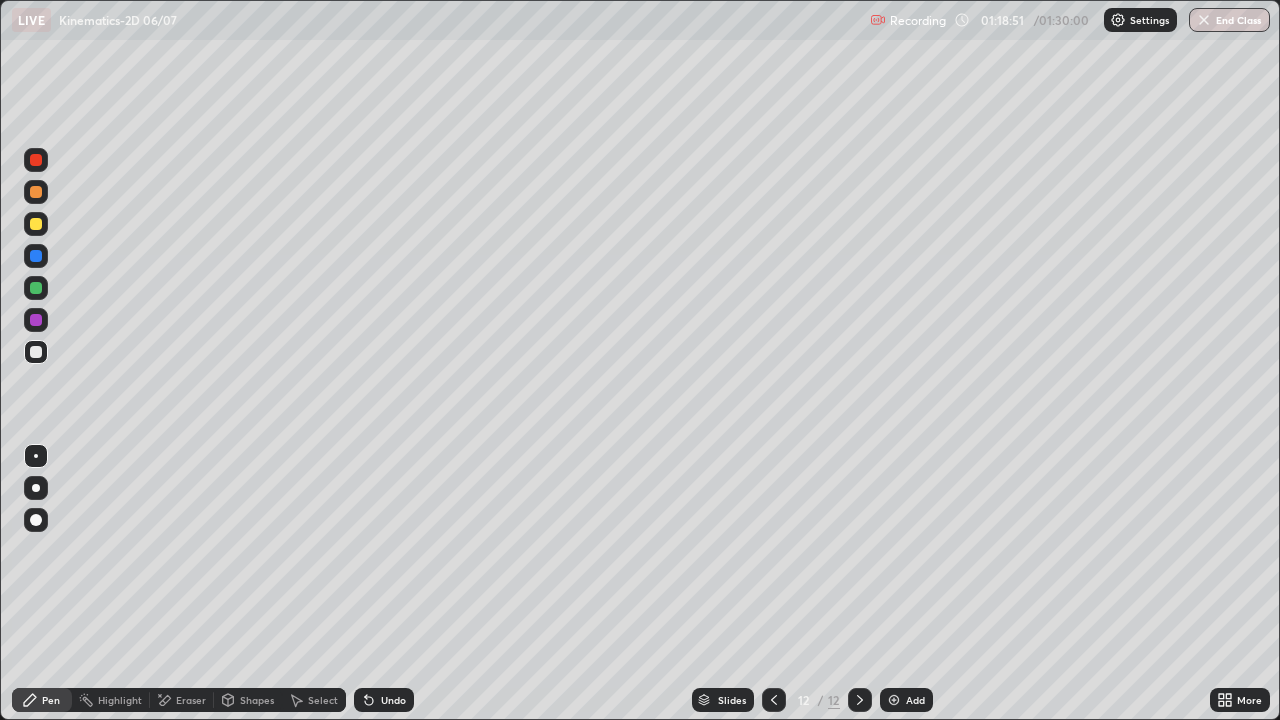click at bounding box center [36, 224] 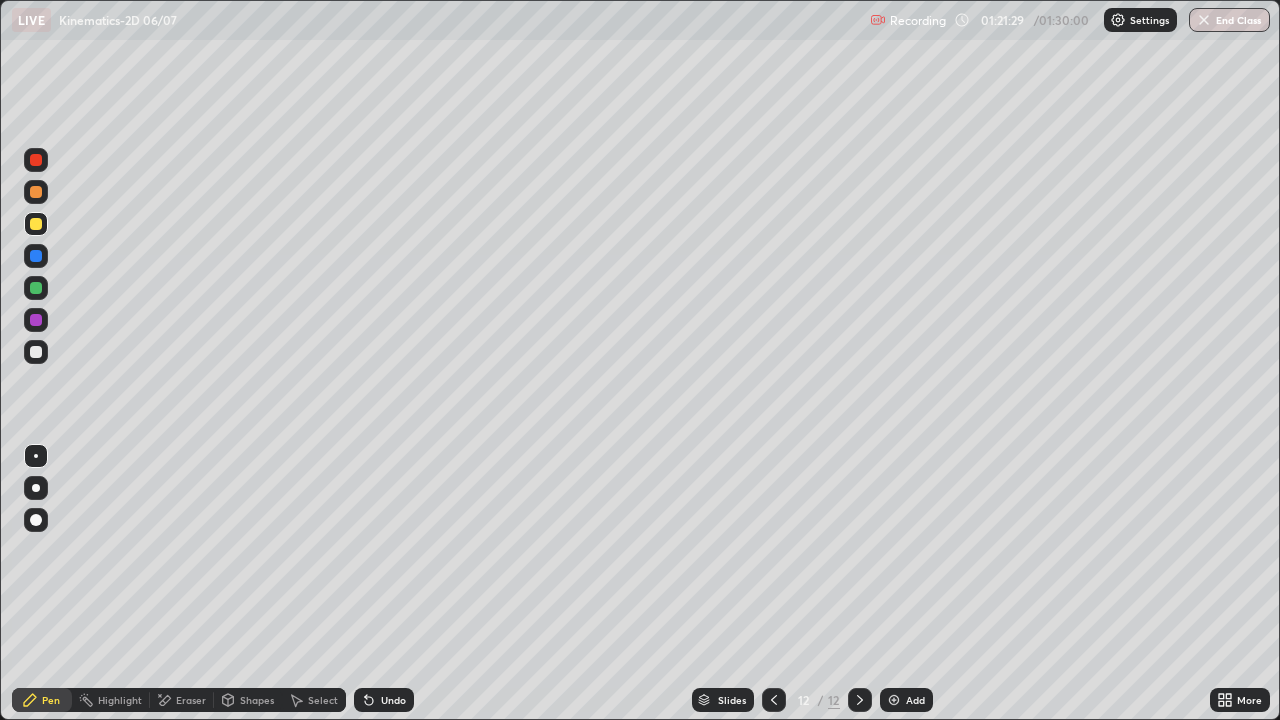click at bounding box center (774, 700) 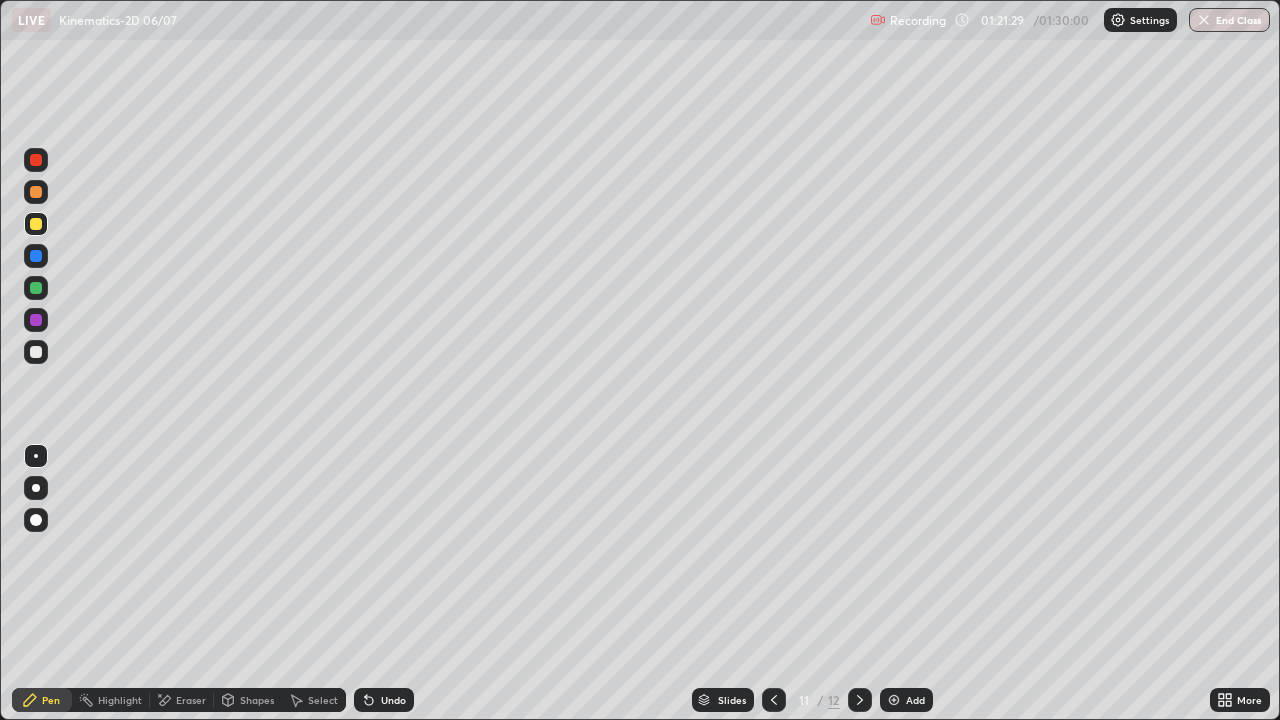 click 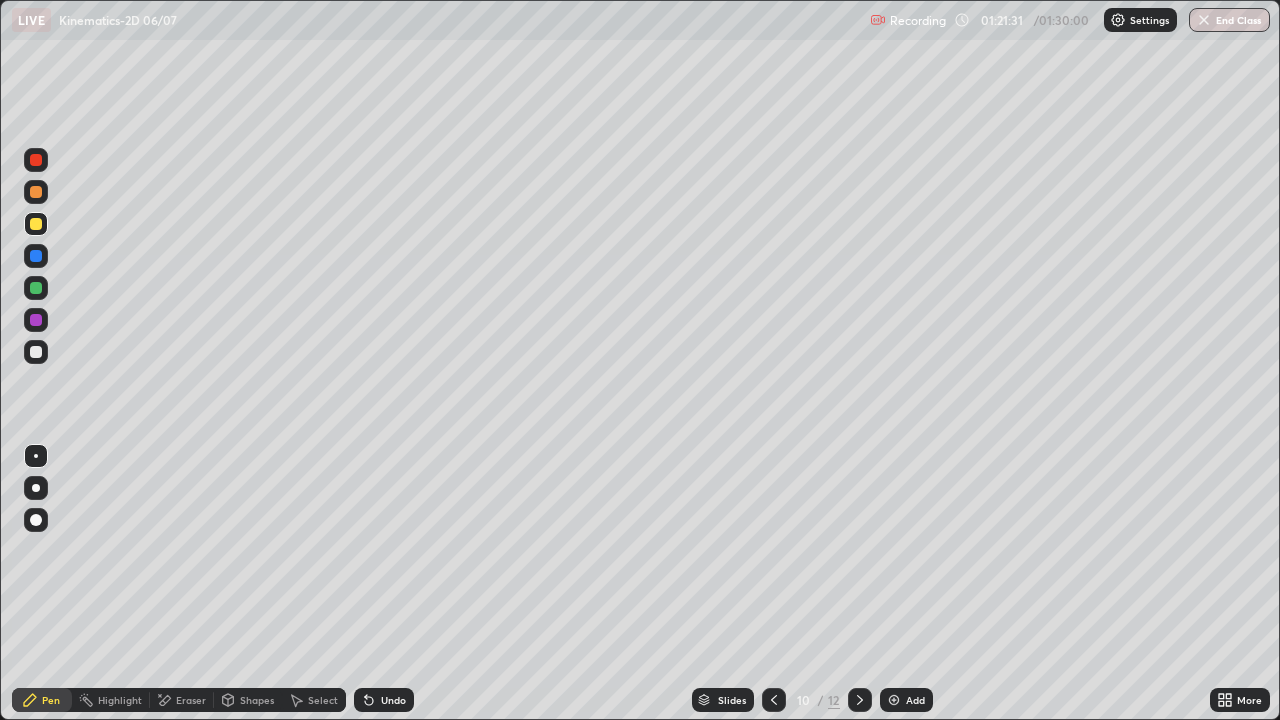 click 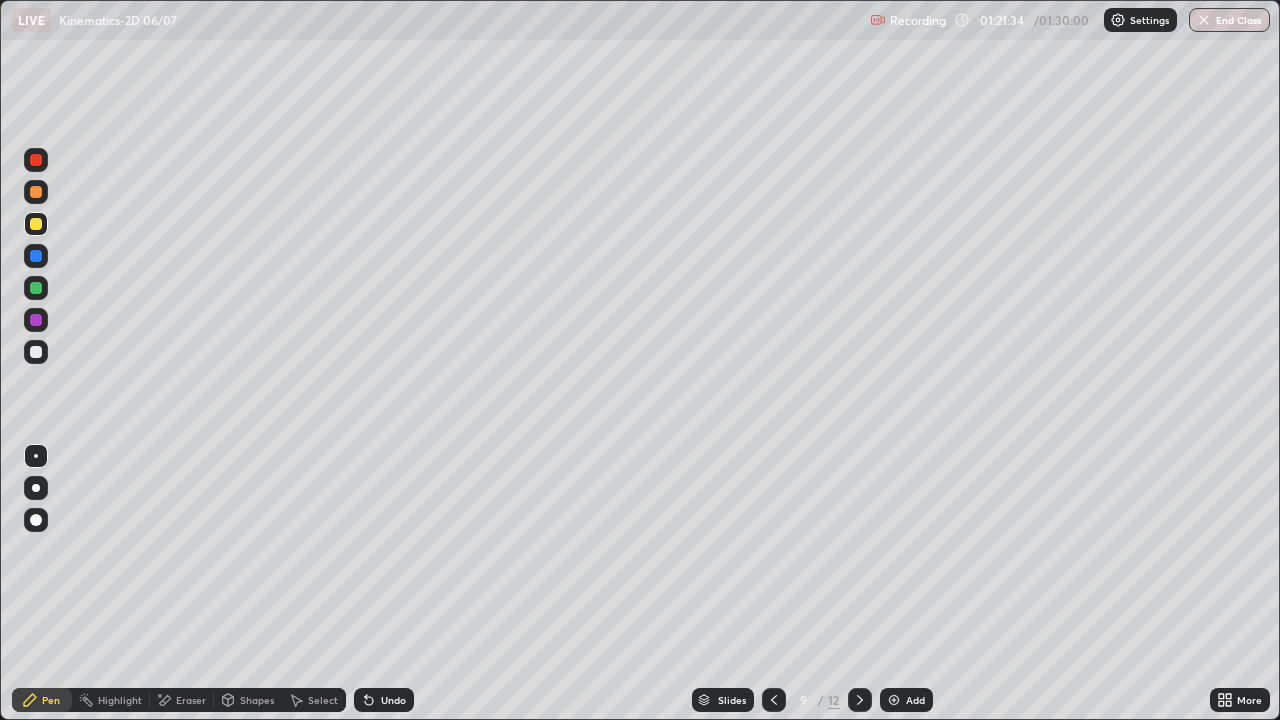click 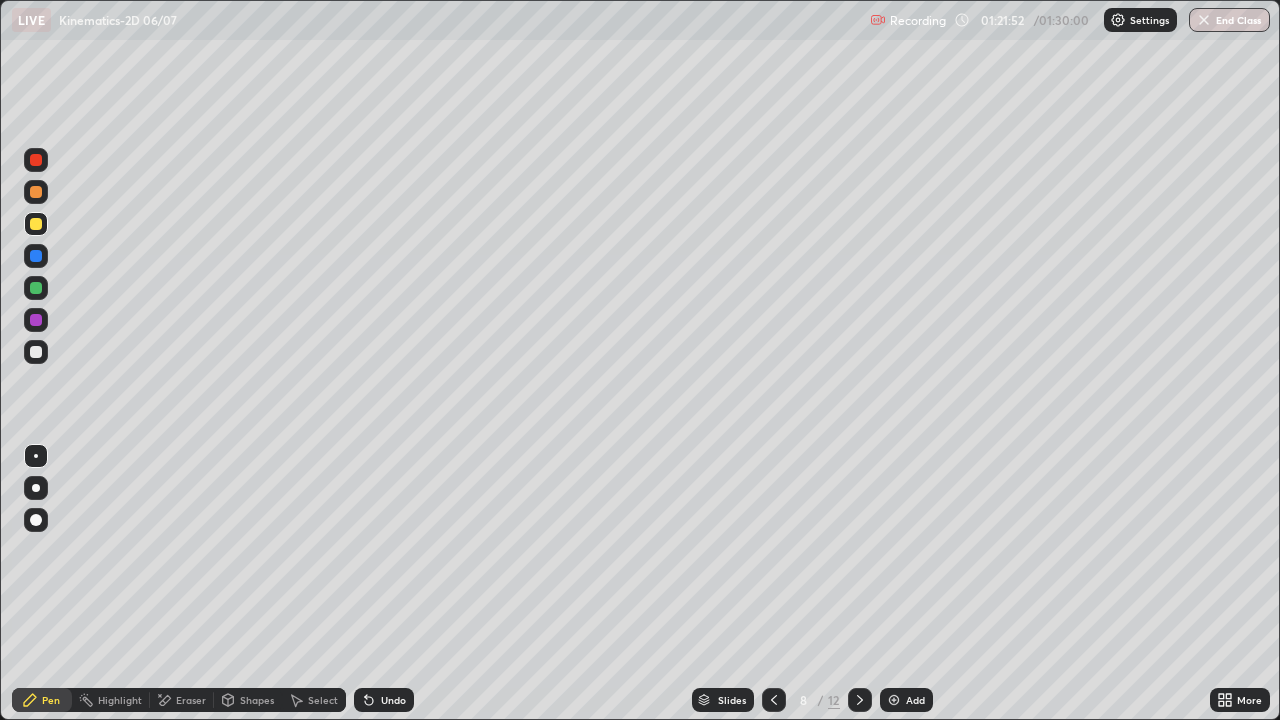 click 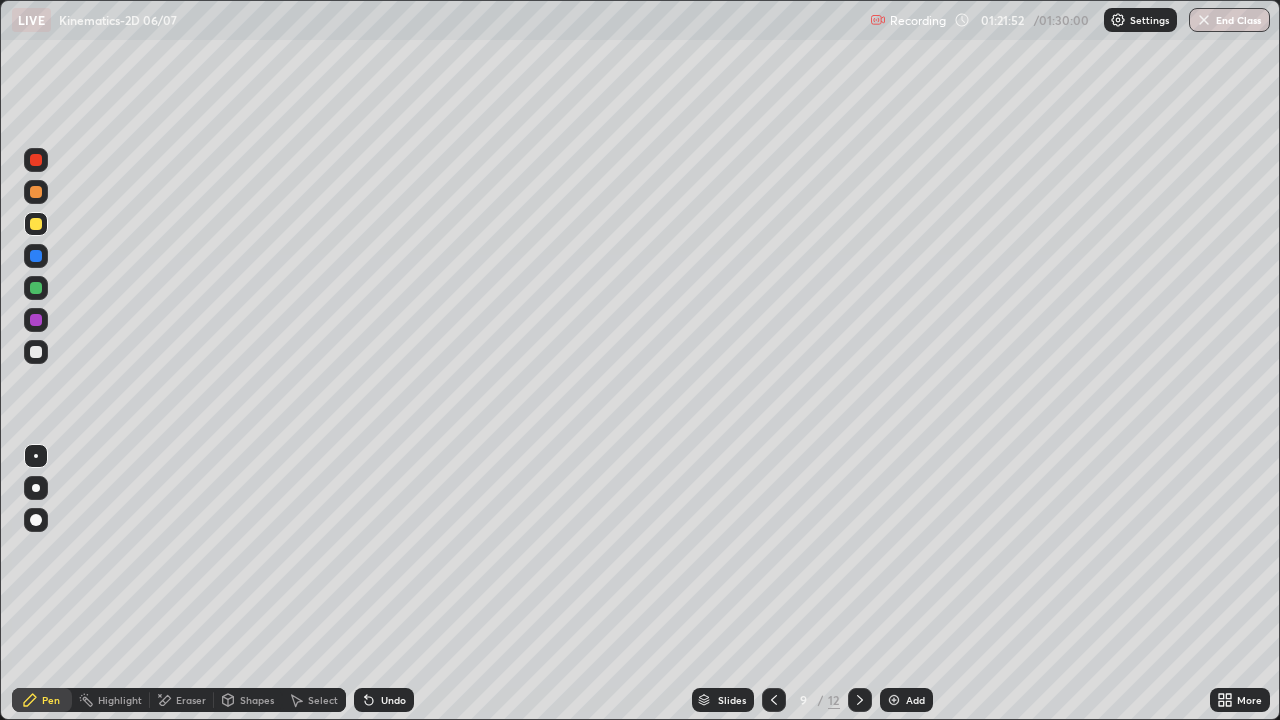 click 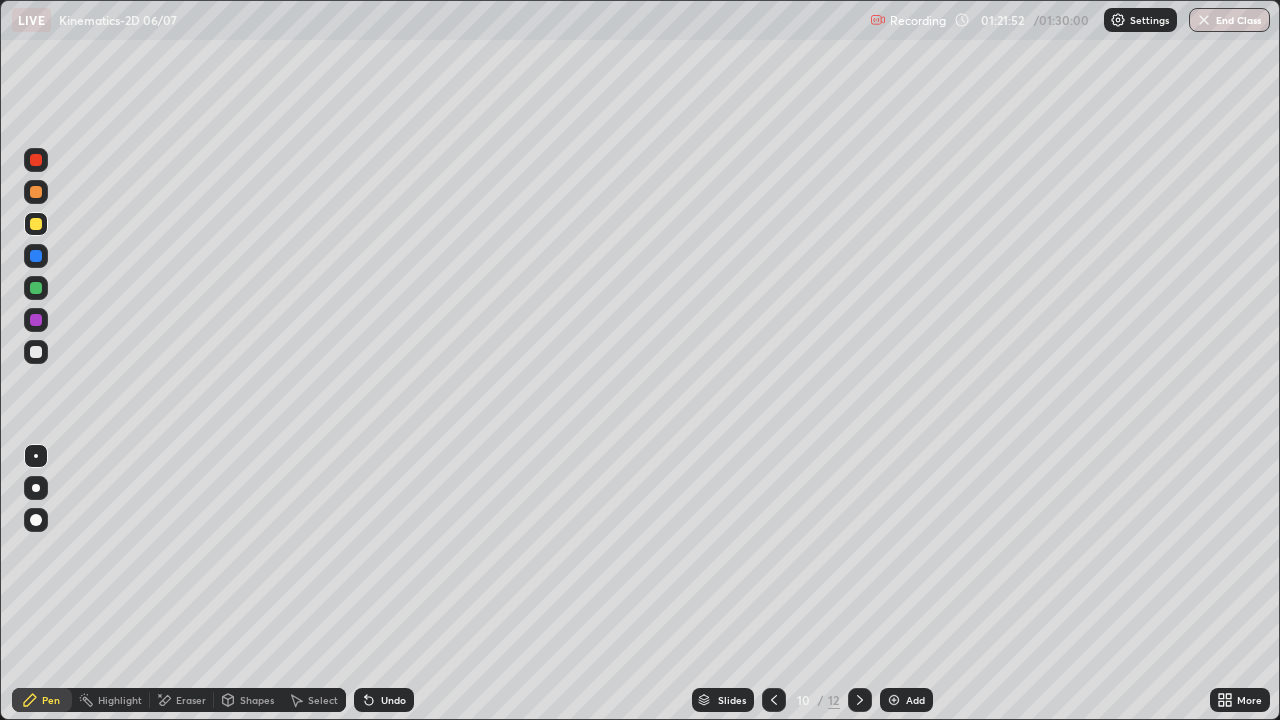 click 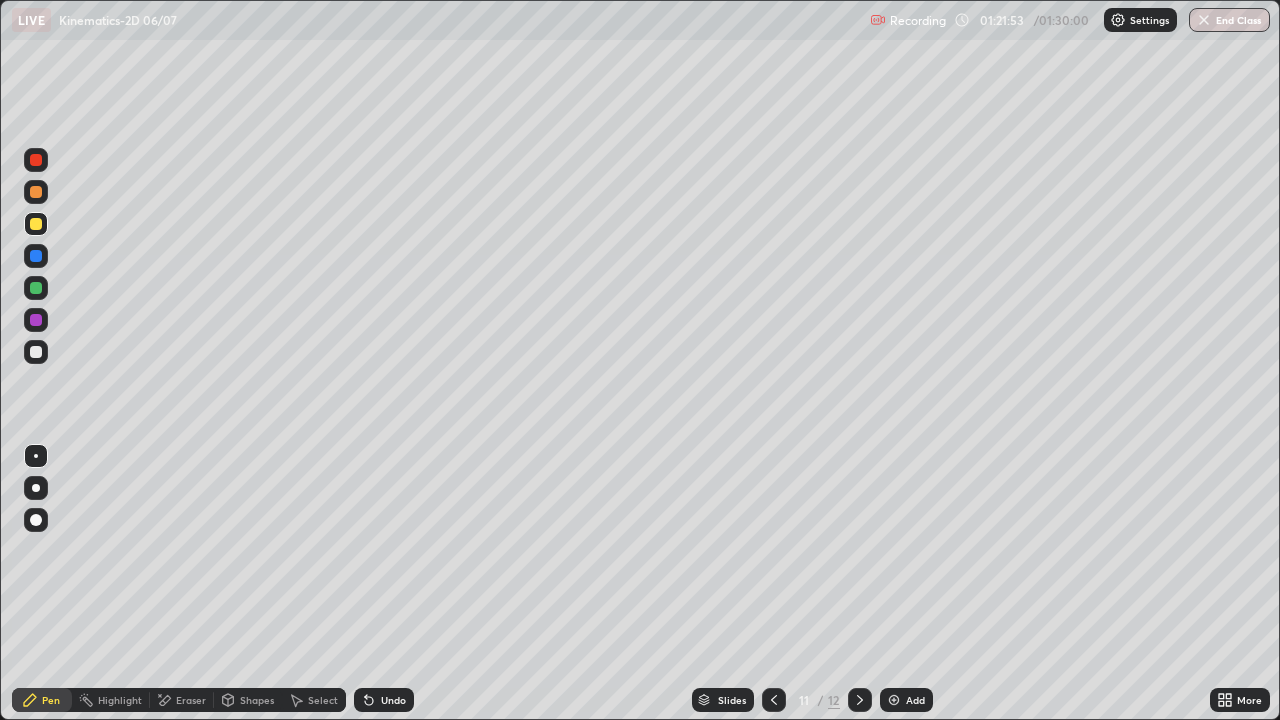 click 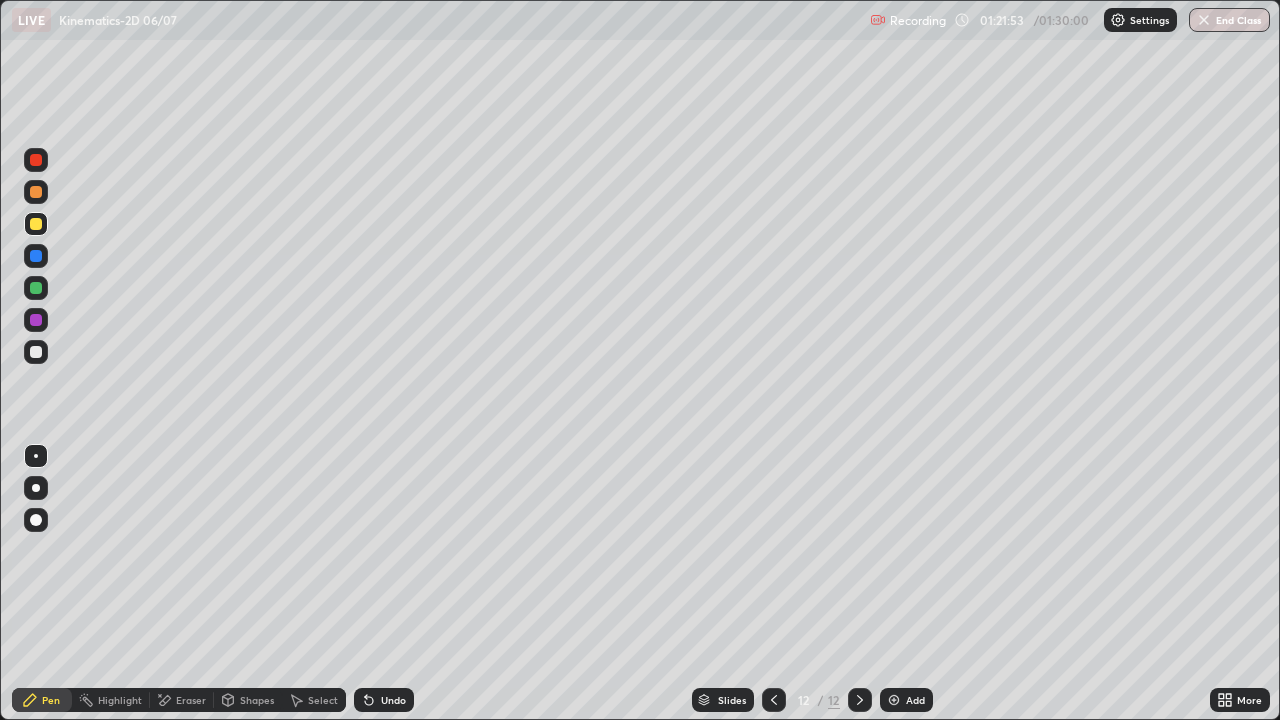 click 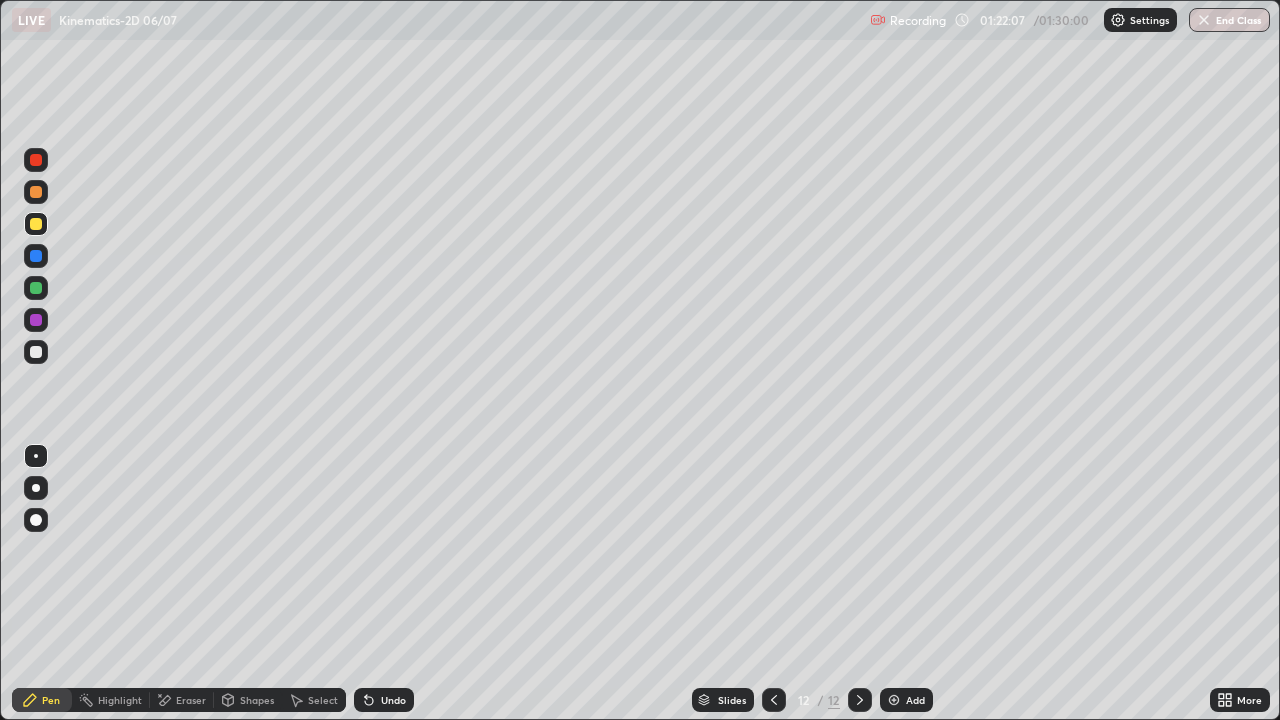 click on "End Class" at bounding box center [1229, 20] 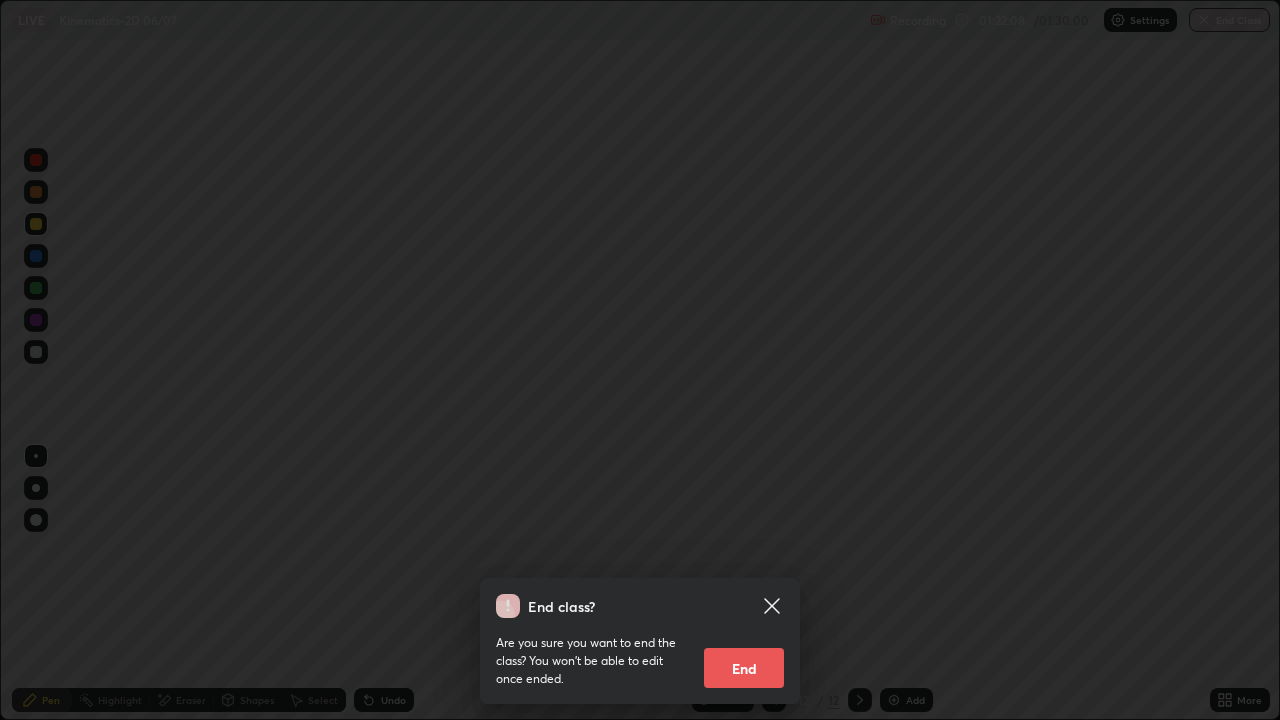 click on "End" at bounding box center (744, 668) 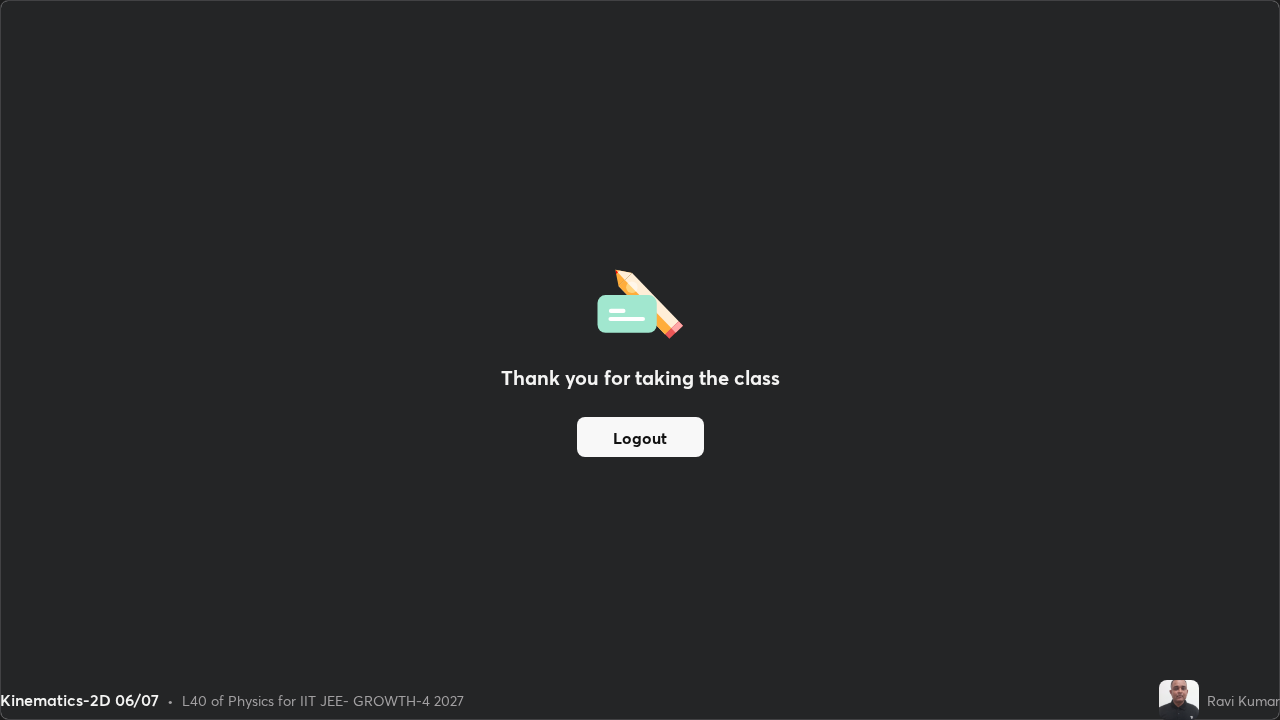 click on "Logout" at bounding box center [640, 437] 